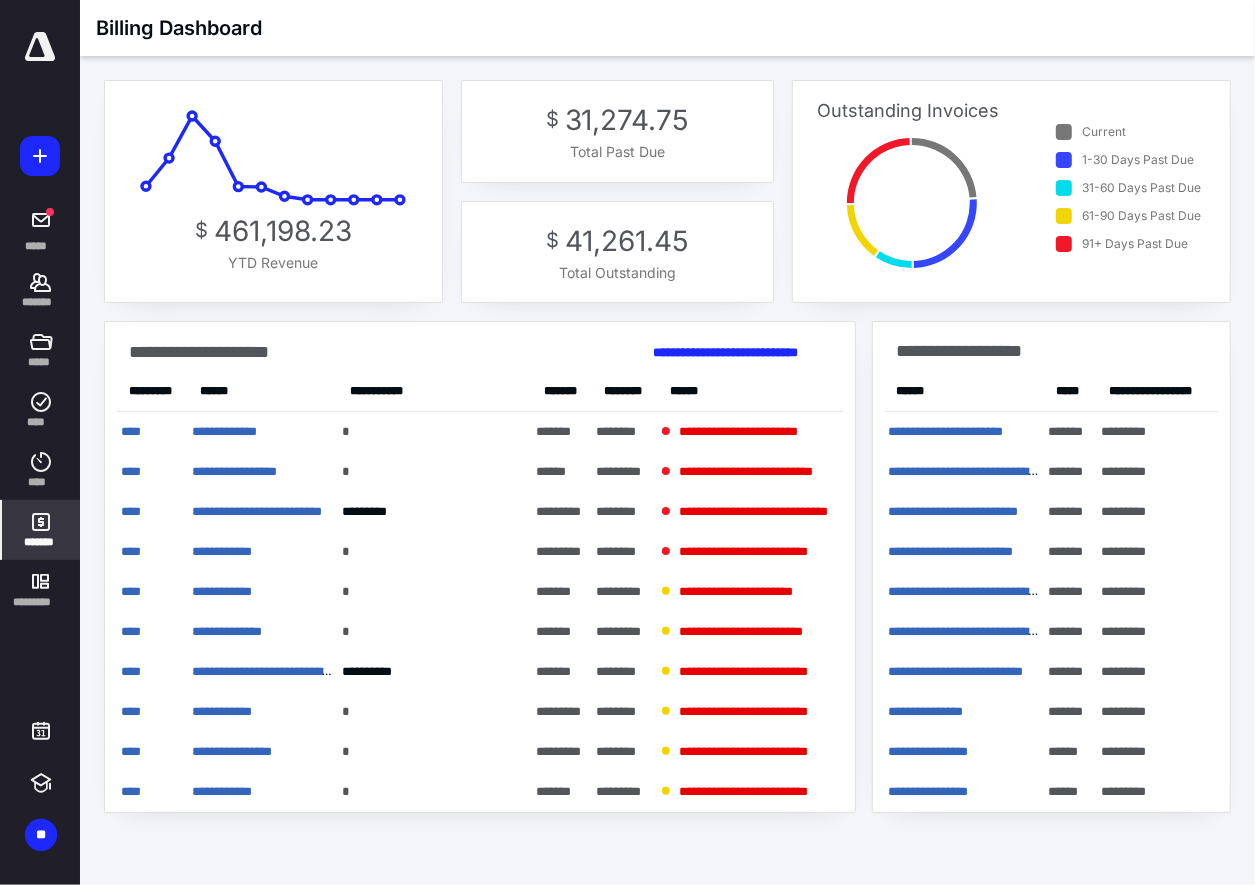 scroll, scrollTop: 0, scrollLeft: 0, axis: both 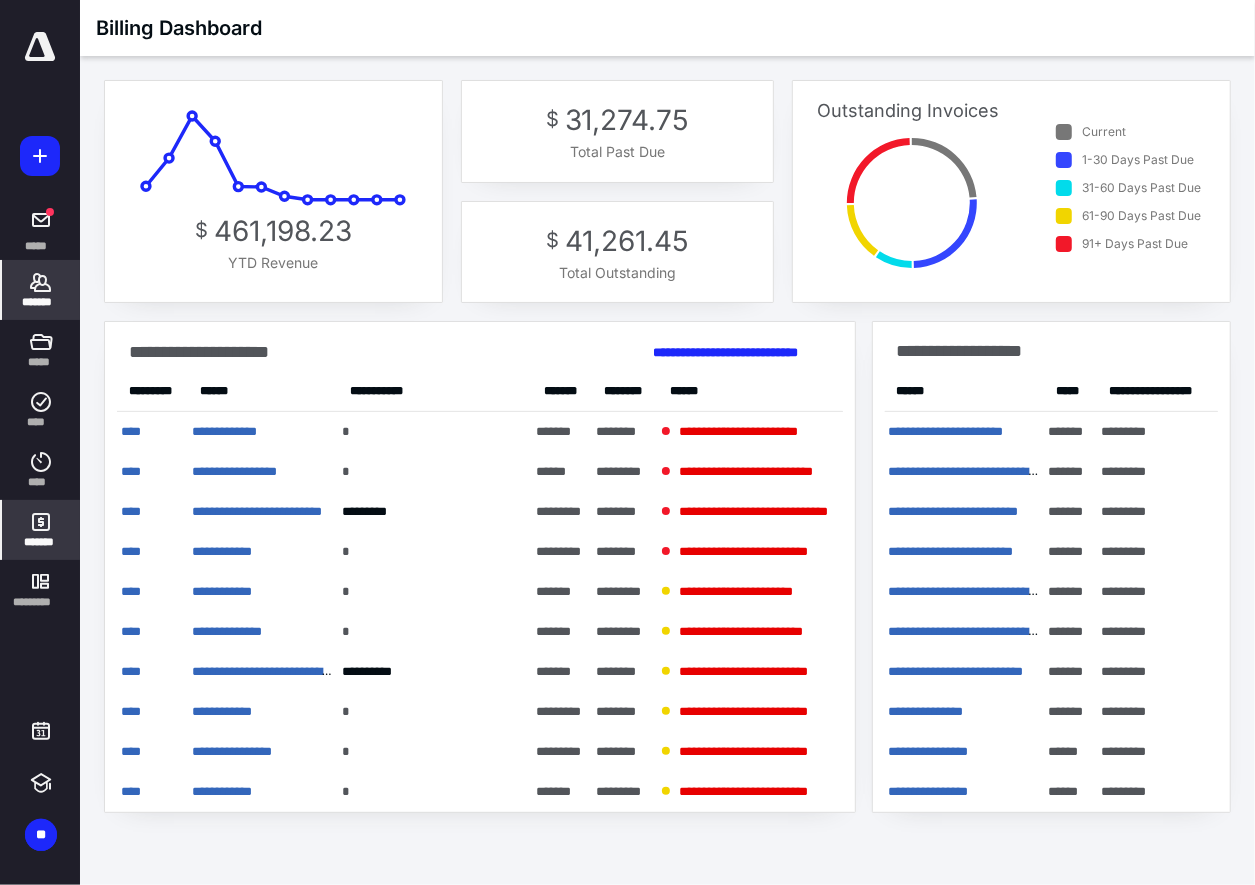click on "*******" at bounding box center (41, 290) 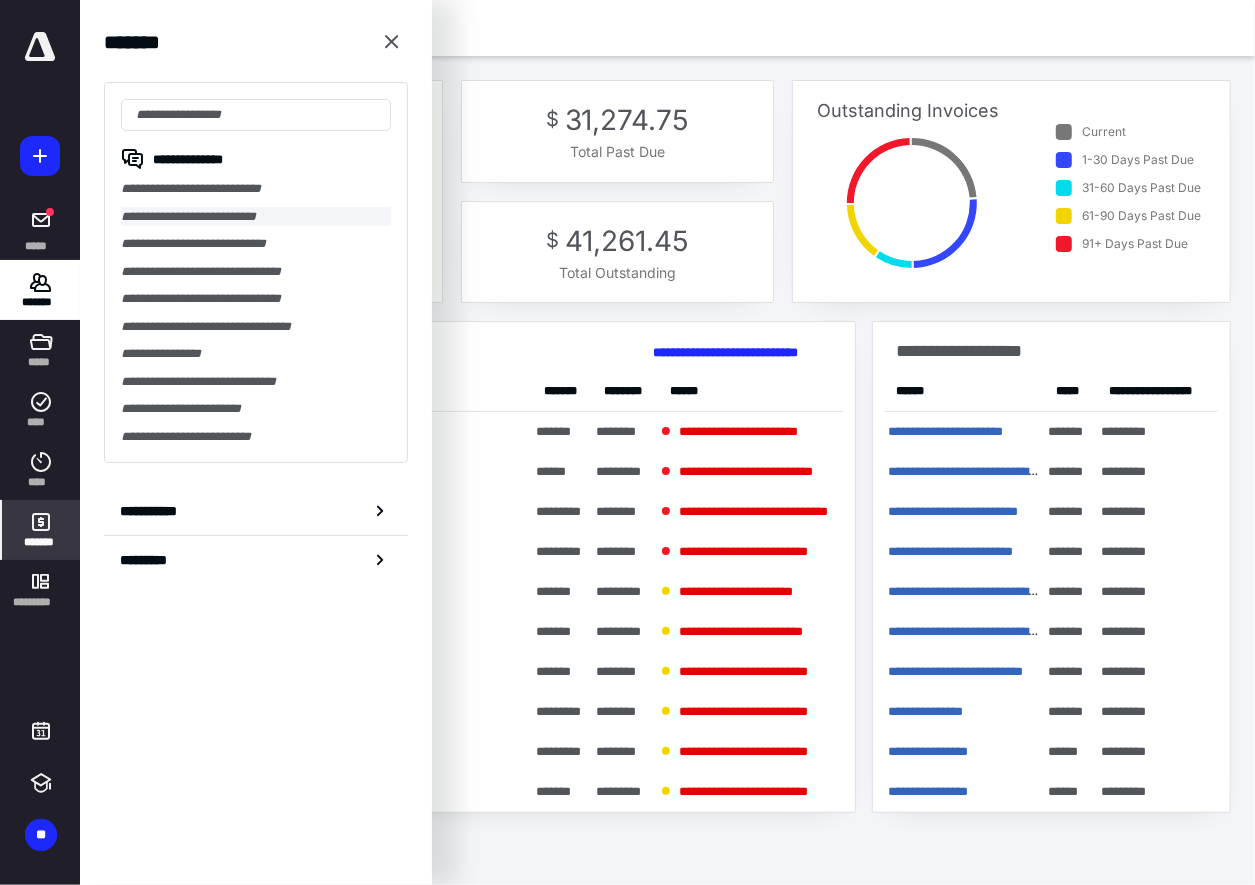 click on "**********" at bounding box center (256, 217) 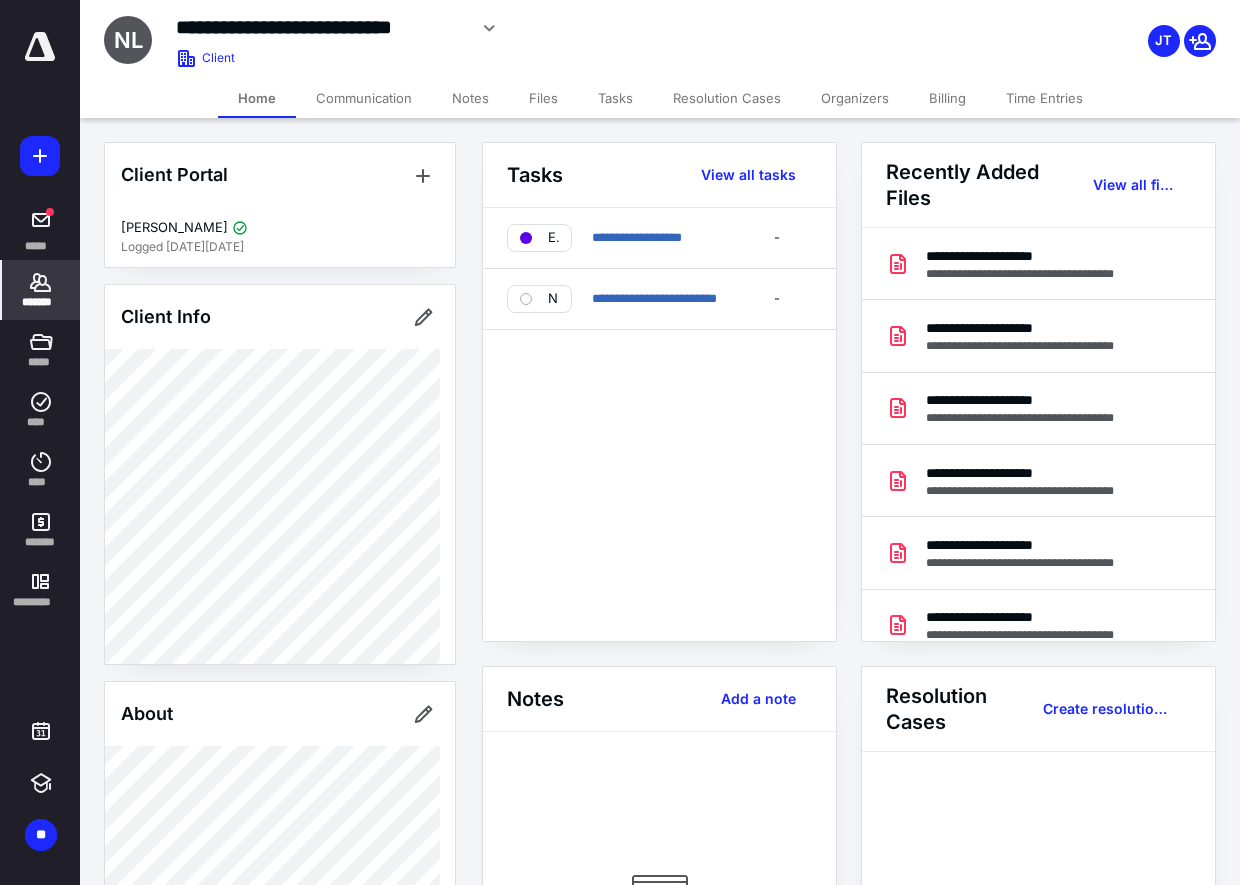 click on "Files" at bounding box center (543, 98) 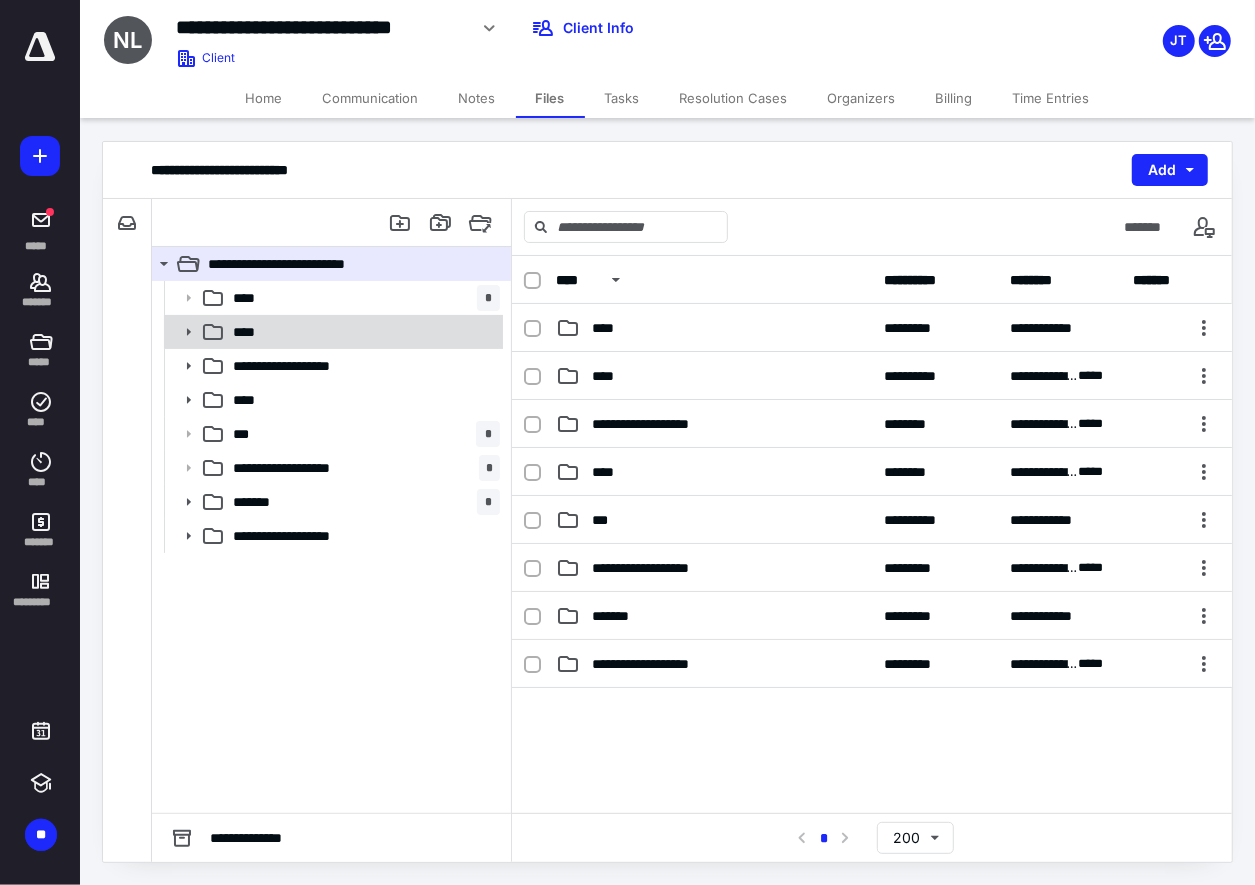 click on "****" at bounding box center [332, 332] 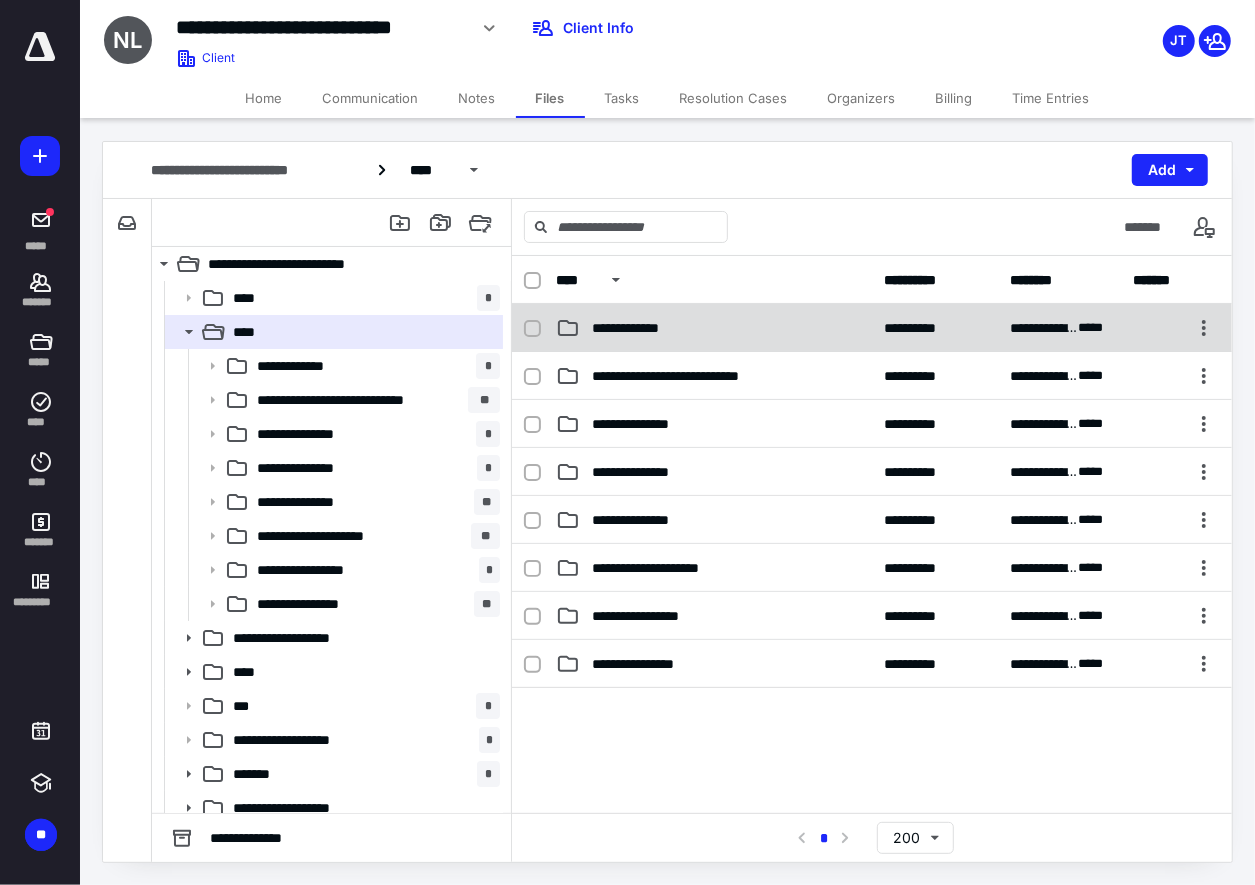 click on "**********" at bounding box center (640, 328) 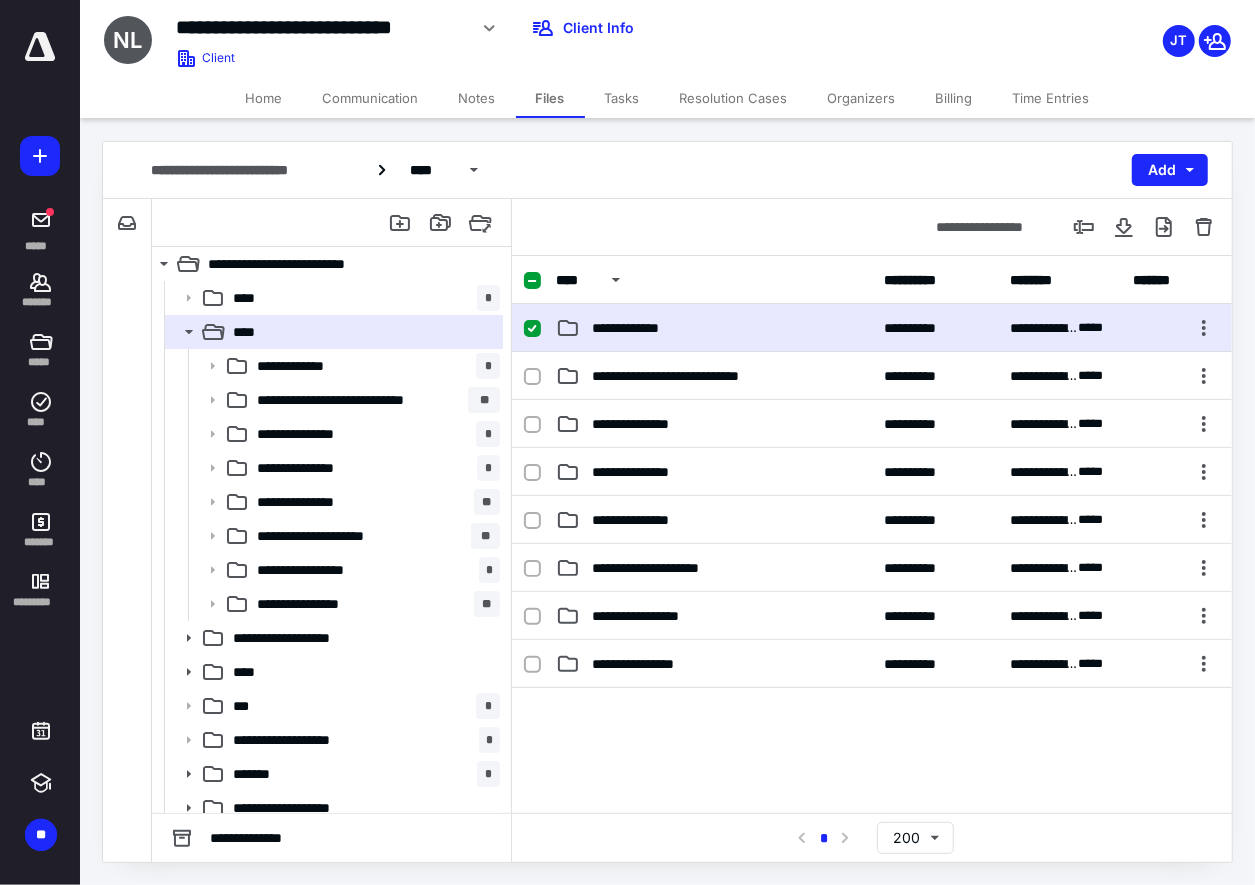 click on "**********" at bounding box center [640, 328] 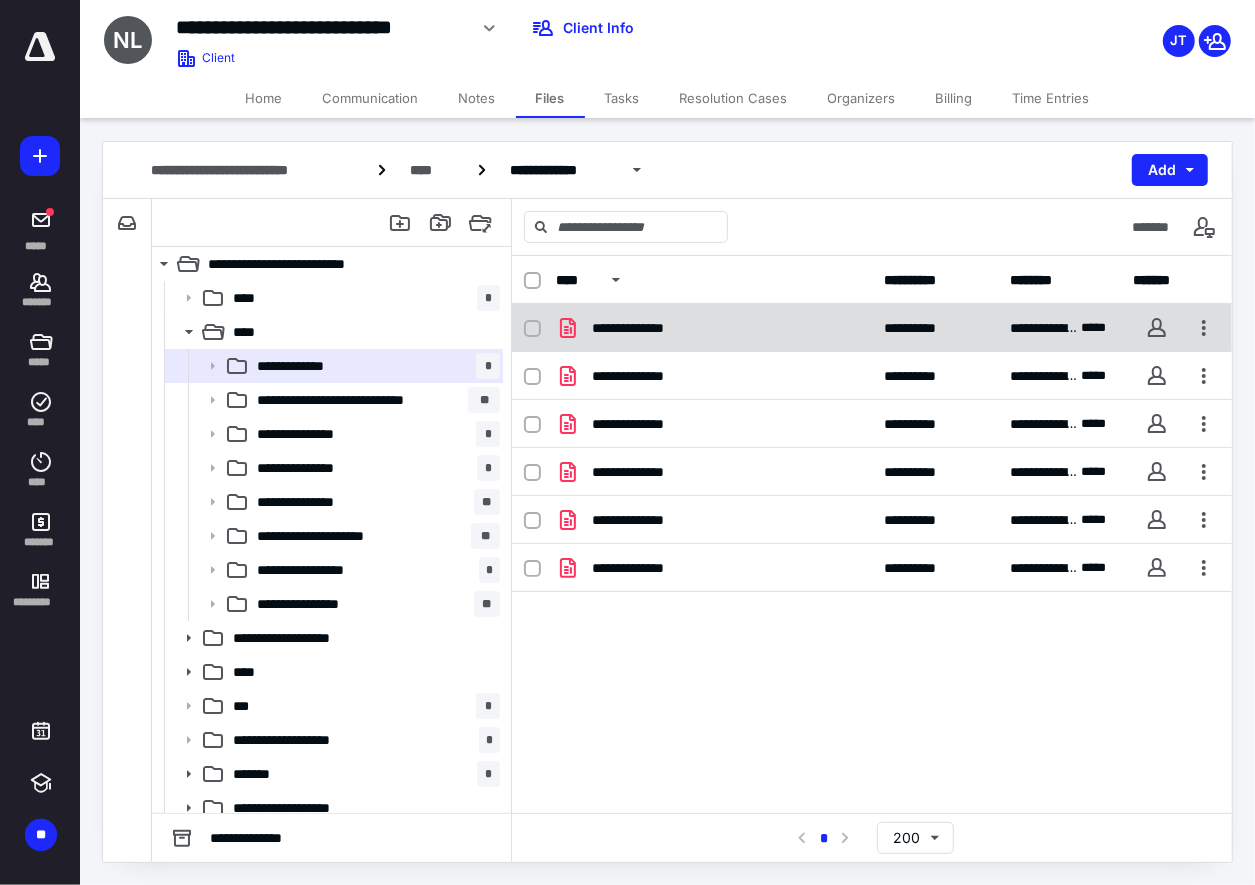 click on "**********" at bounding box center [935, 328] 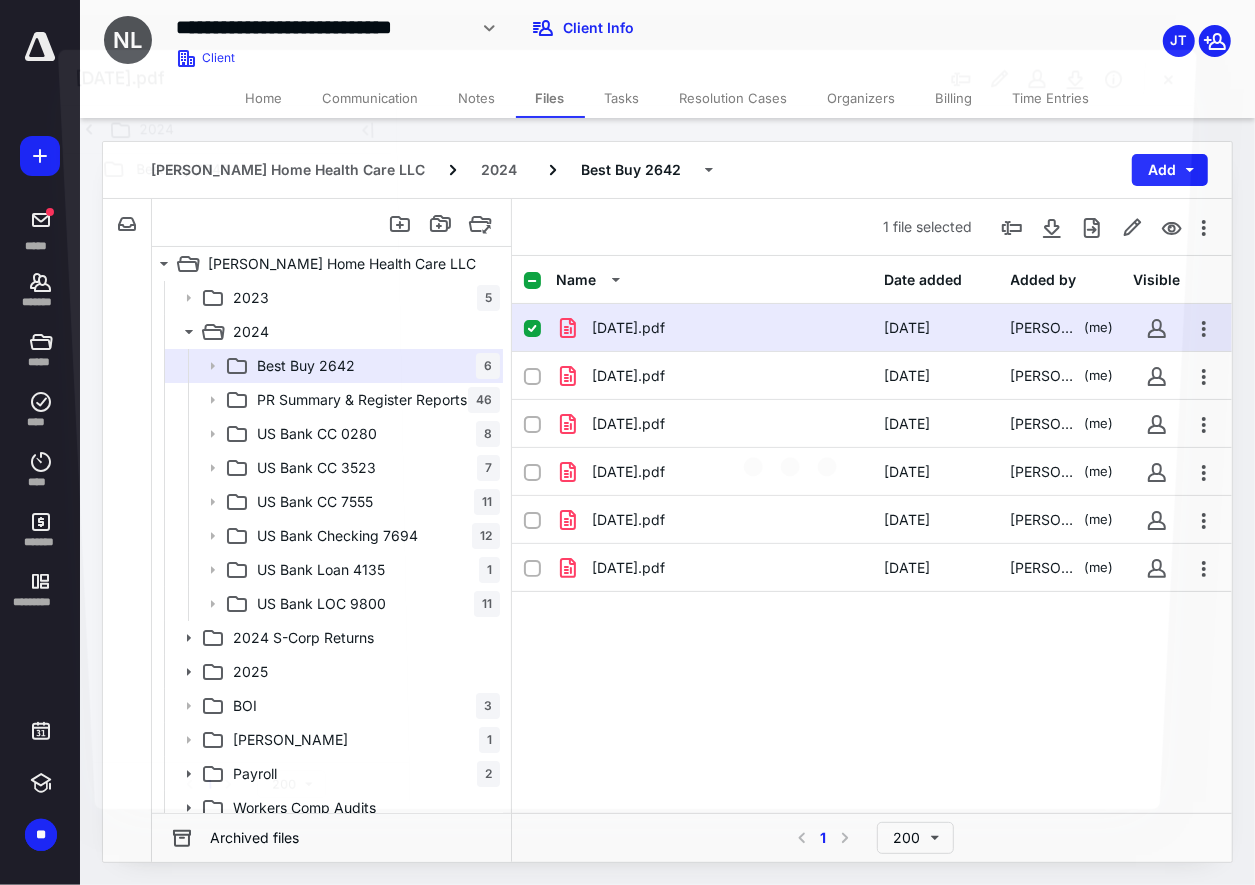 click at bounding box center (795, 455) 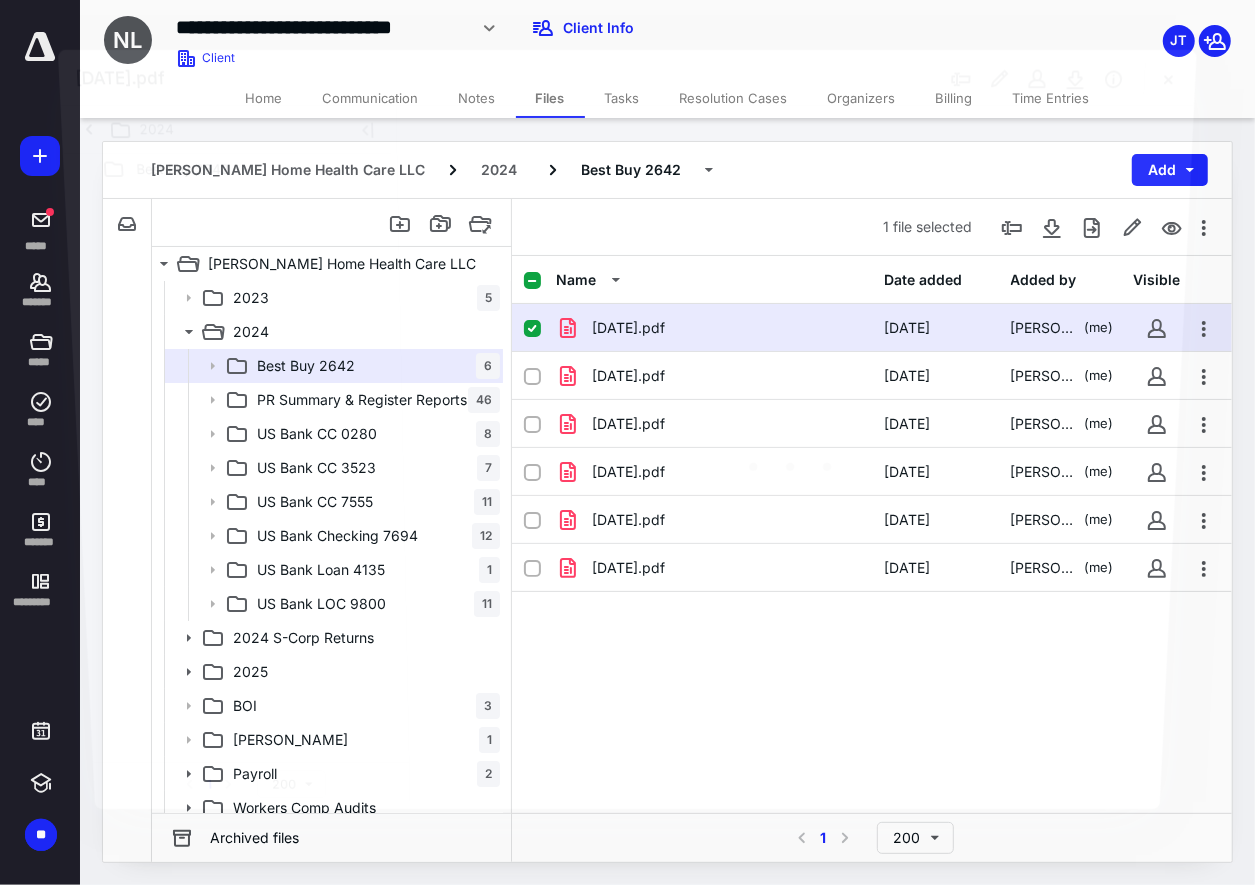 click at bounding box center (795, 455) 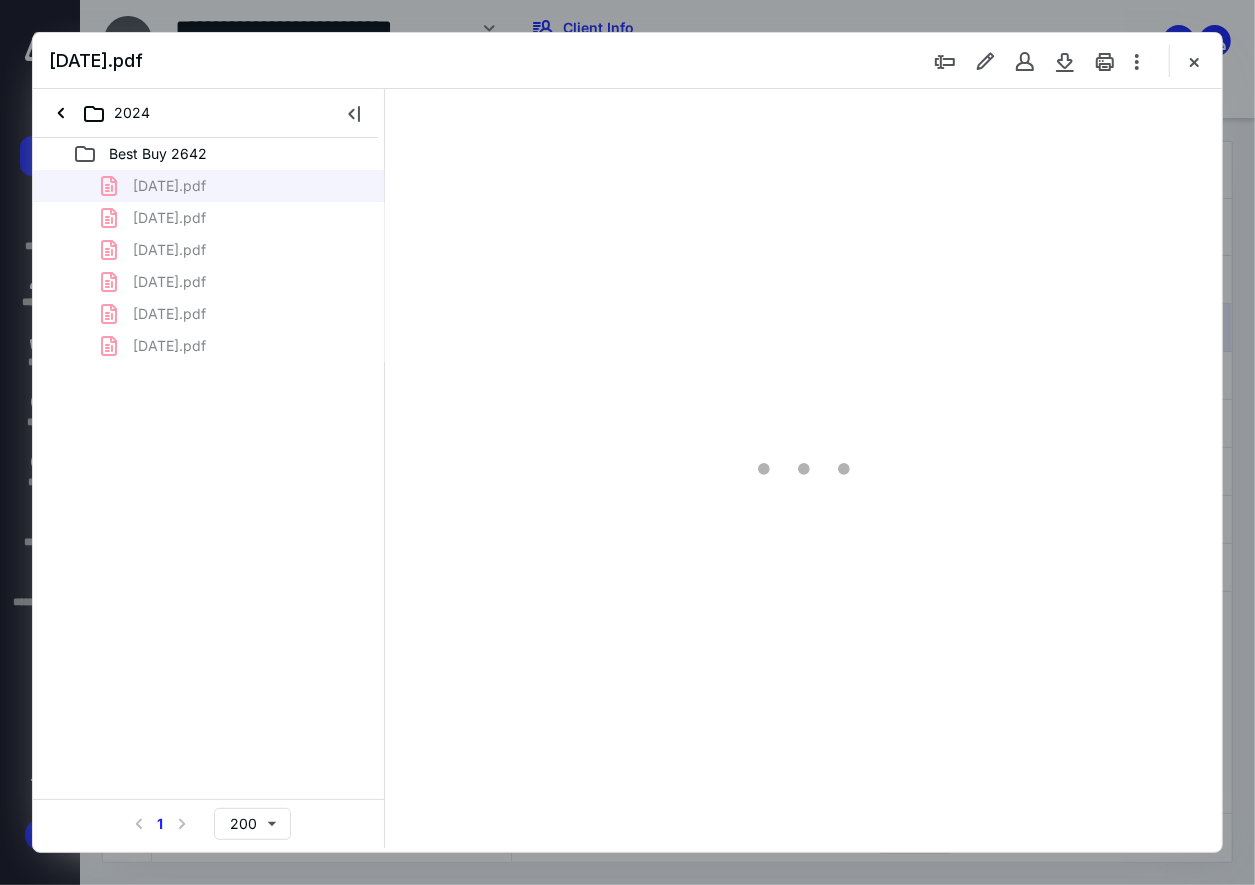 scroll, scrollTop: 0, scrollLeft: 0, axis: both 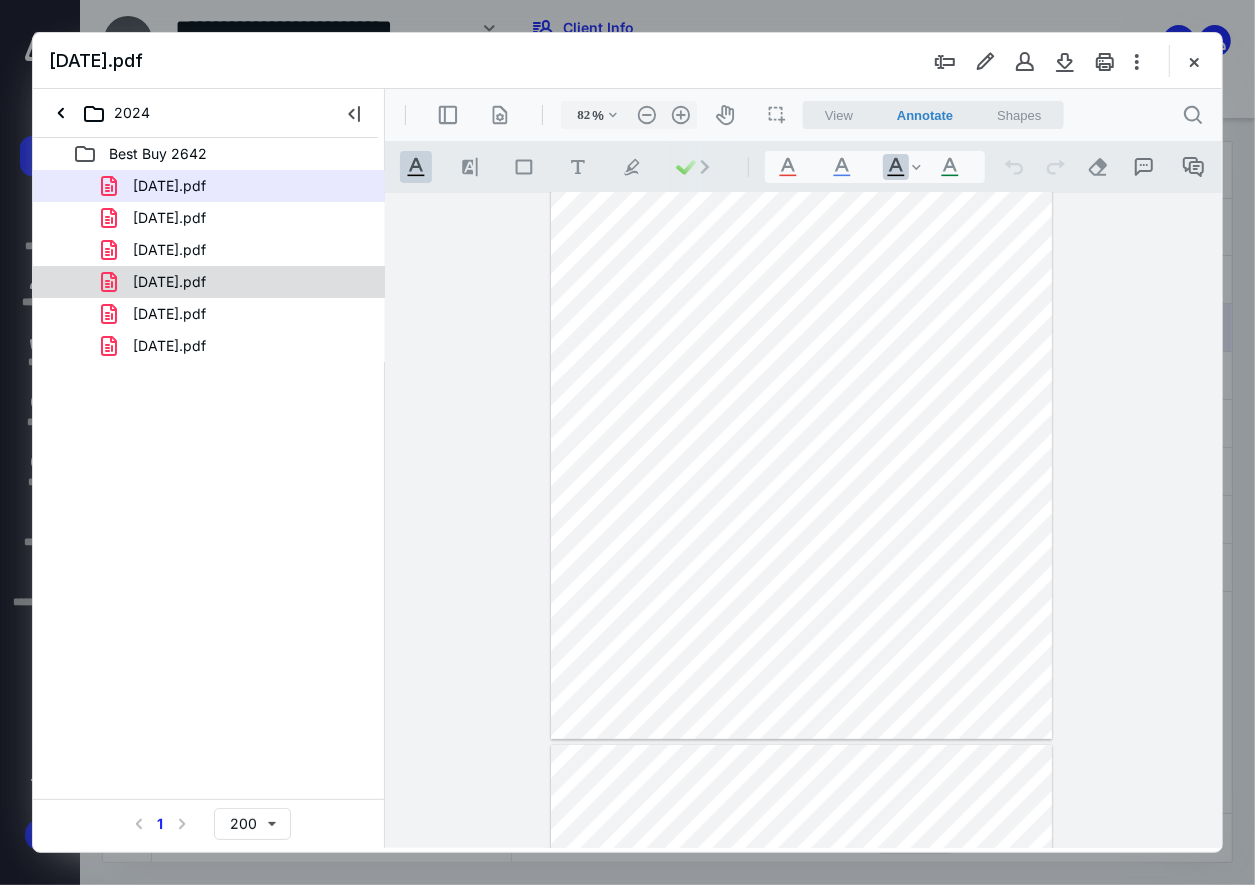 click on "[DATE].pdf" at bounding box center [237, 282] 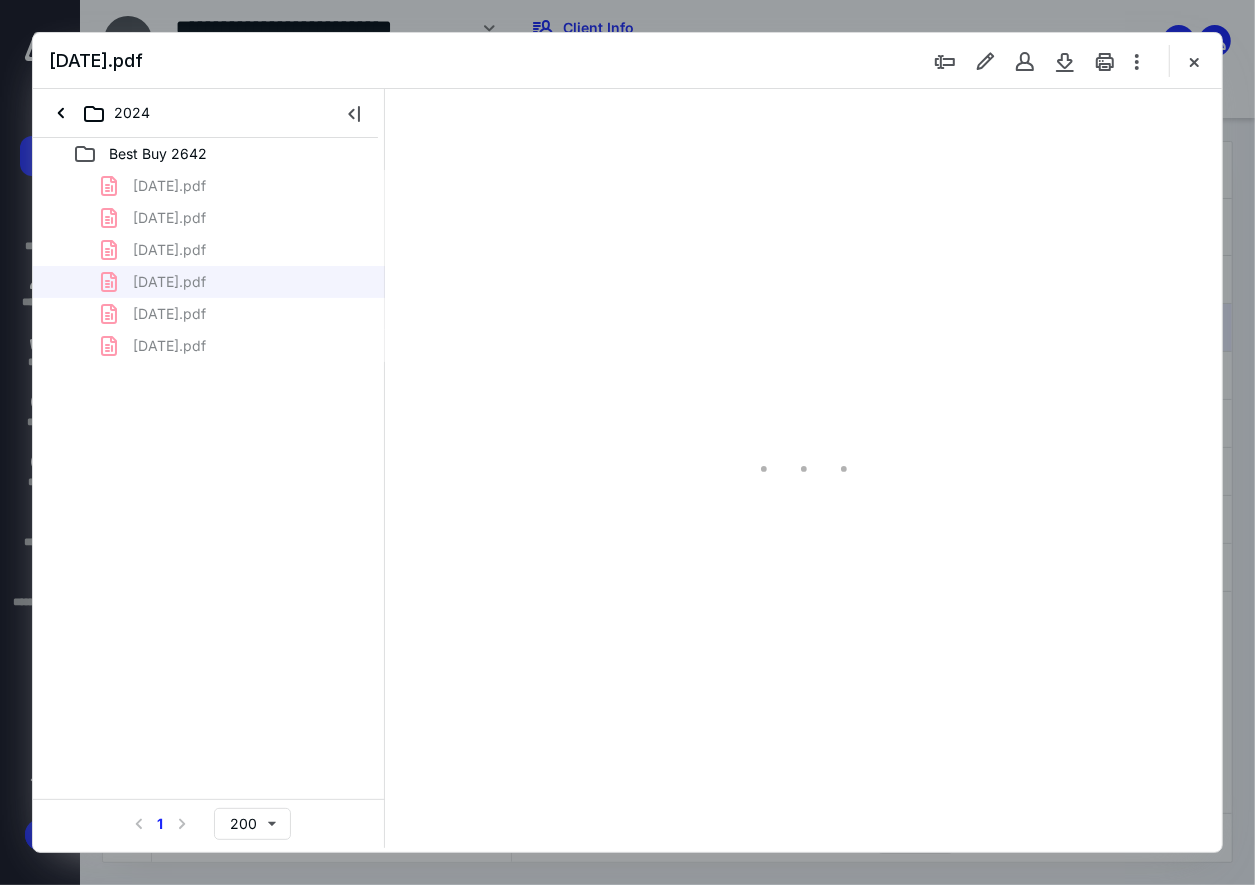 type on "83" 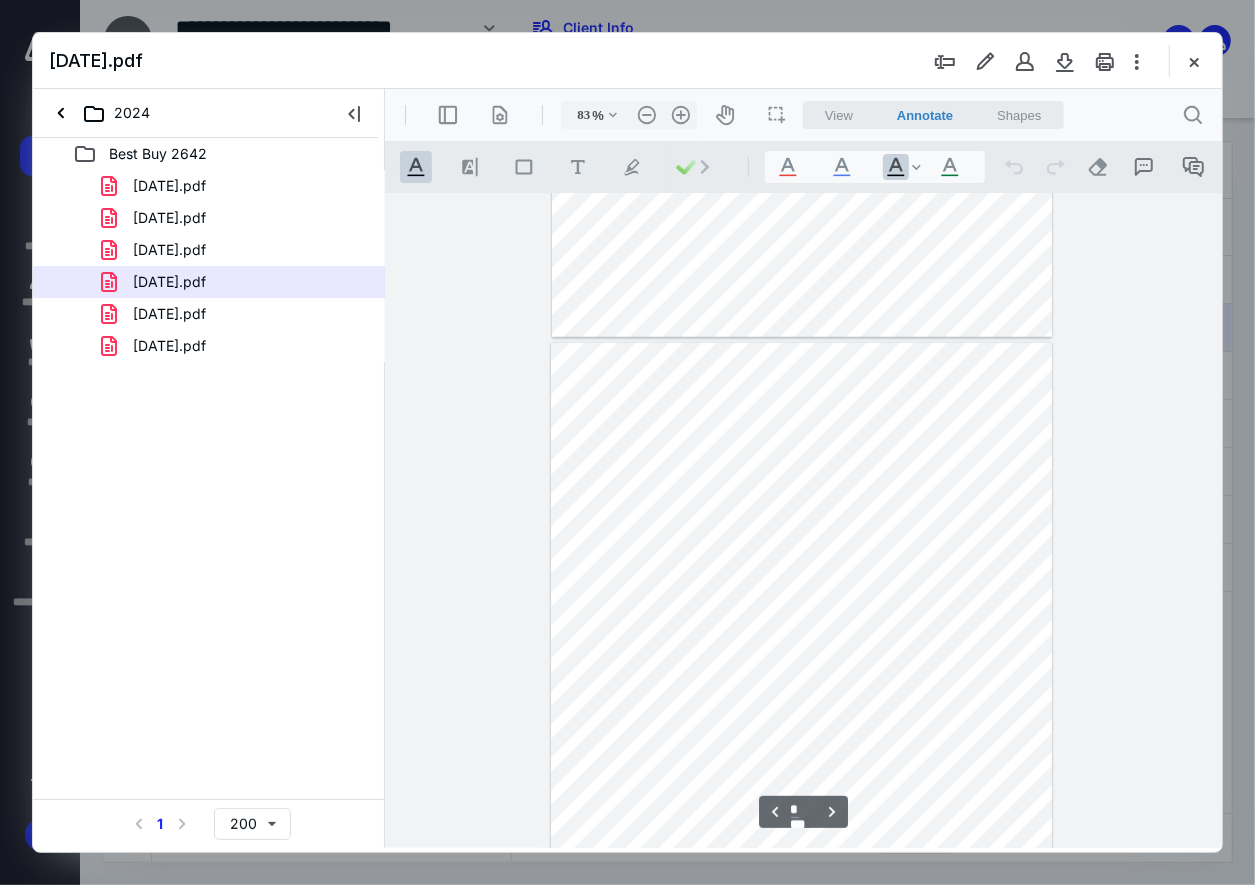 scroll, scrollTop: 1306, scrollLeft: 0, axis: vertical 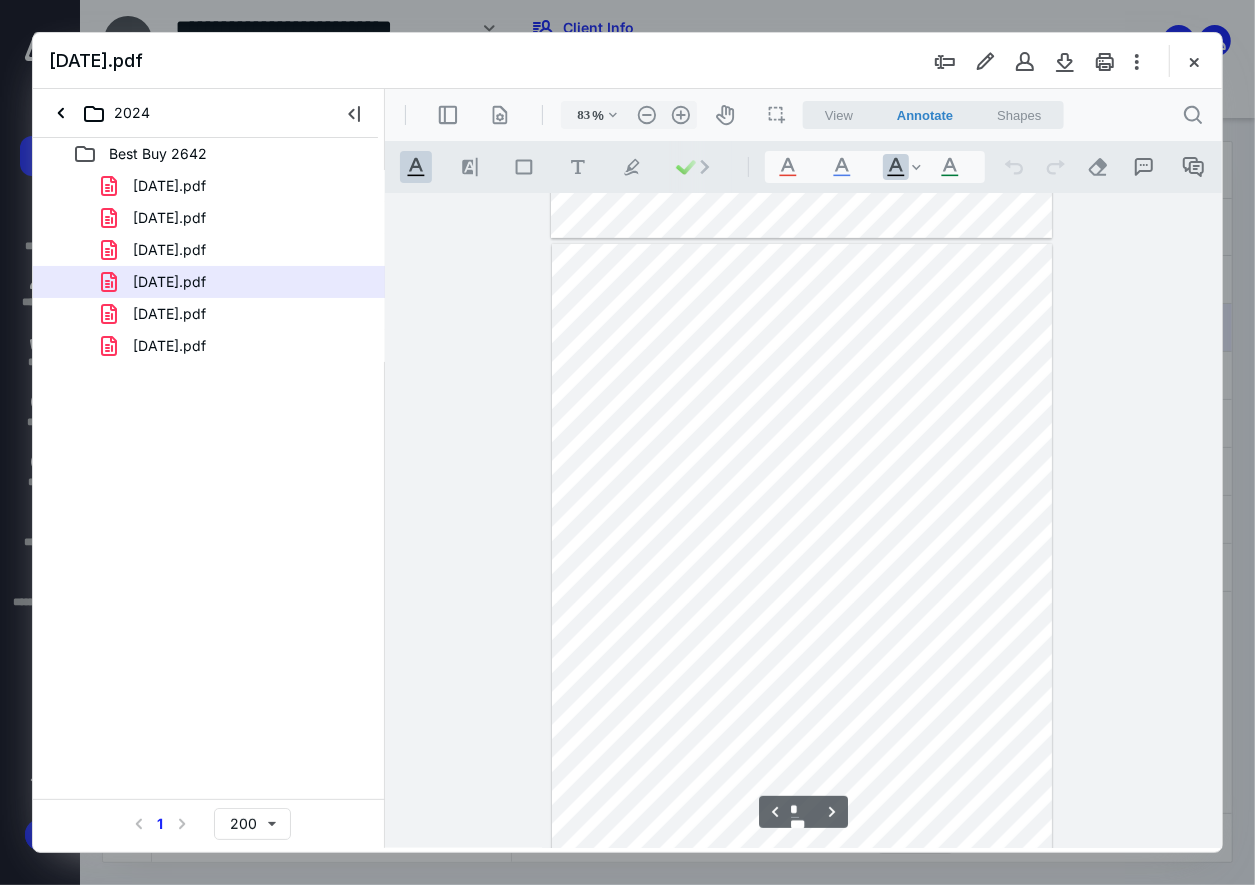 type on "*" 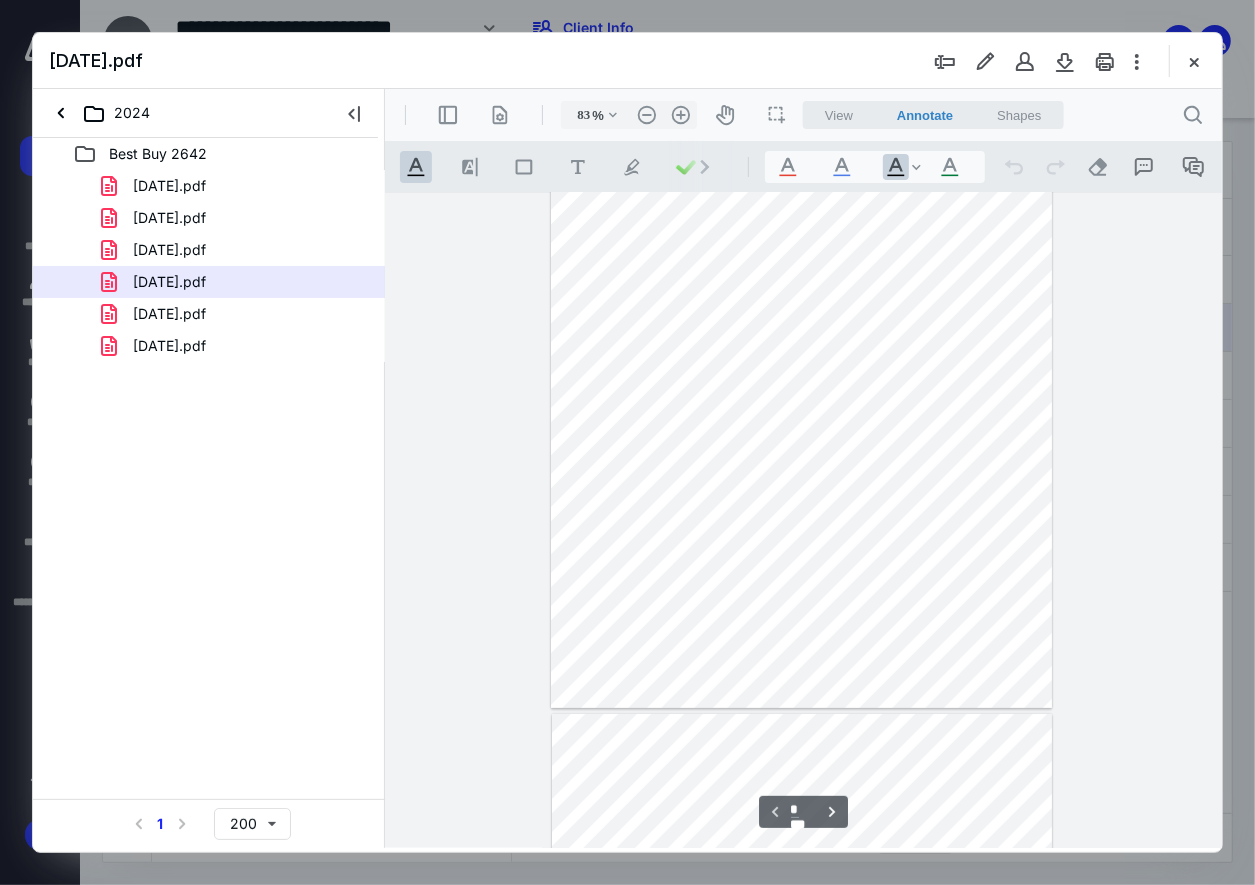 scroll, scrollTop: 106, scrollLeft: 0, axis: vertical 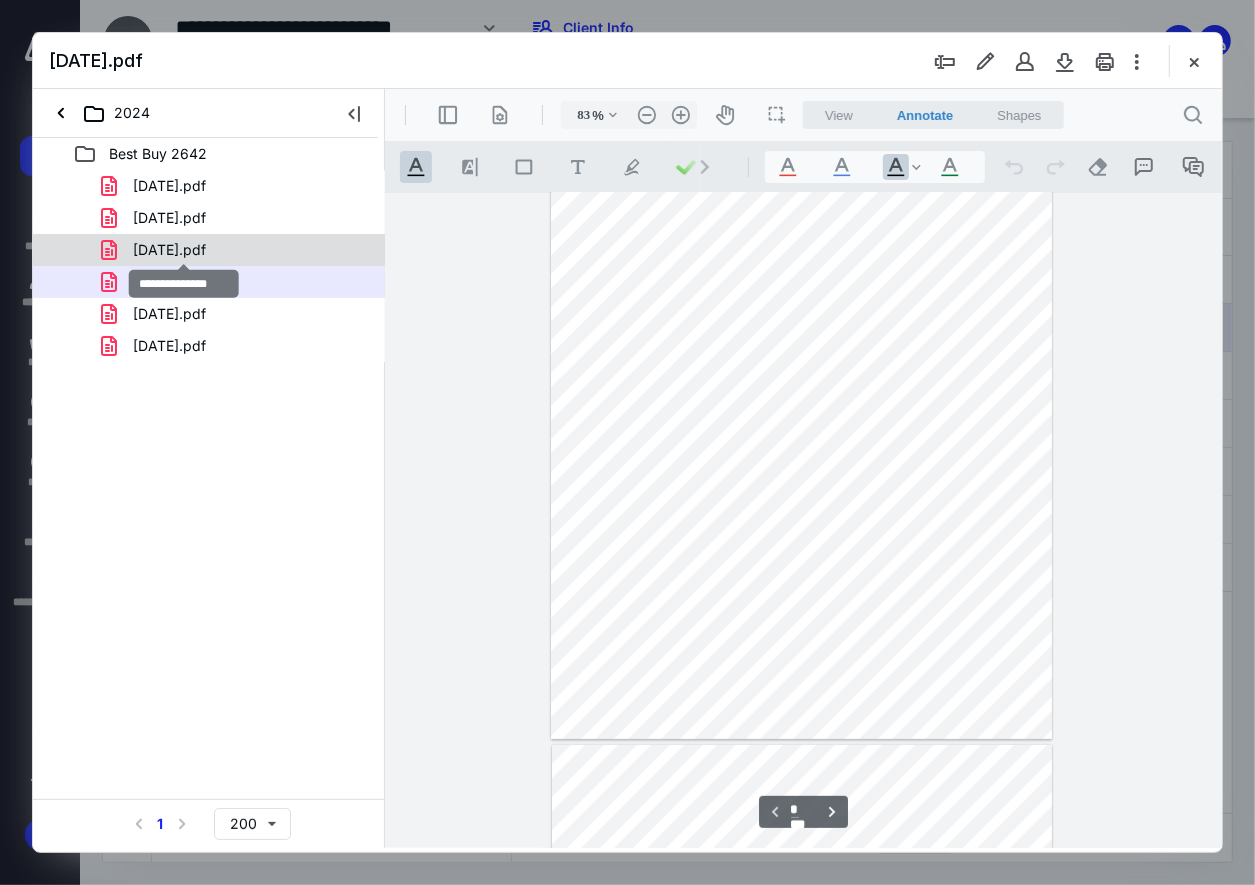 click on "[DATE].pdf" at bounding box center [169, 250] 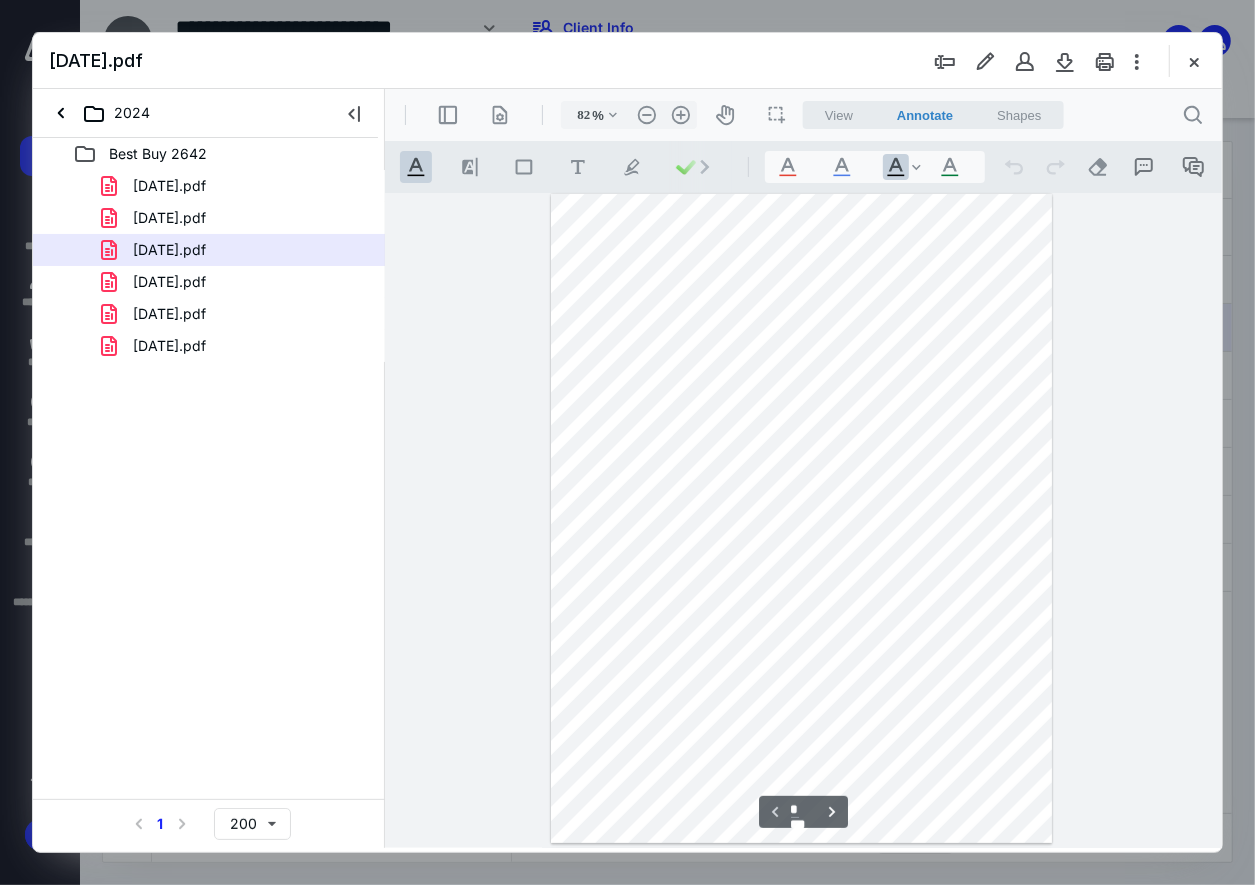 scroll, scrollTop: 0, scrollLeft: 0, axis: both 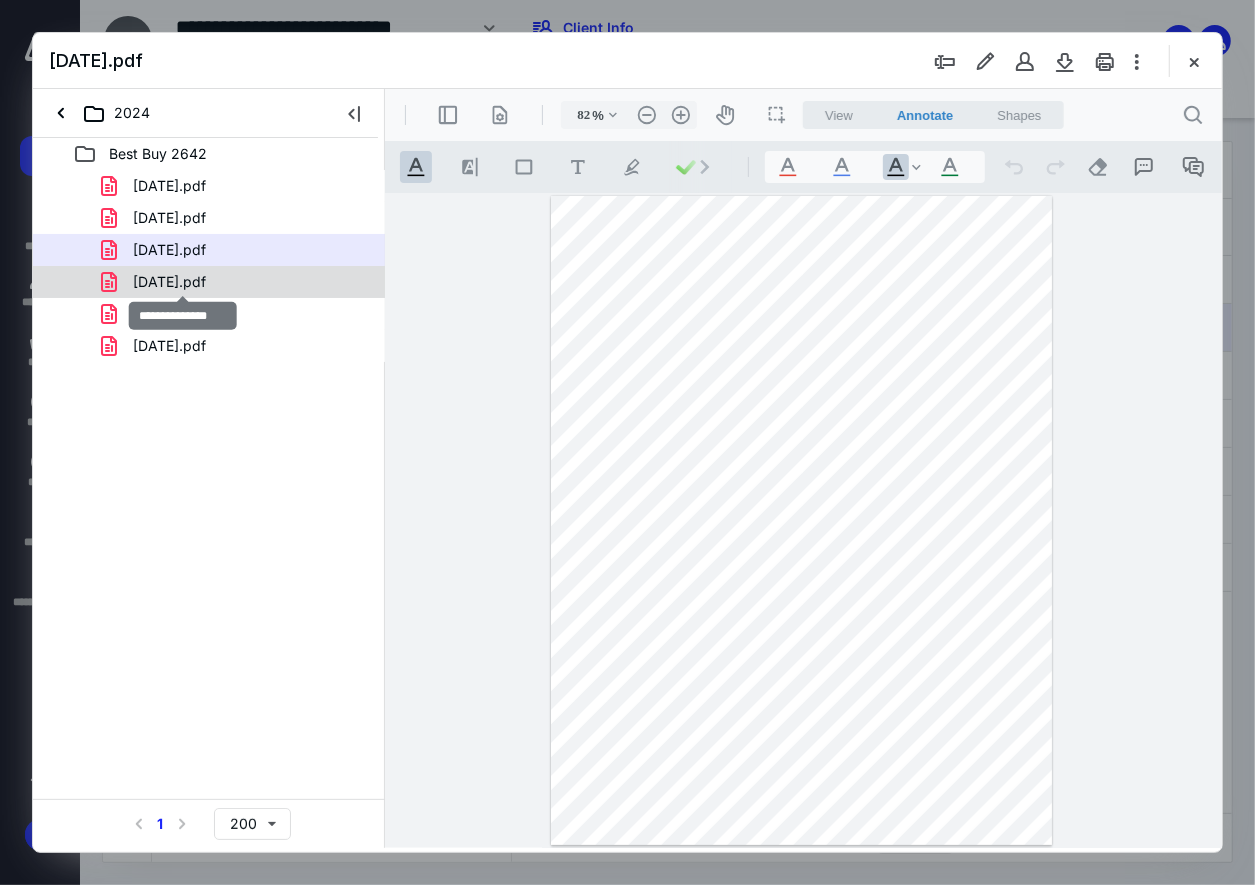 click on "[DATE].pdf" at bounding box center [169, 282] 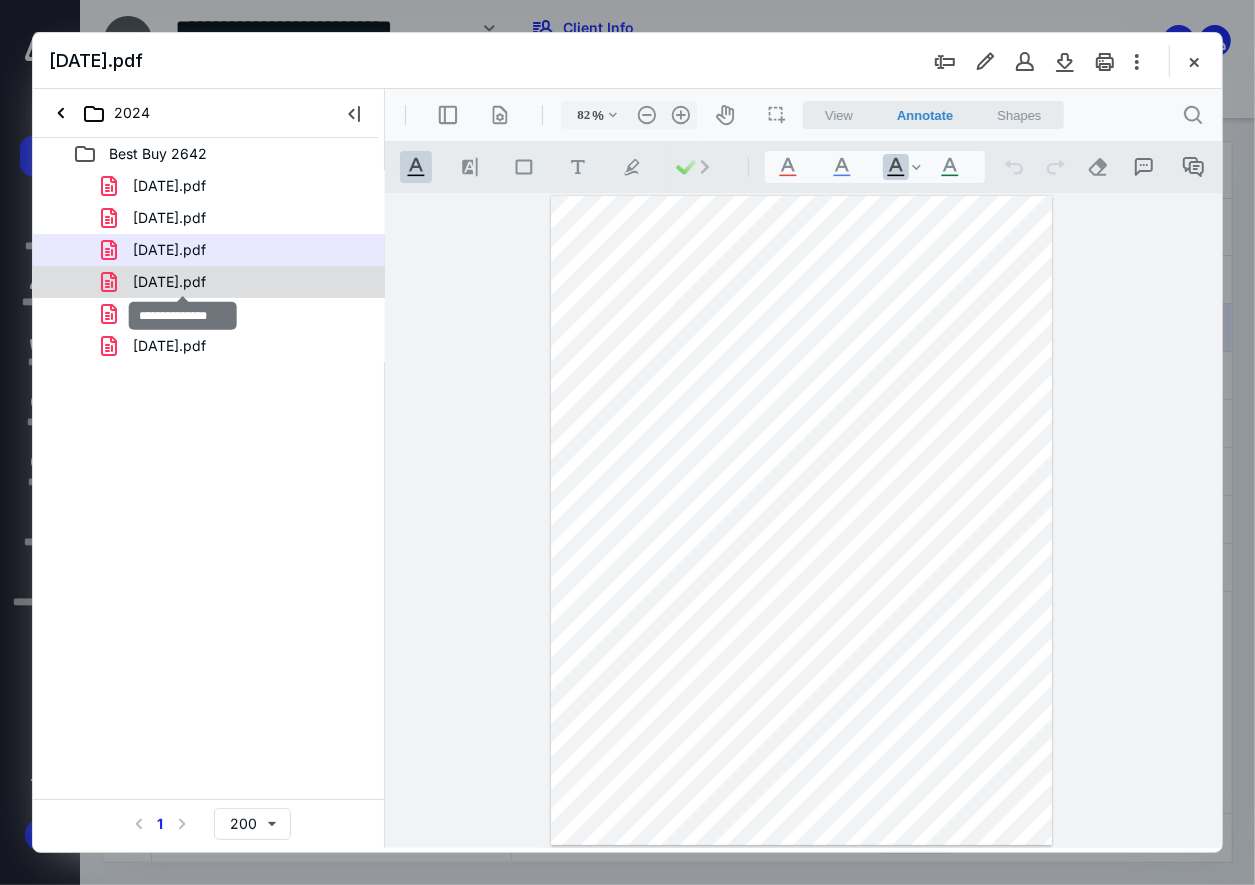 click on "[DATE].pdf [DATE].pdf [DATE].pdf [DATE].pdf [DATE].pdf [DATE].pdf" at bounding box center [209, 266] 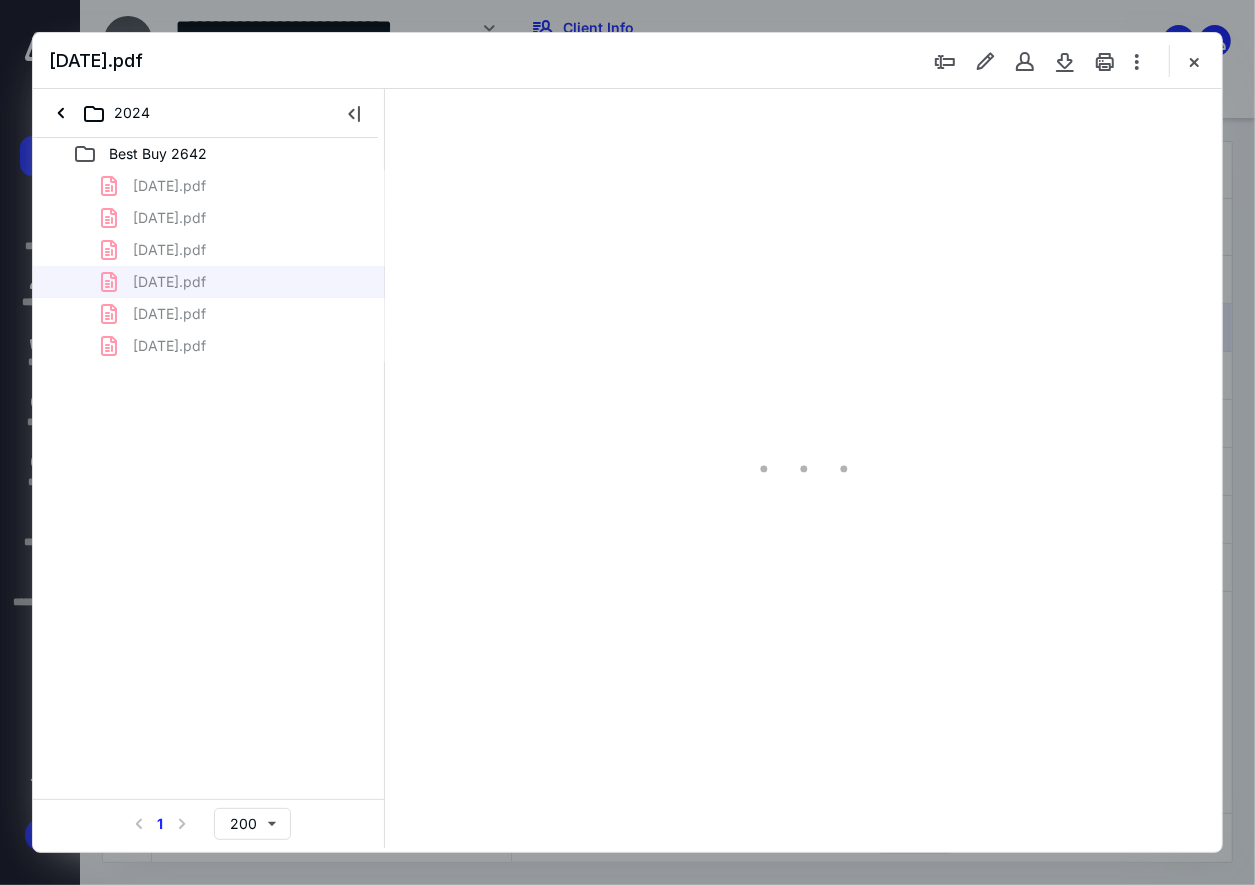 type on "83" 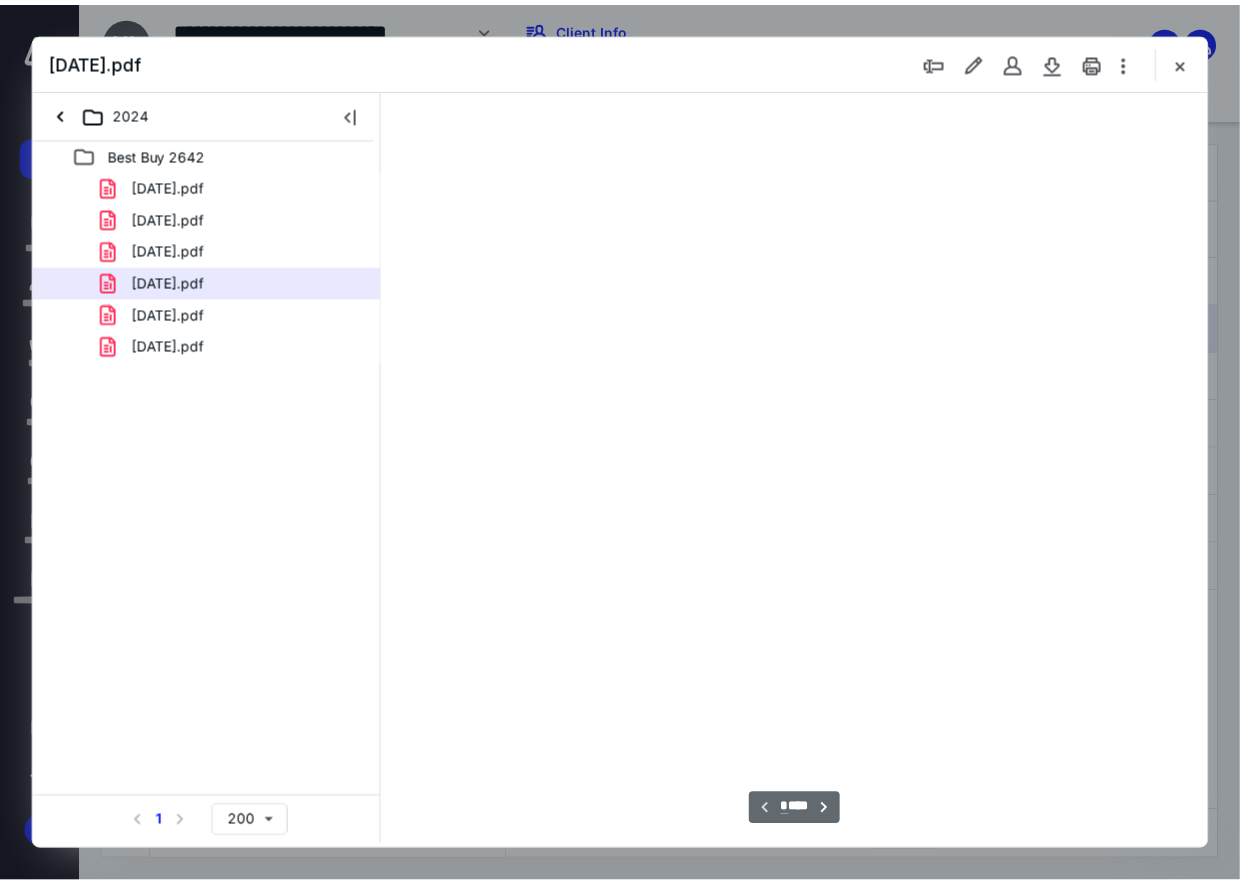 scroll, scrollTop: 106, scrollLeft: 0, axis: vertical 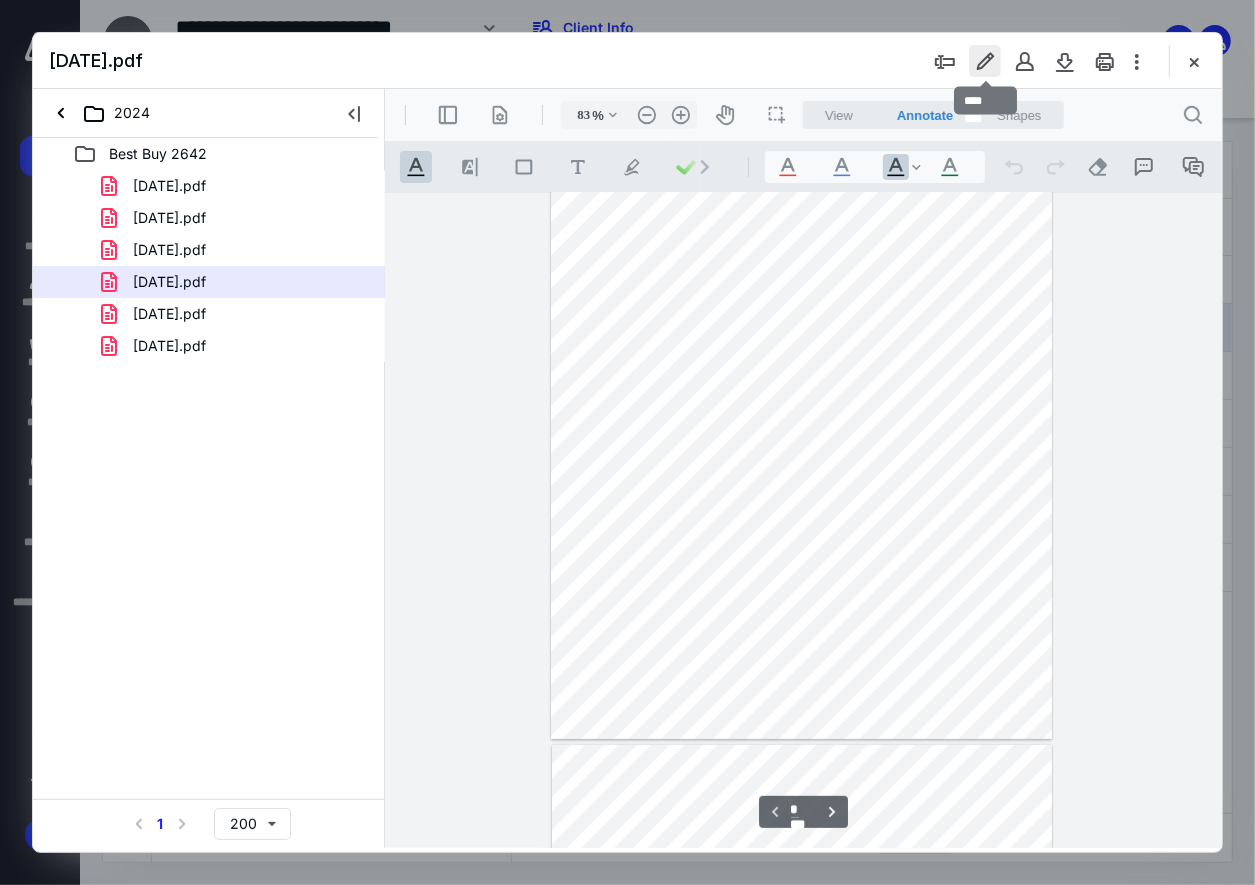 click at bounding box center [985, 61] 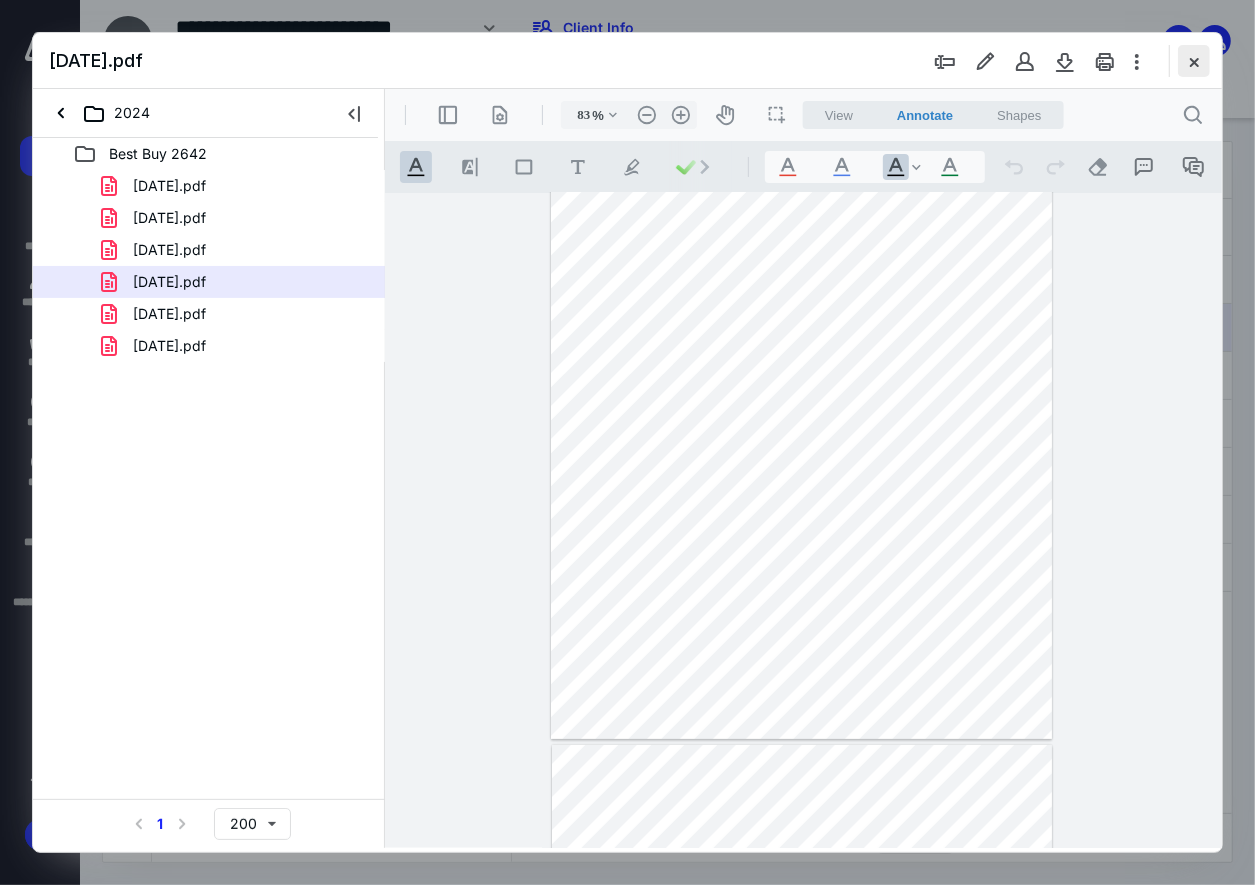 click at bounding box center [1194, 61] 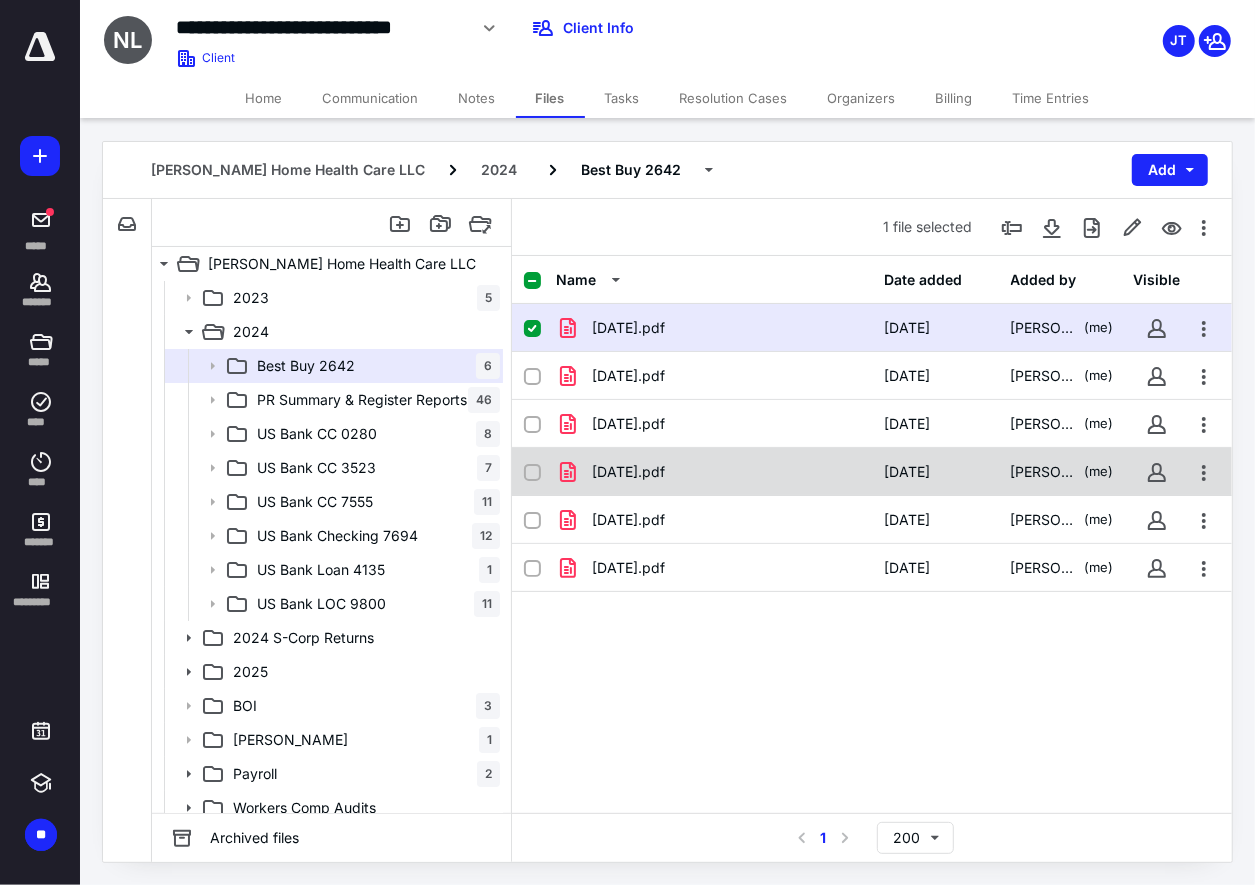 click on "[DATE].pdf" at bounding box center [714, 472] 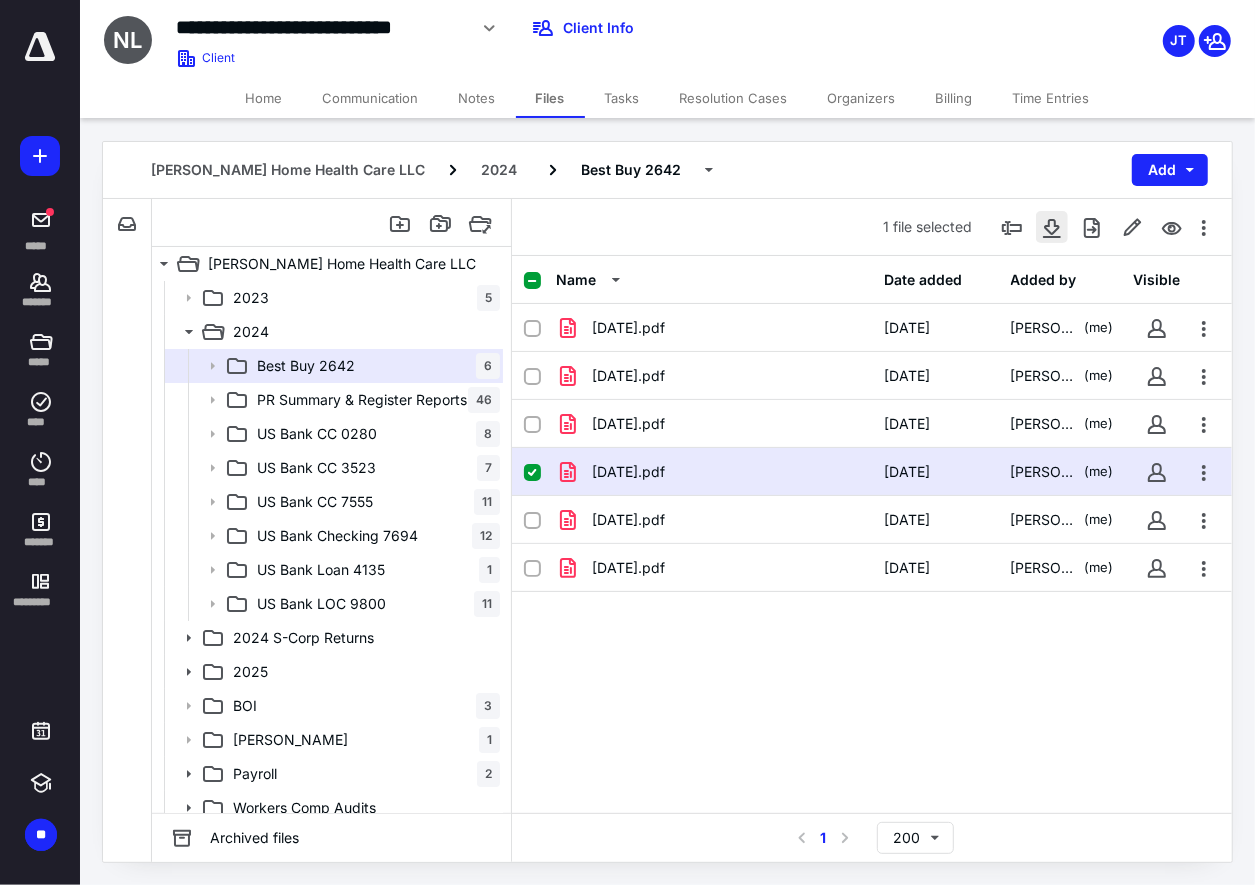 click at bounding box center [1052, 227] 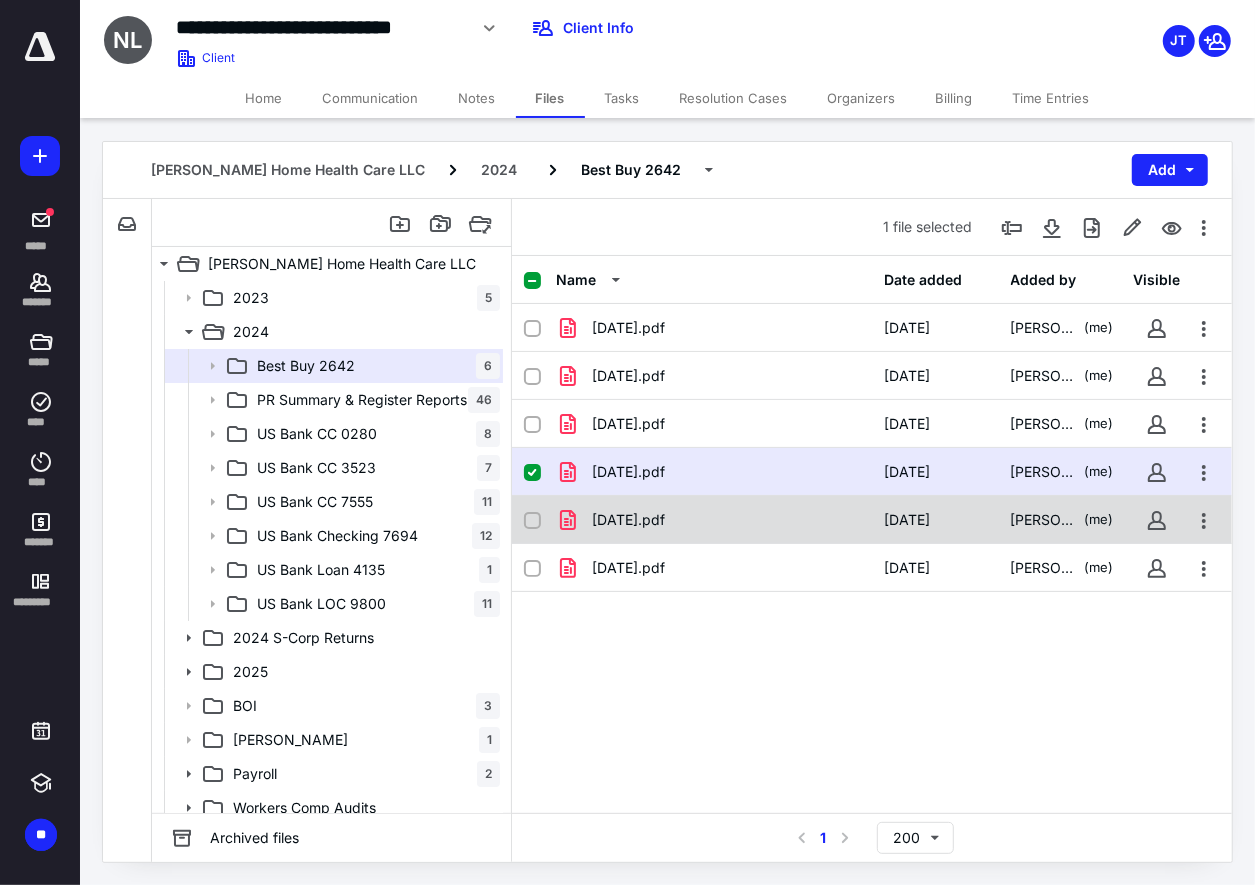 click on "[DATE].pdf" at bounding box center [628, 520] 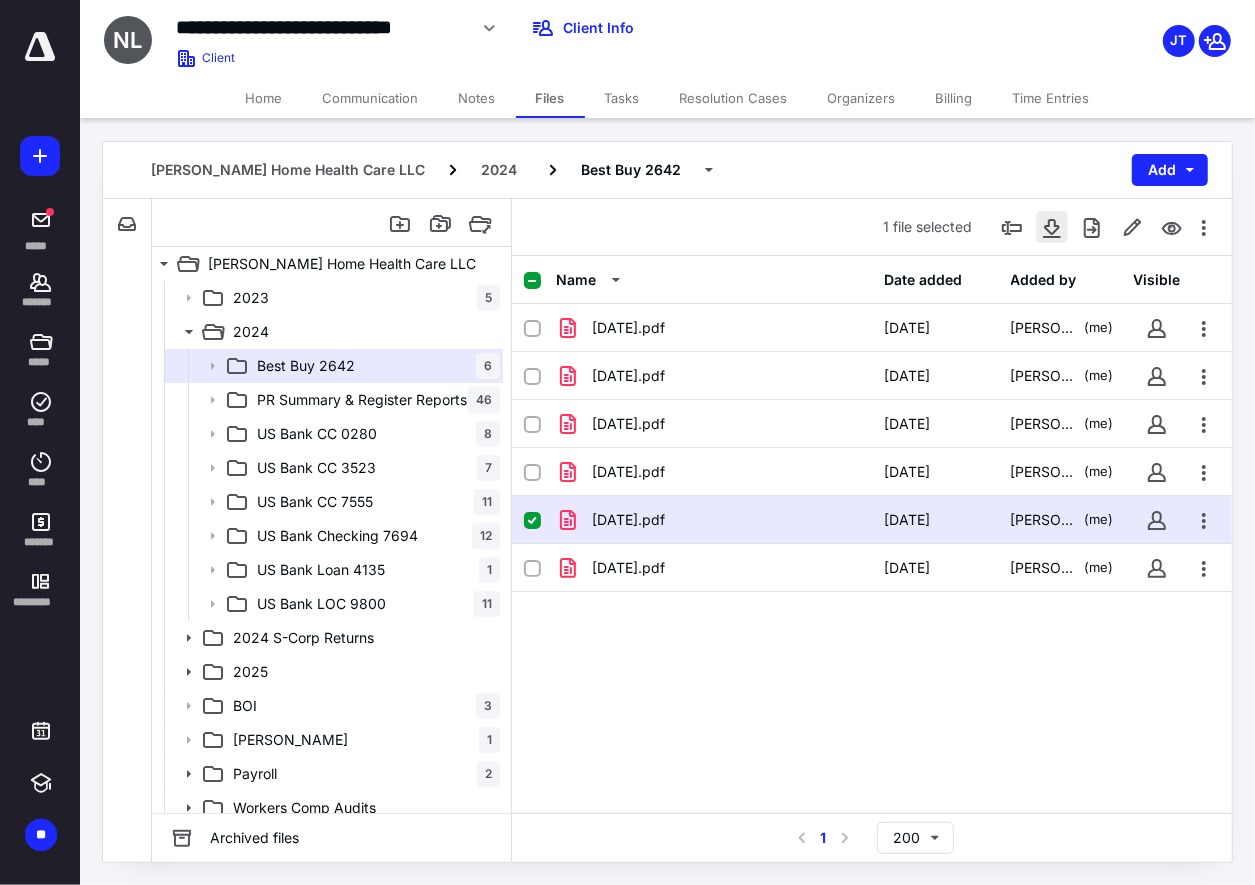 click at bounding box center [1052, 227] 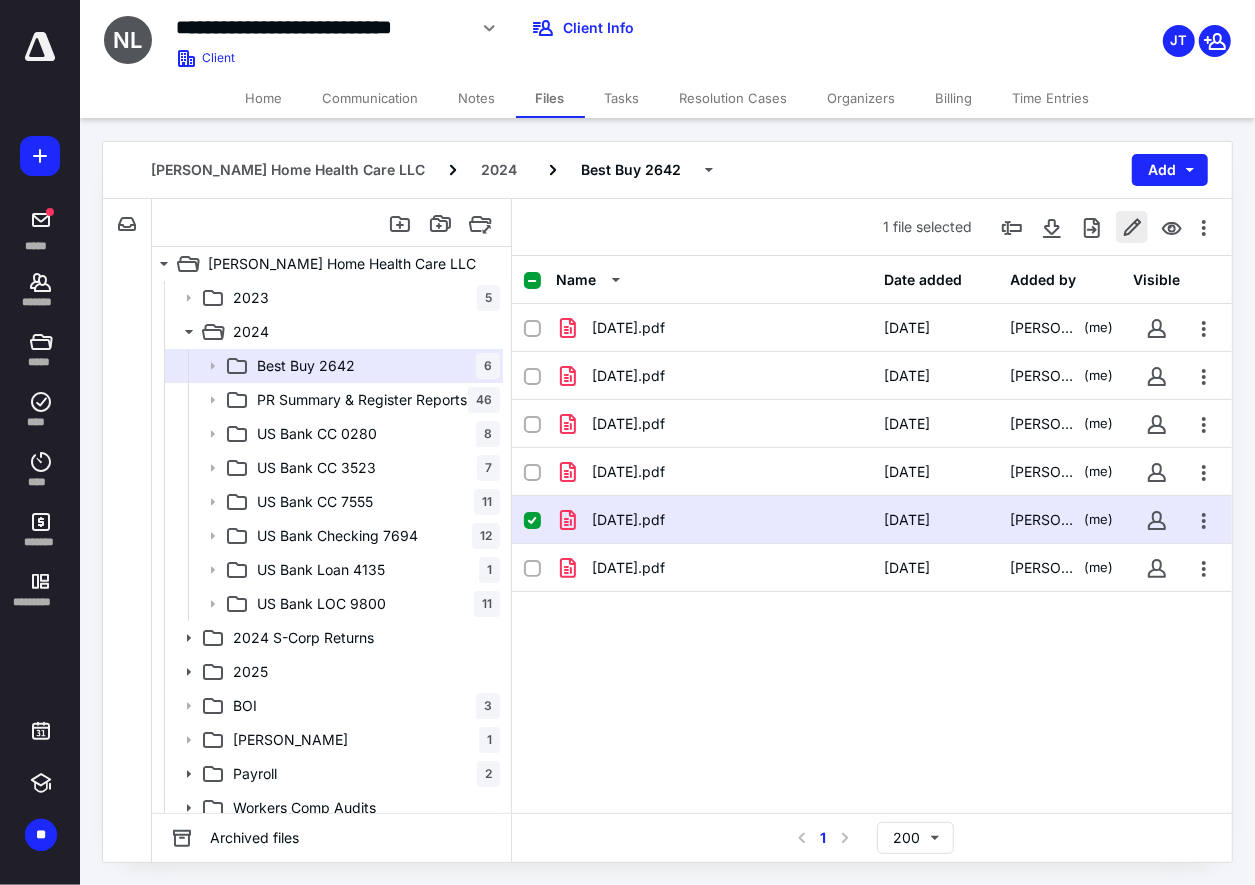 click at bounding box center (1132, 227) 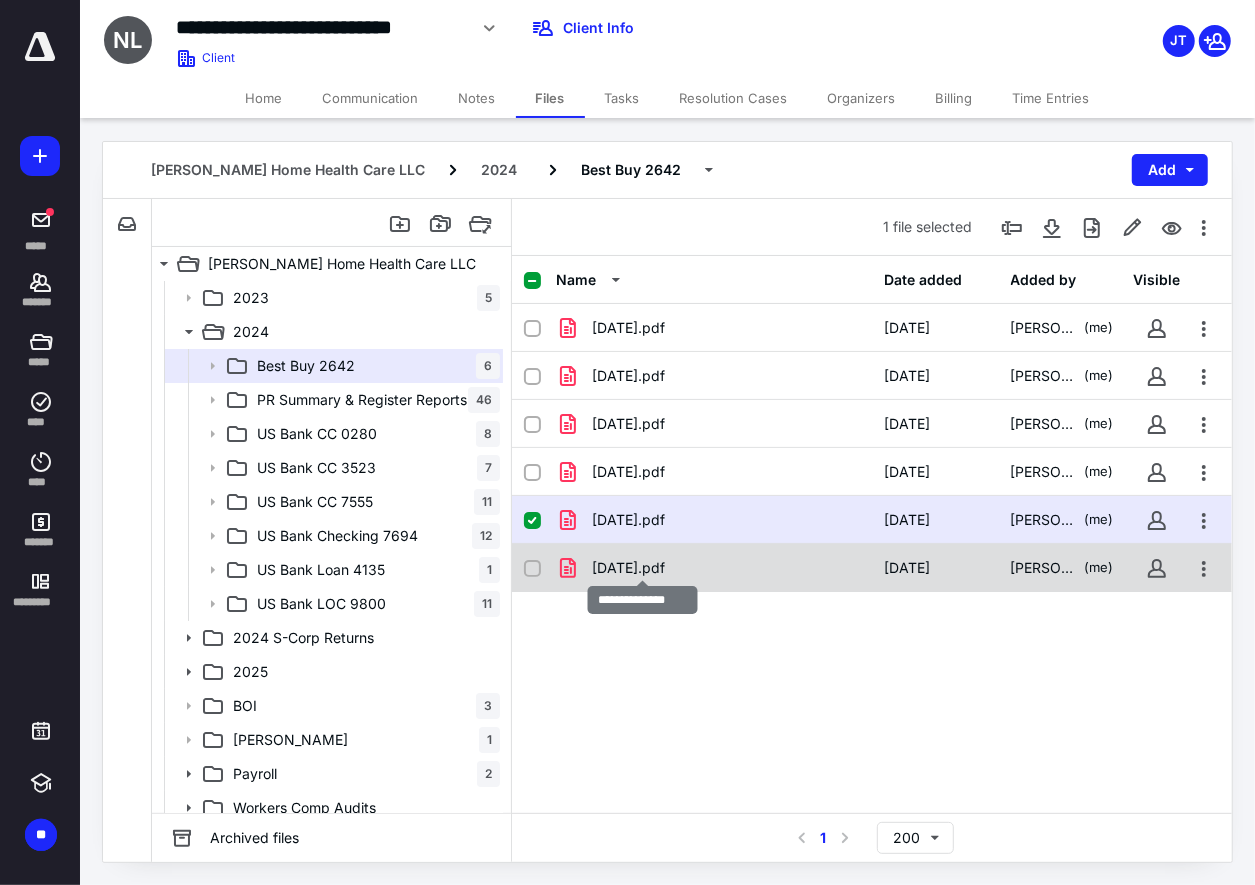 click on "[DATE].pdf" at bounding box center (628, 568) 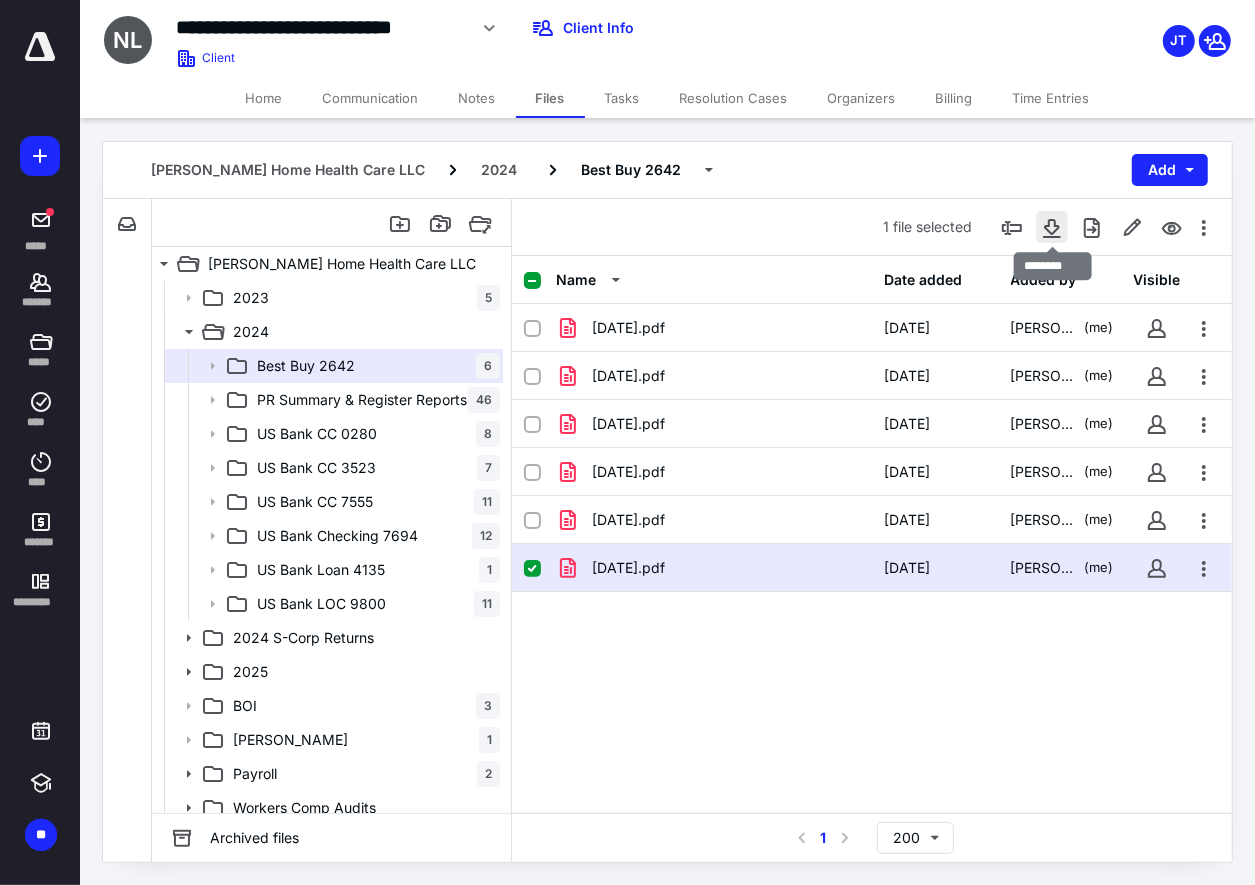 click at bounding box center (1052, 227) 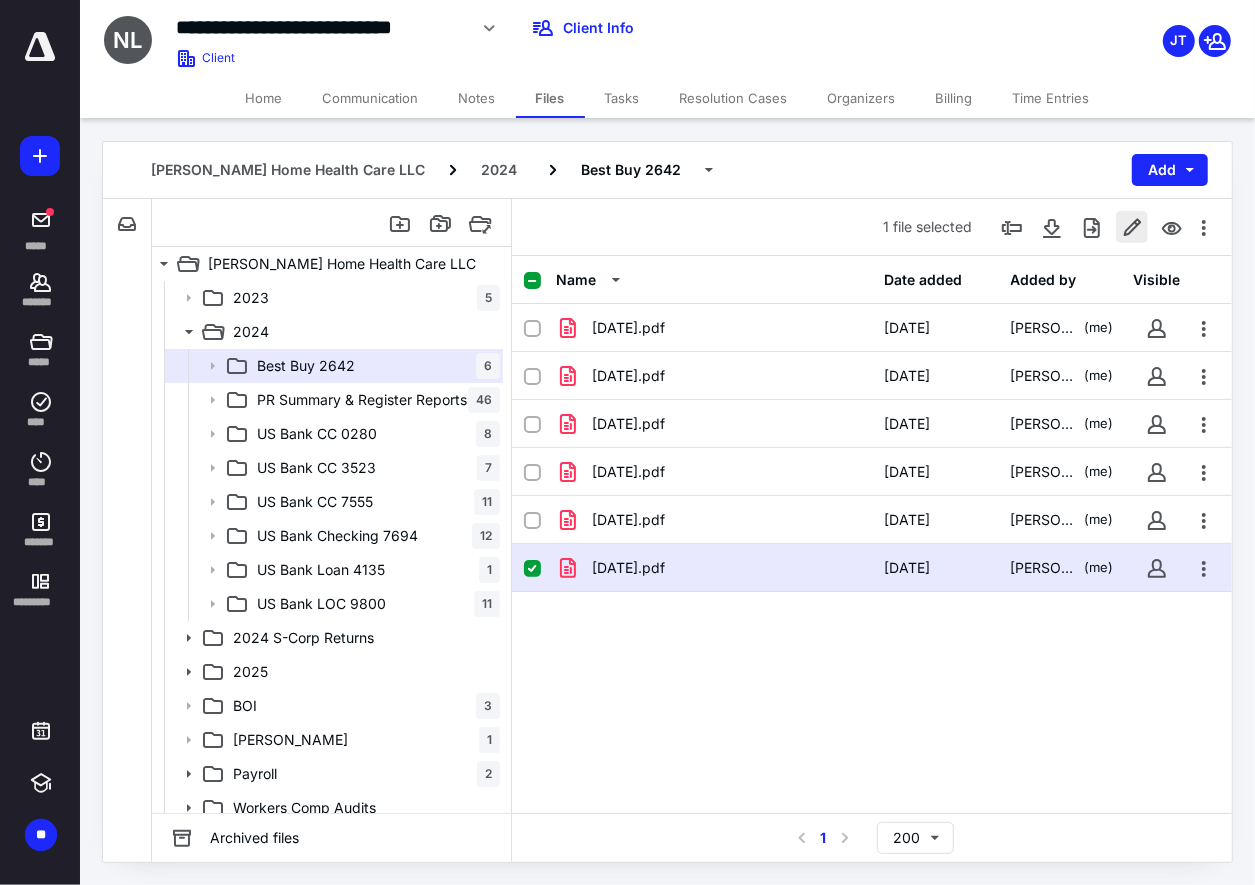 click at bounding box center (1132, 227) 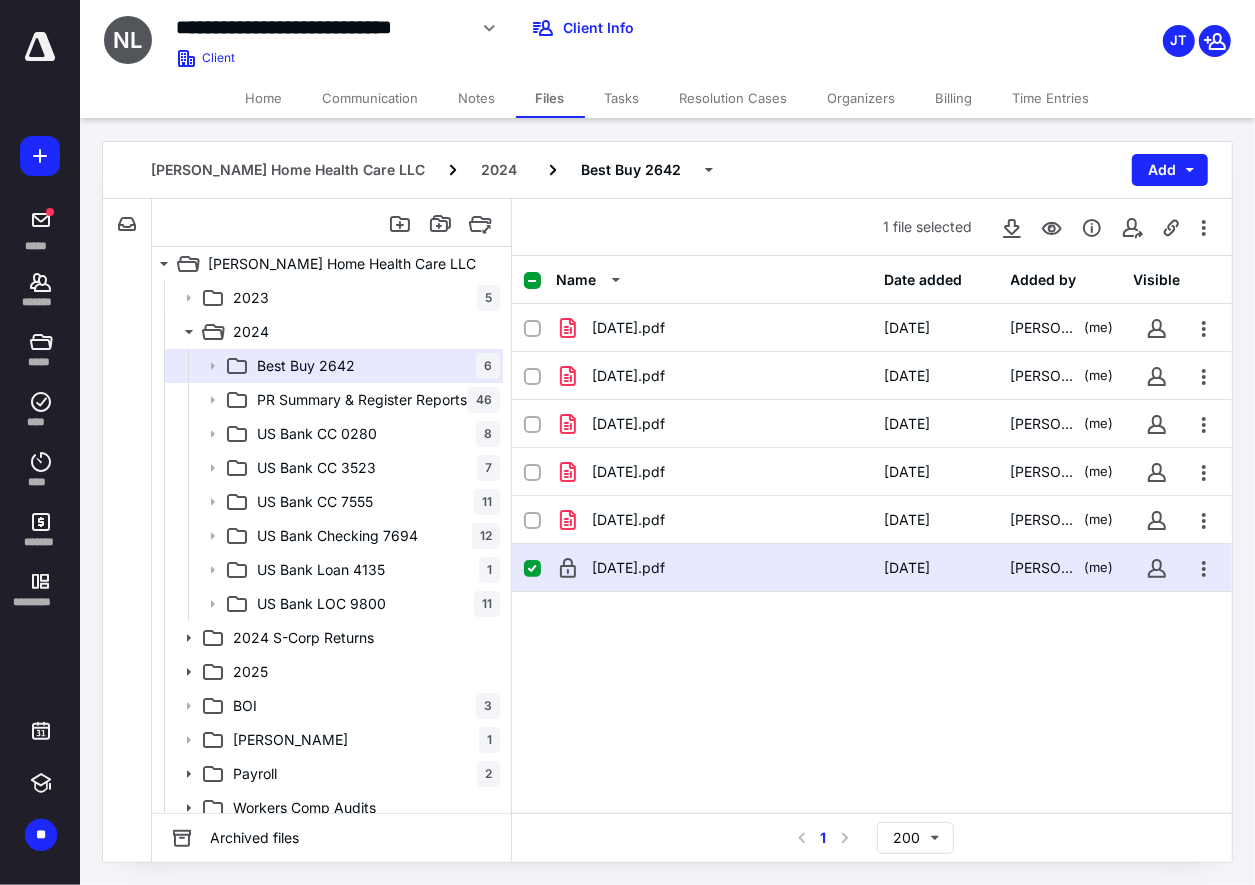 click on "Home" at bounding box center [264, 98] 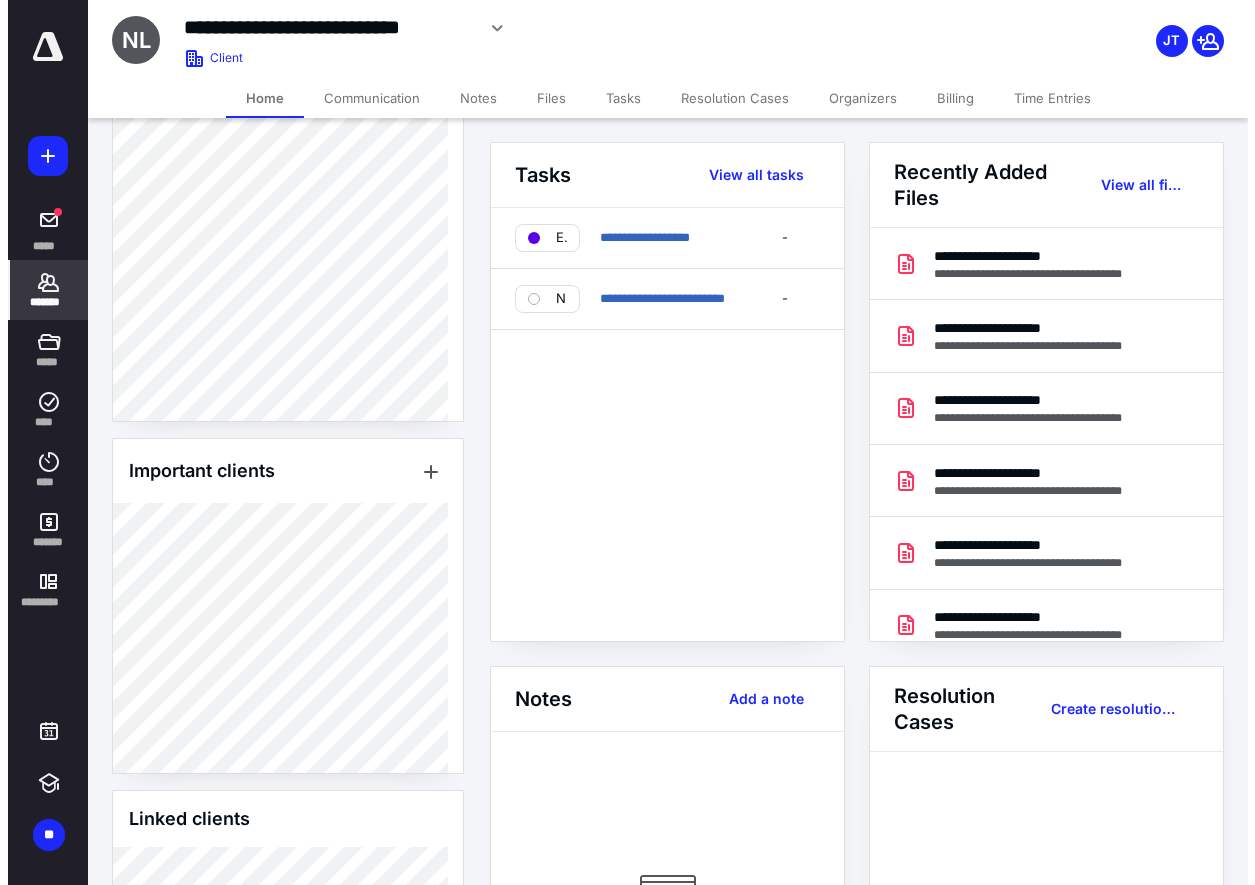 scroll, scrollTop: 700, scrollLeft: 0, axis: vertical 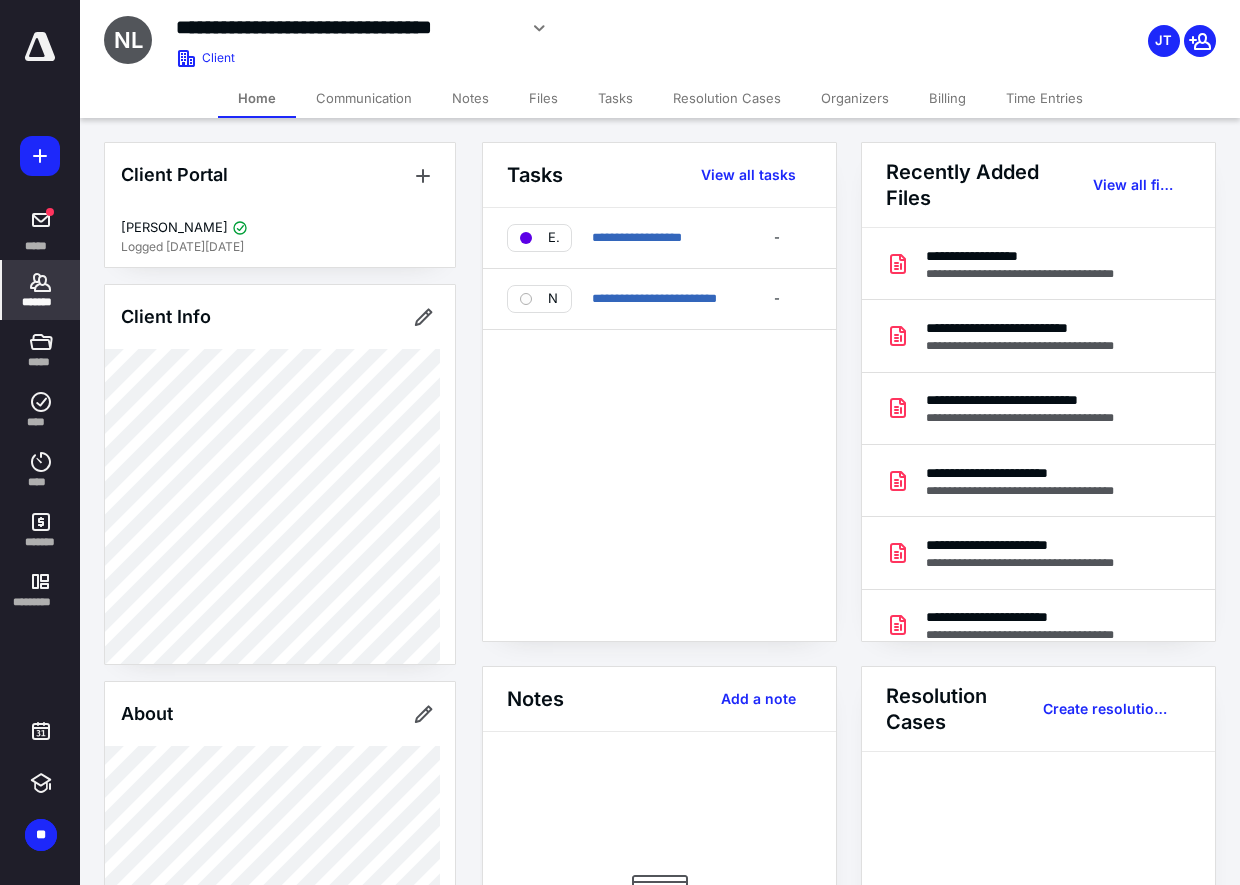 click on "Files" at bounding box center (543, 98) 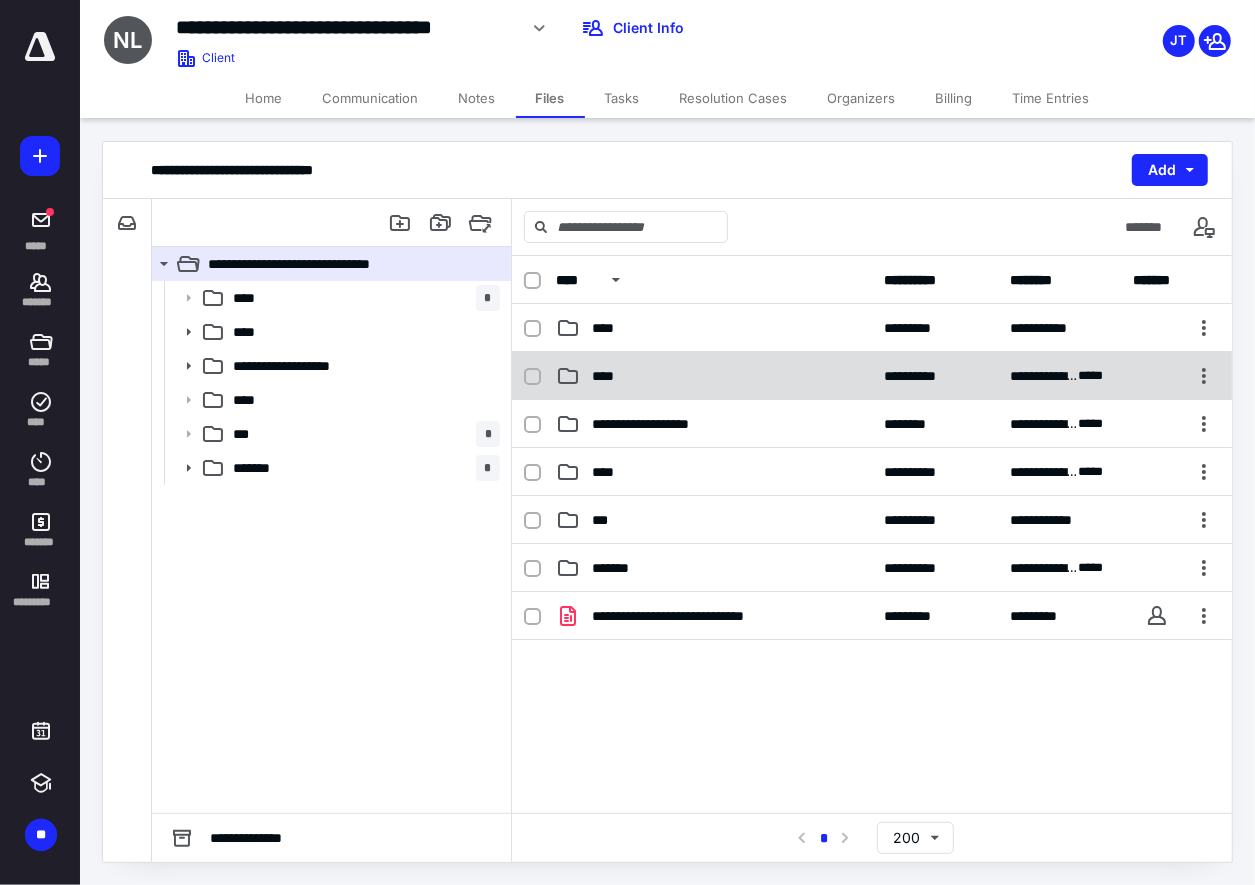 click on "****" at bounding box center [714, 376] 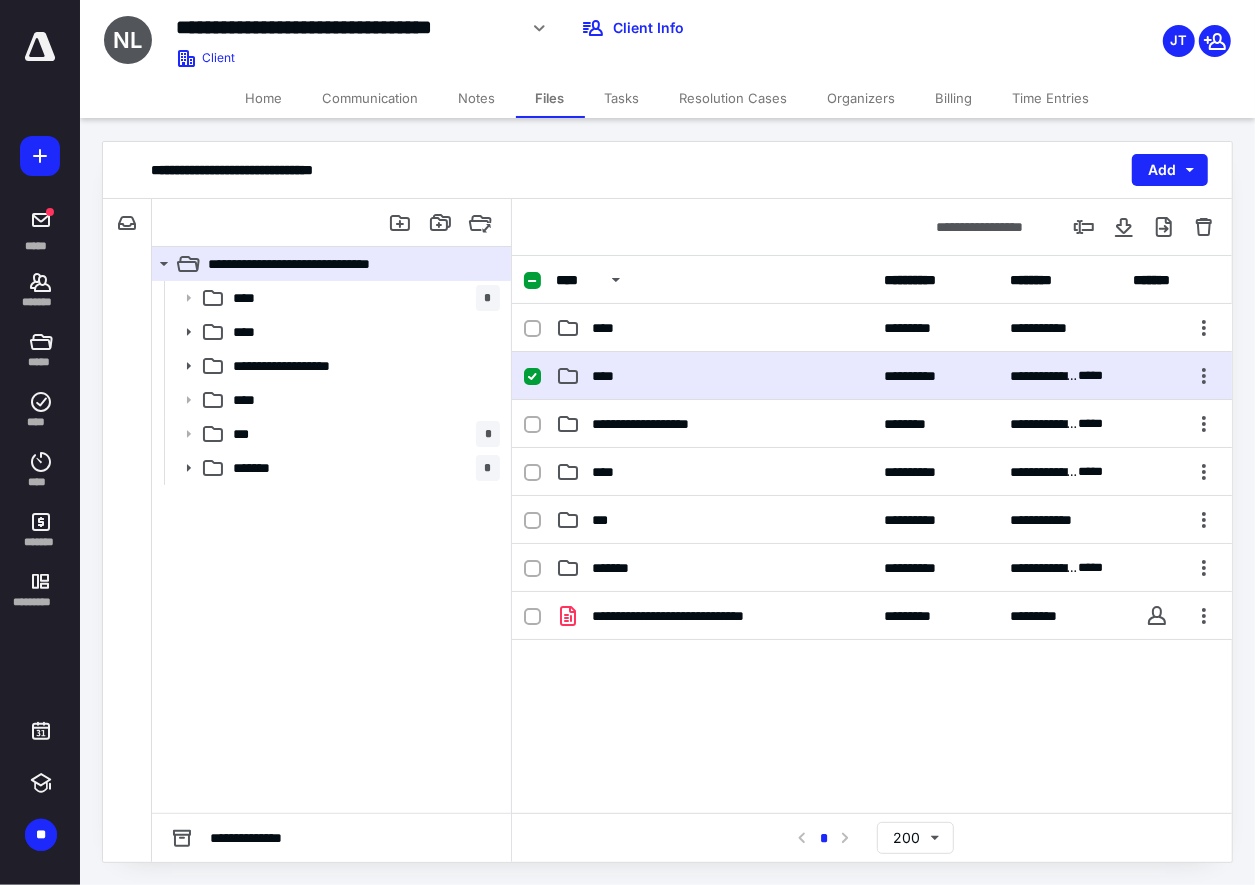 click on "****" at bounding box center [714, 376] 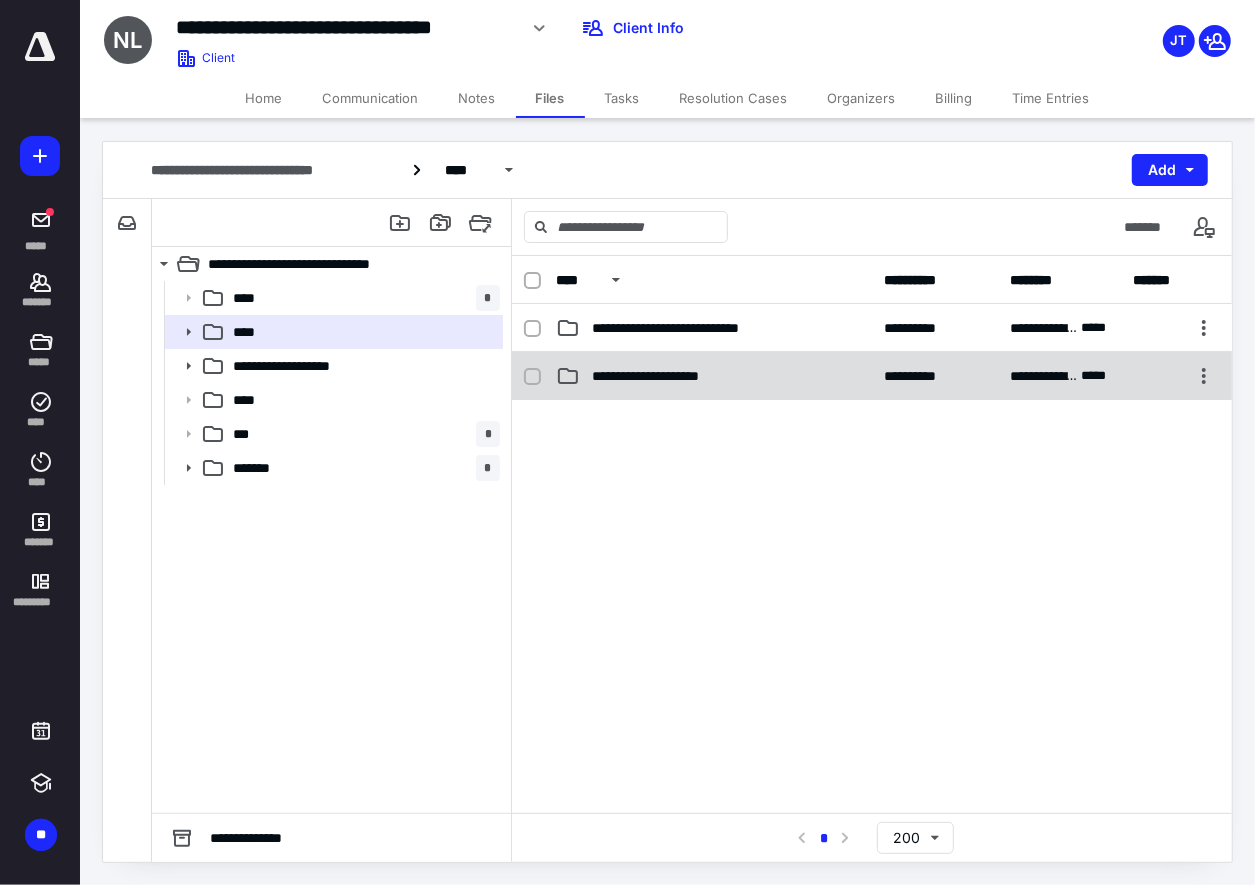 click on "**********" at bounding box center (672, 376) 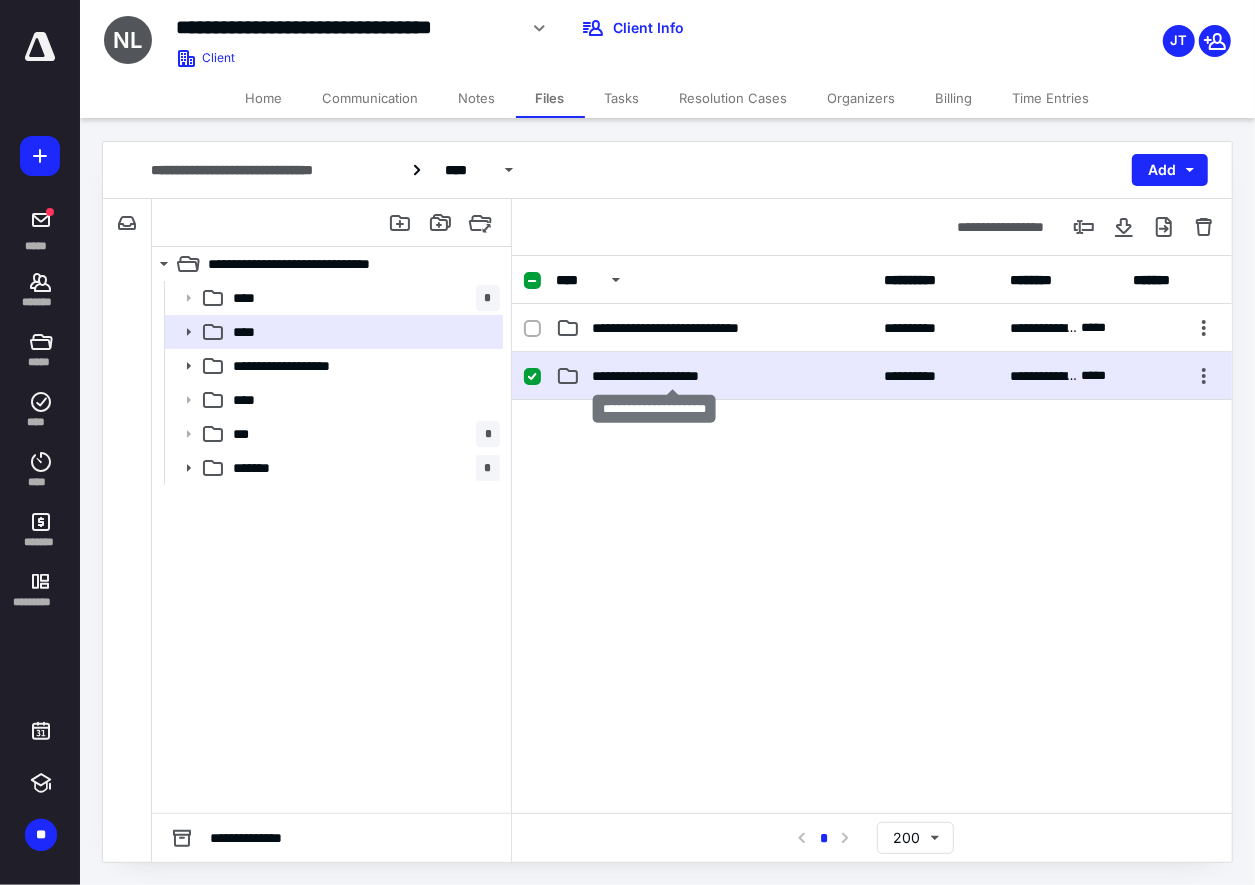 click on "**********" at bounding box center (672, 376) 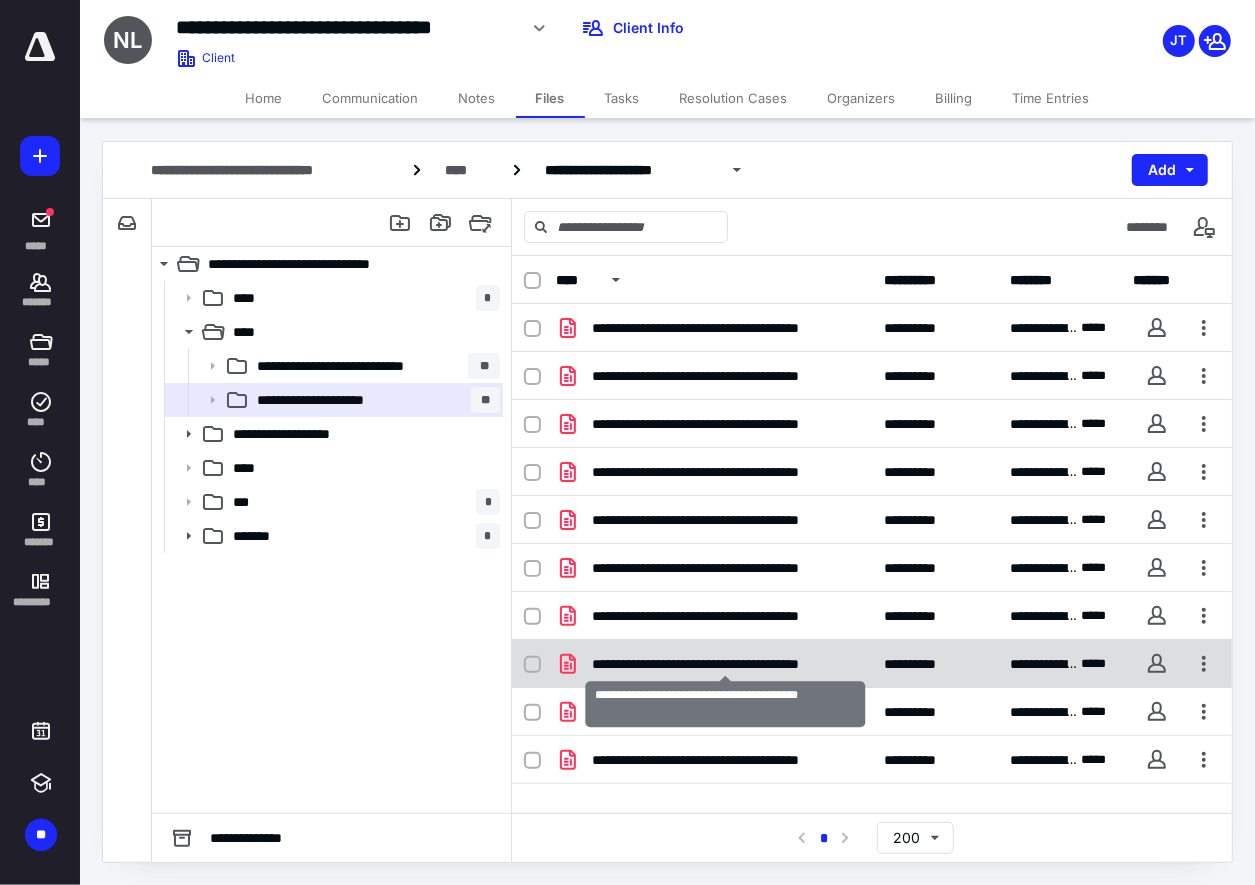 click on "**********" at bounding box center (726, 664) 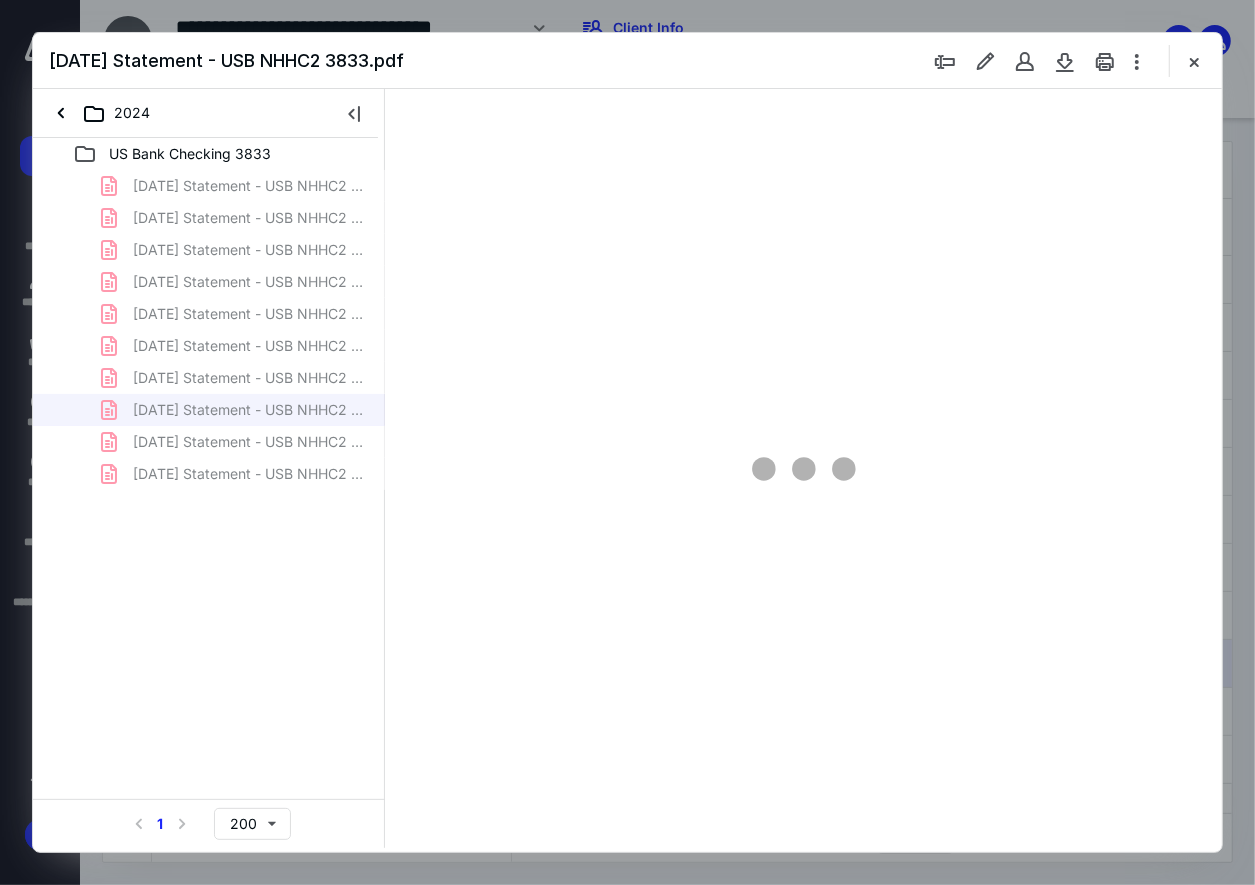scroll, scrollTop: 0, scrollLeft: 0, axis: both 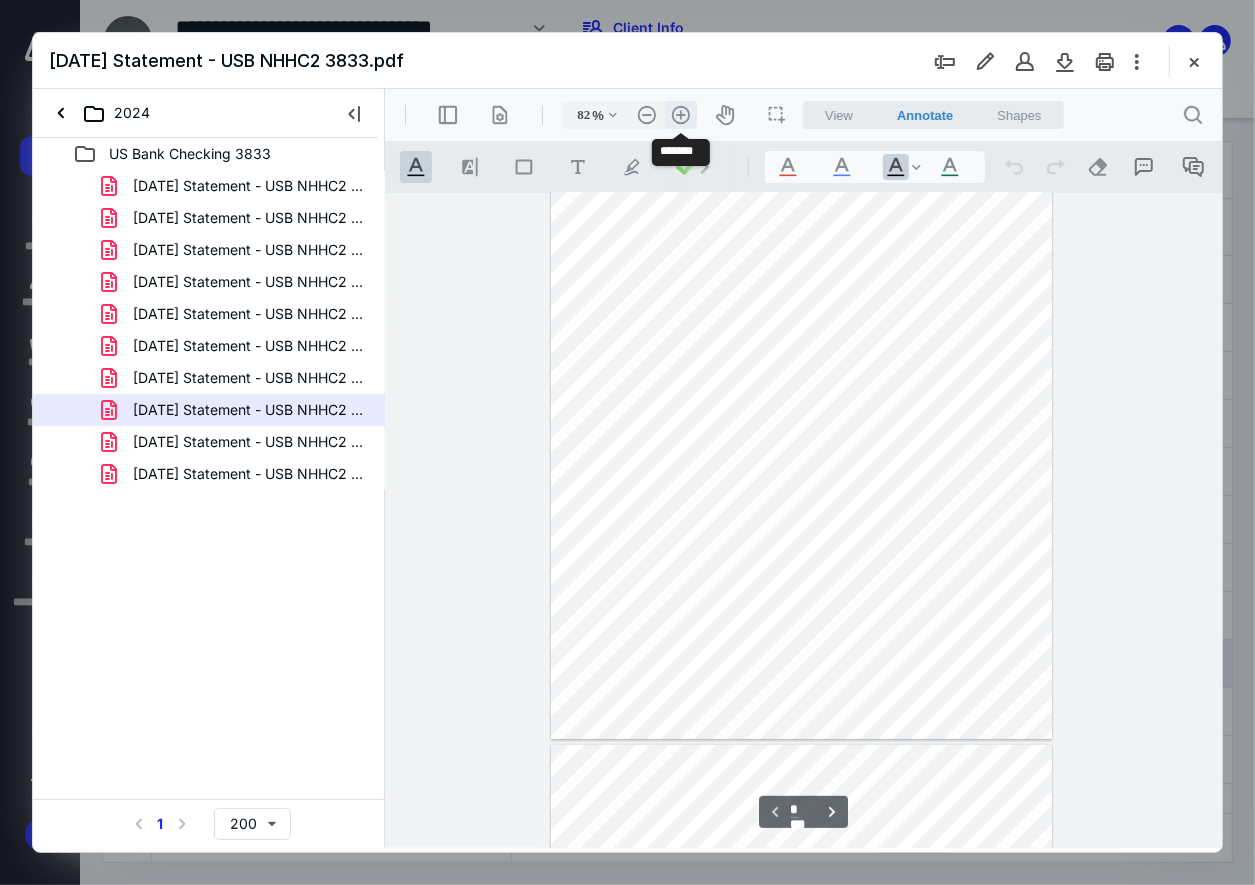 click on ".cls-1{fill:#abb0c4;} icon - header - zoom - in - line" at bounding box center [680, 114] 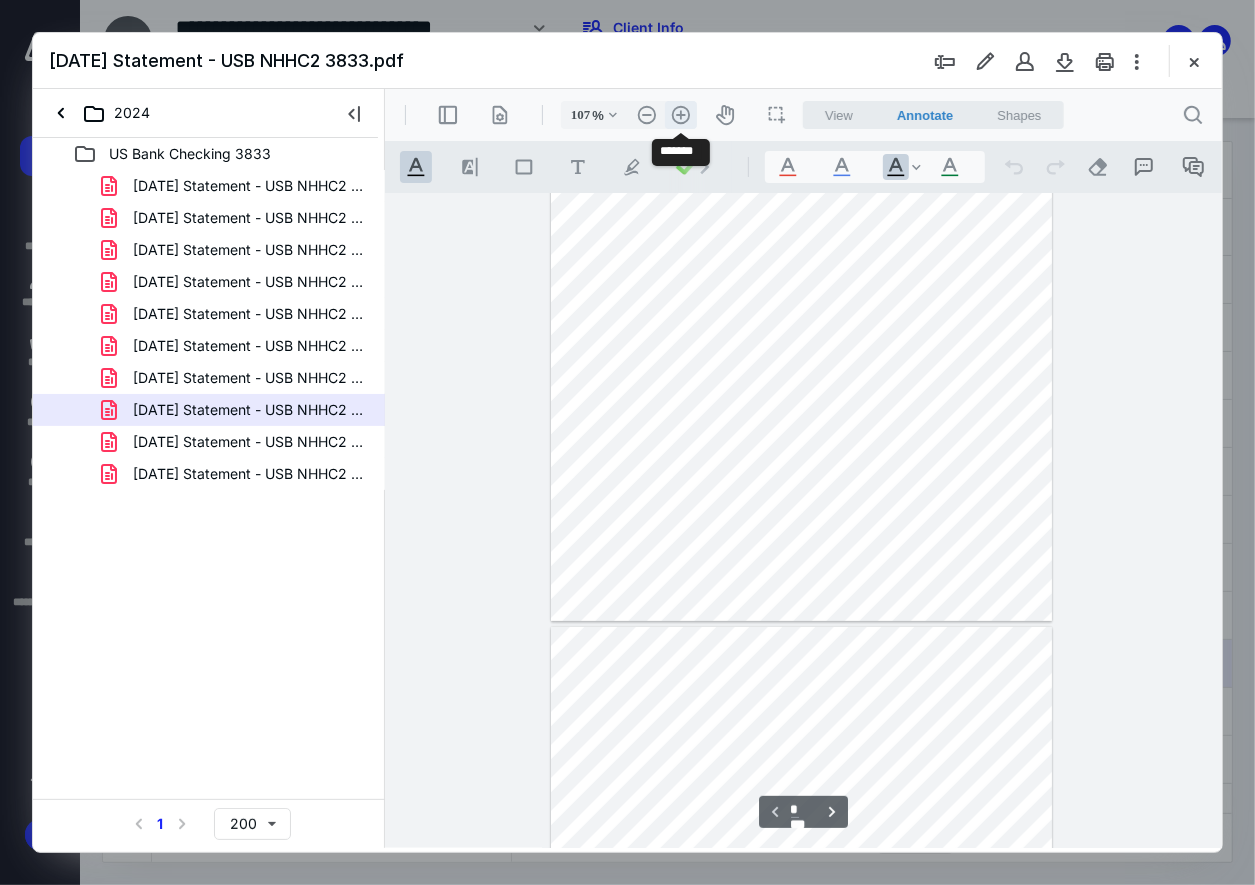 click on ".cls-1{fill:#abb0c4;} icon - header - zoom - in - line" at bounding box center [680, 114] 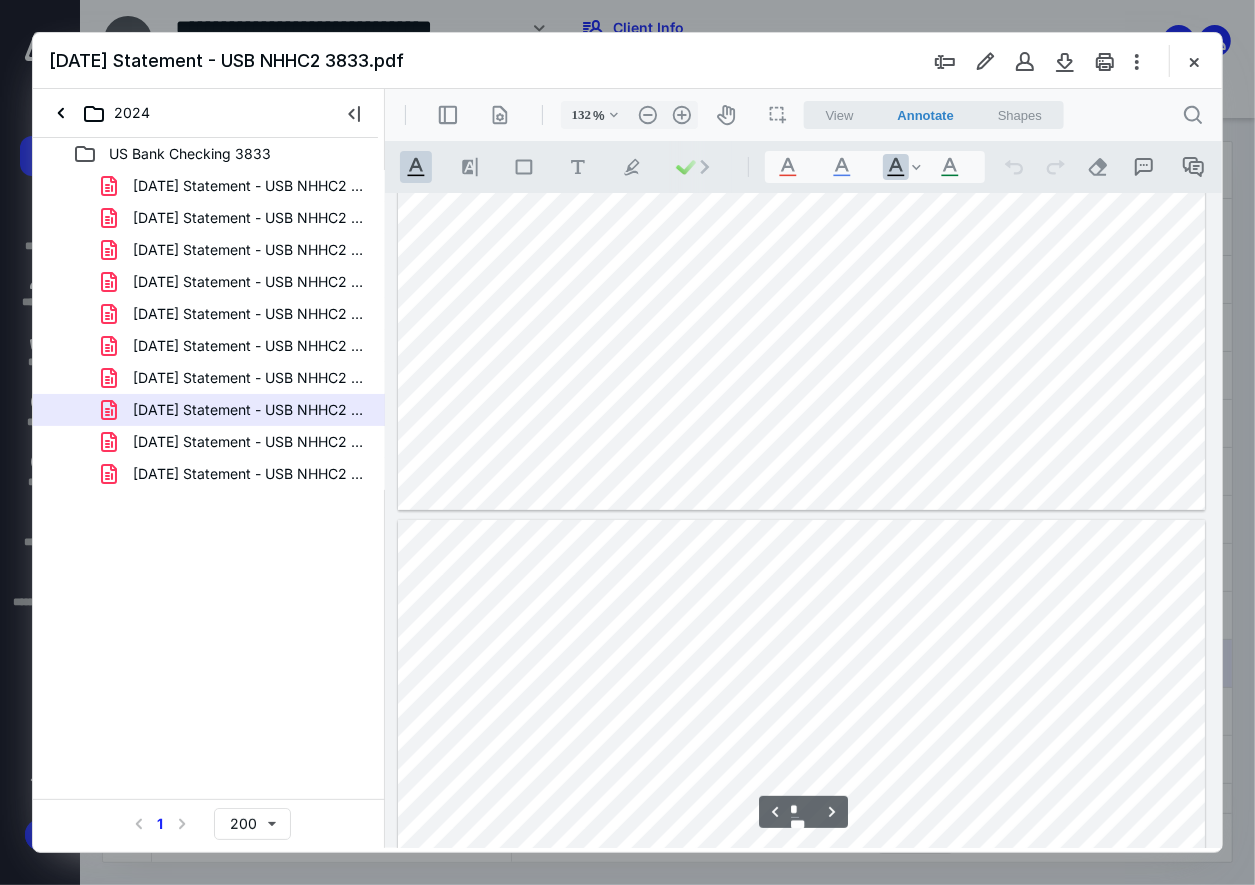 scroll, scrollTop: 4941, scrollLeft: 0, axis: vertical 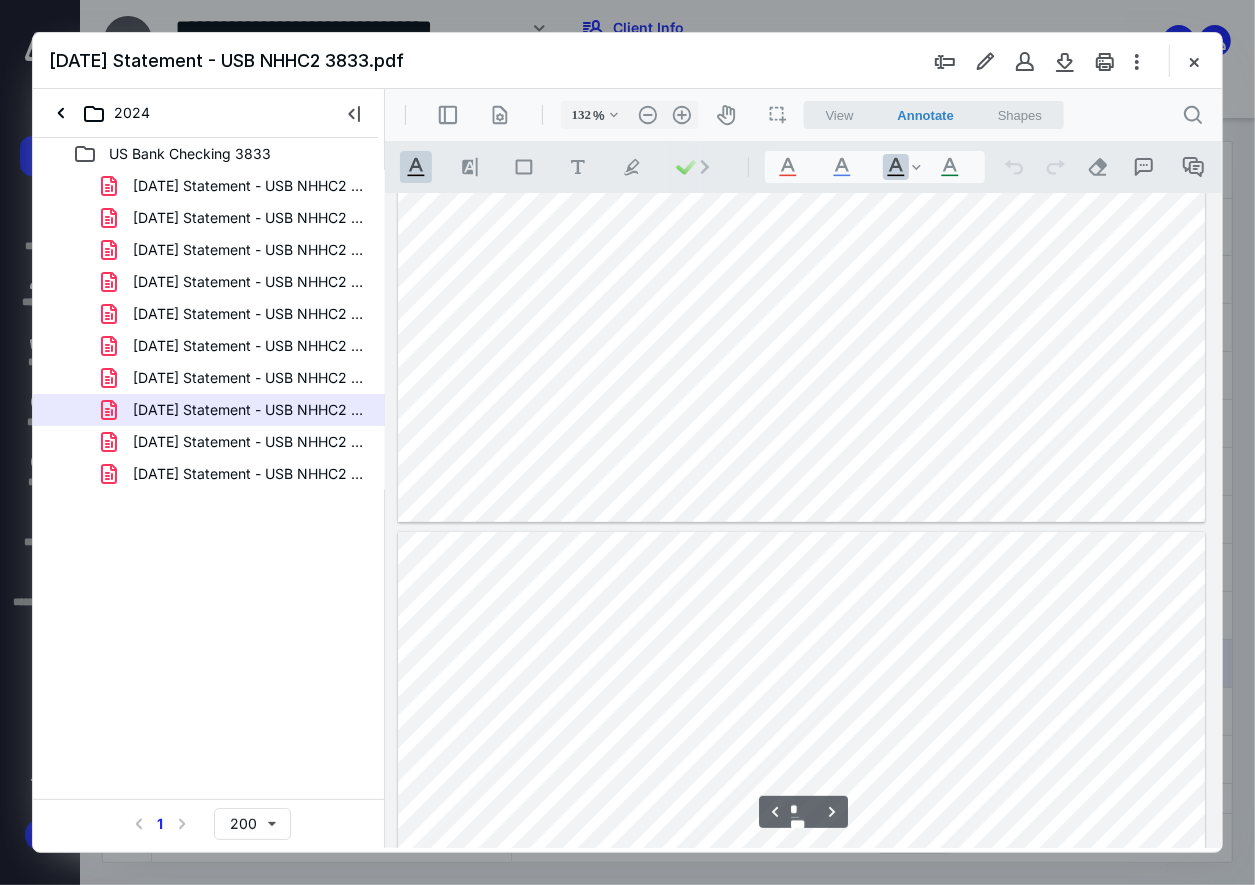 type on "*" 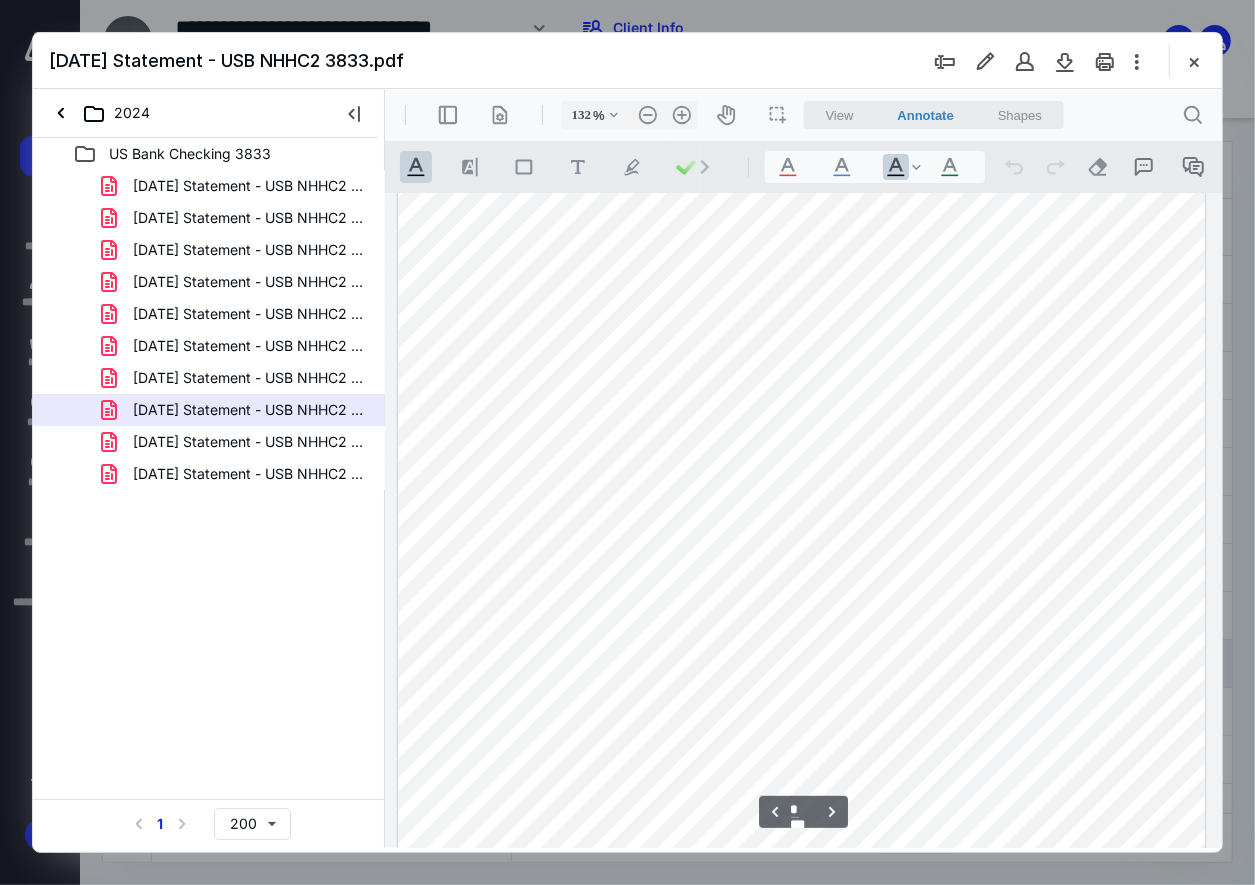 scroll, scrollTop: 5341, scrollLeft: 0, axis: vertical 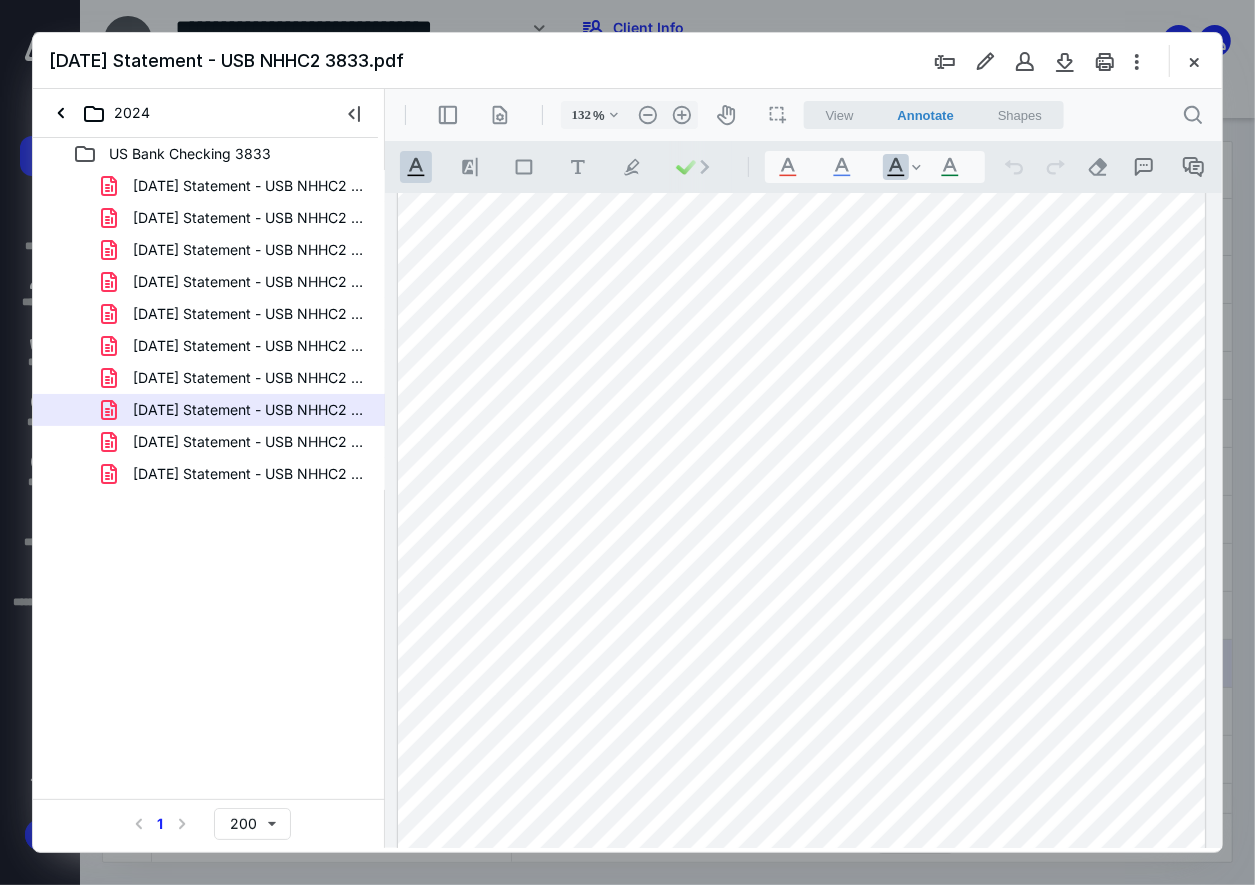 drag, startPoint x: 1172, startPoint y: 670, endPoint x: 494, endPoint y: 675, distance: 678.01843 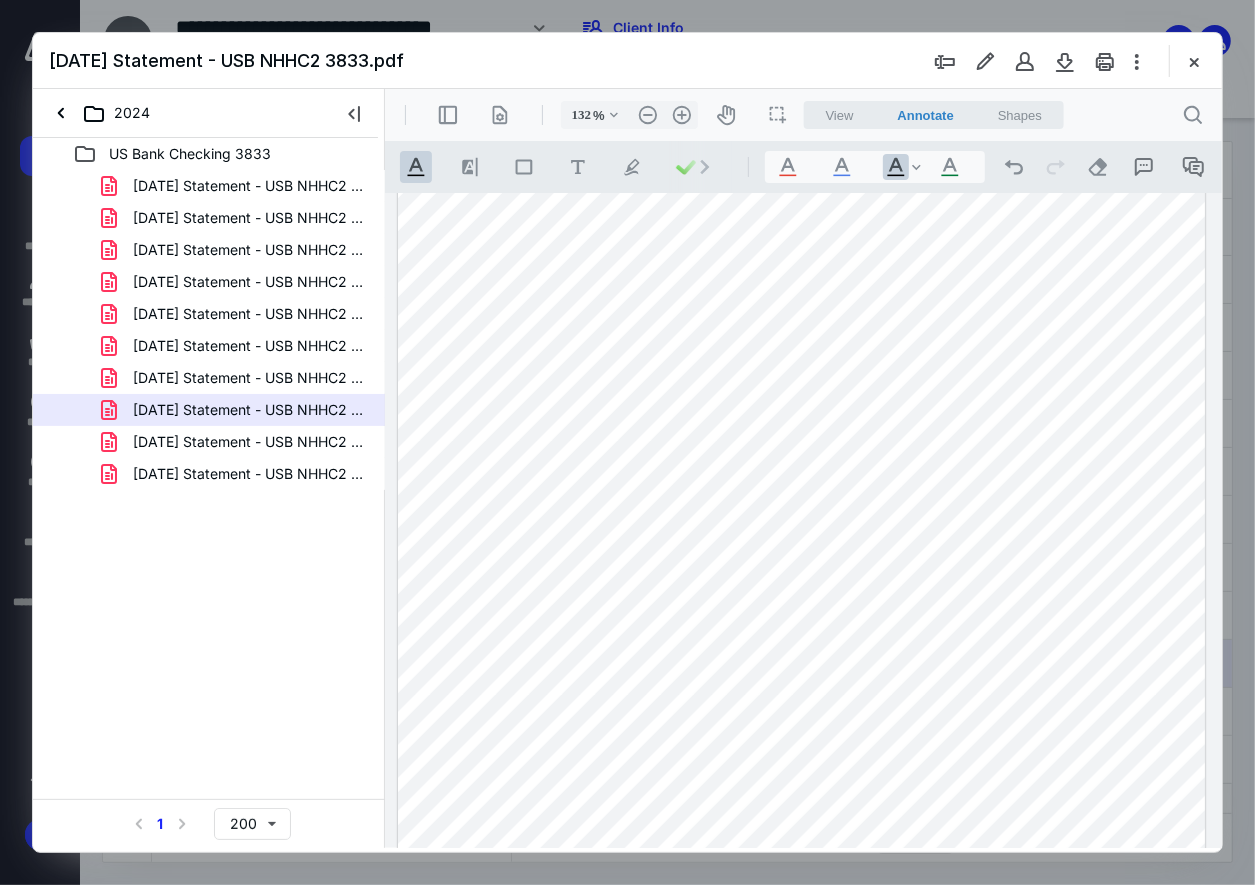 click at bounding box center (801, 653) 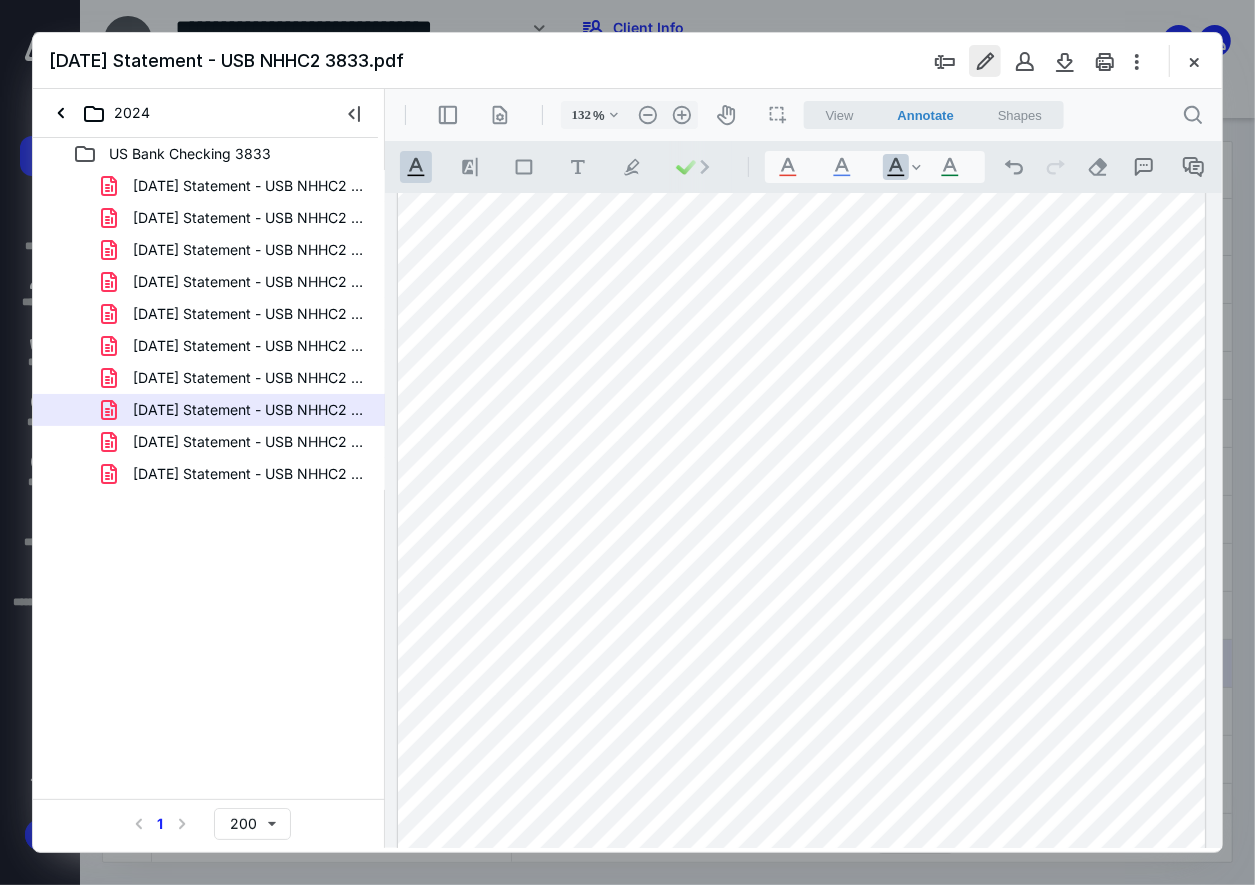 click at bounding box center (985, 61) 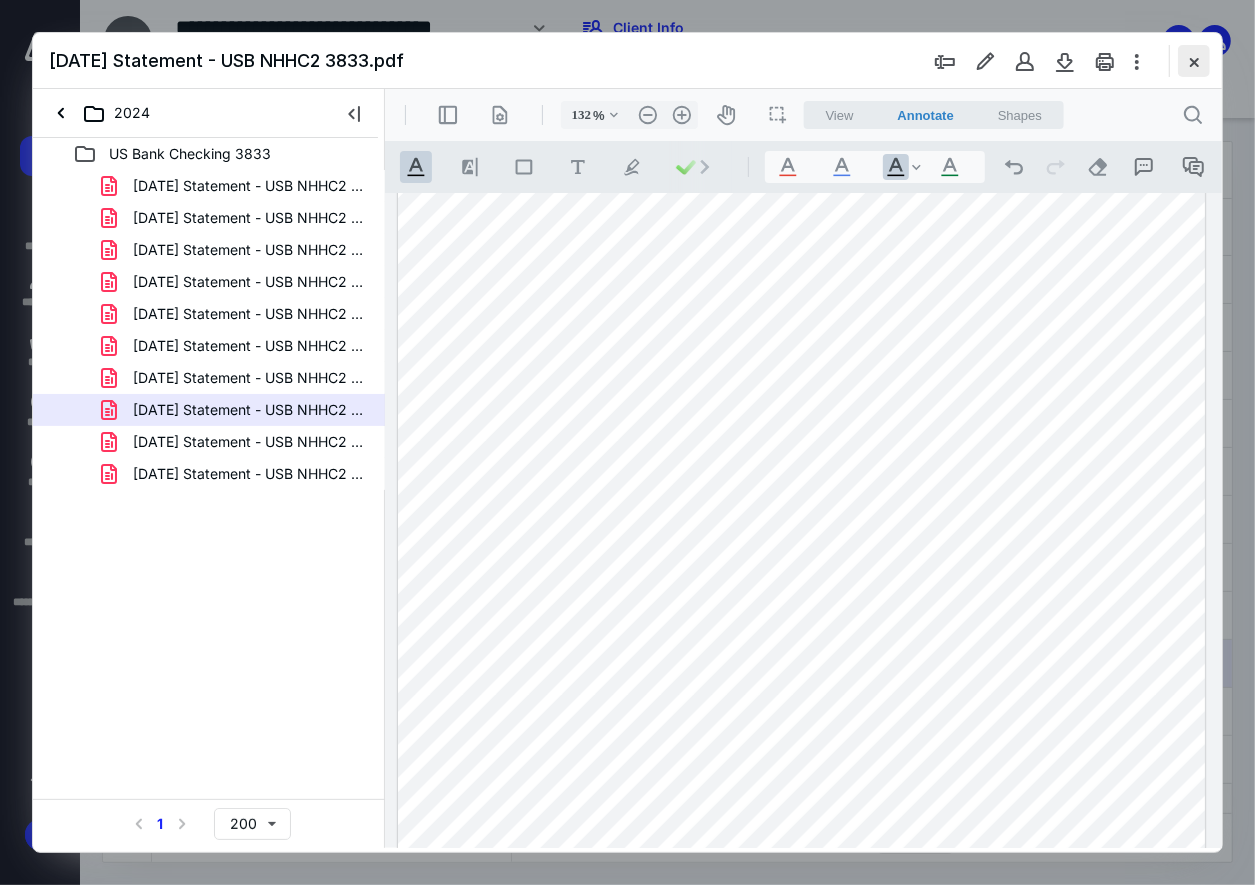 click at bounding box center [1194, 61] 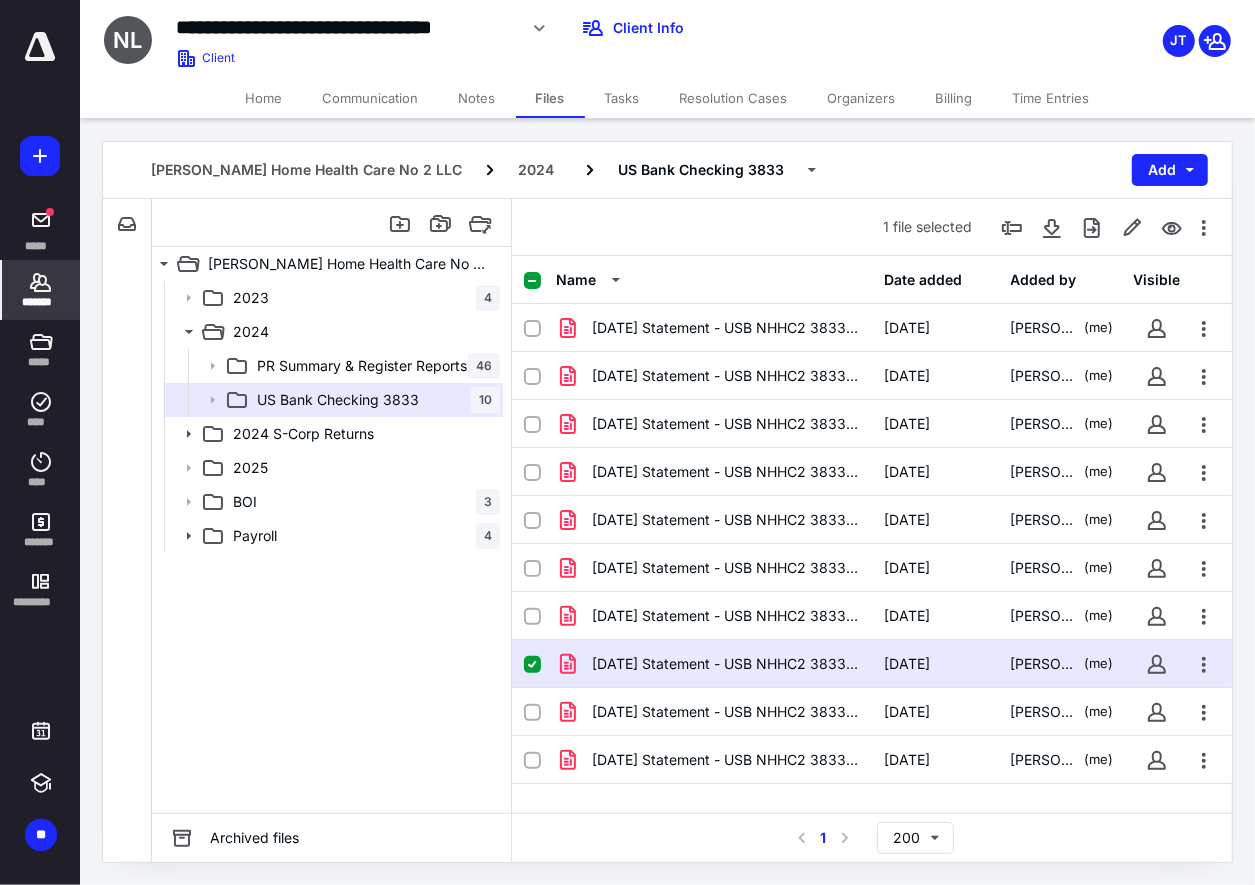 click on "*******" at bounding box center (41, 302) 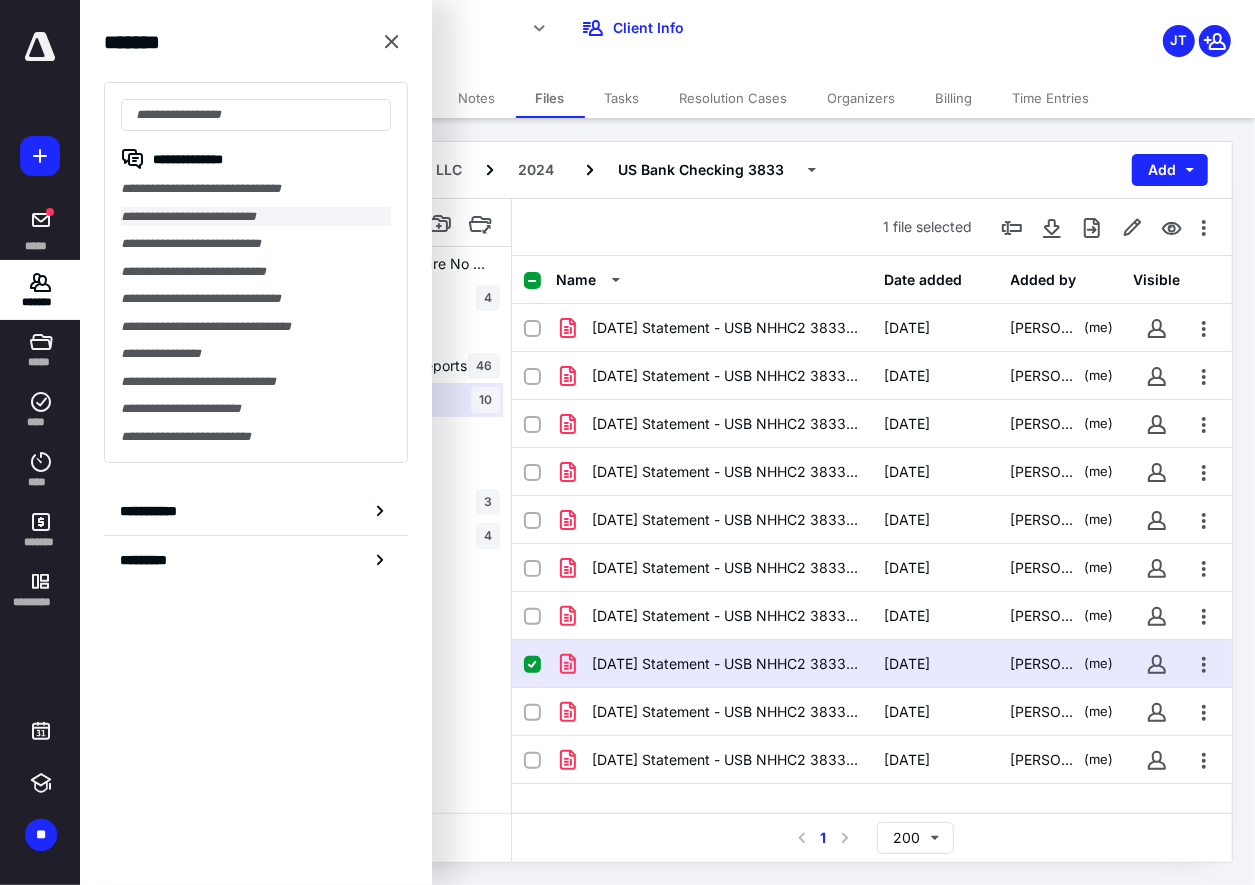 click on "**********" at bounding box center [256, 217] 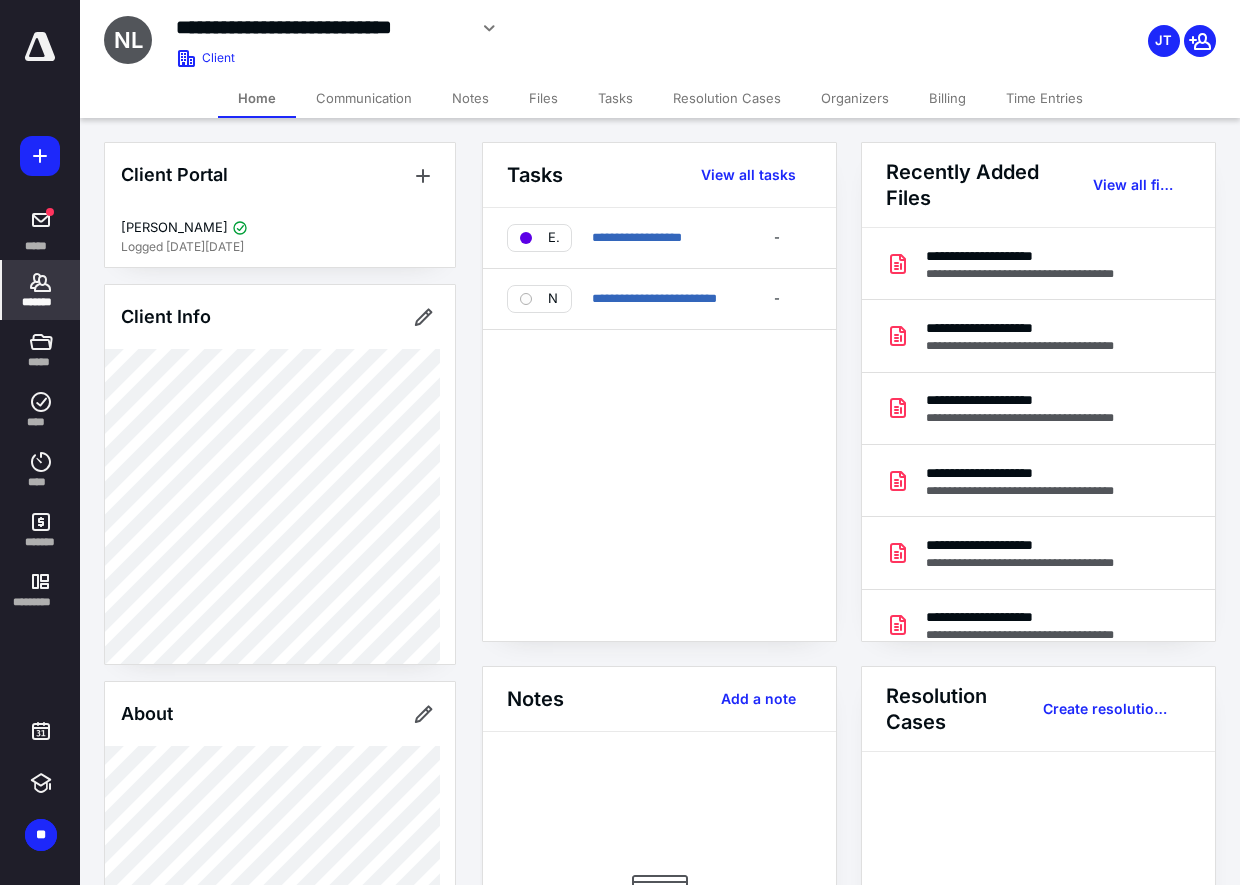 click on "Files" at bounding box center (543, 98) 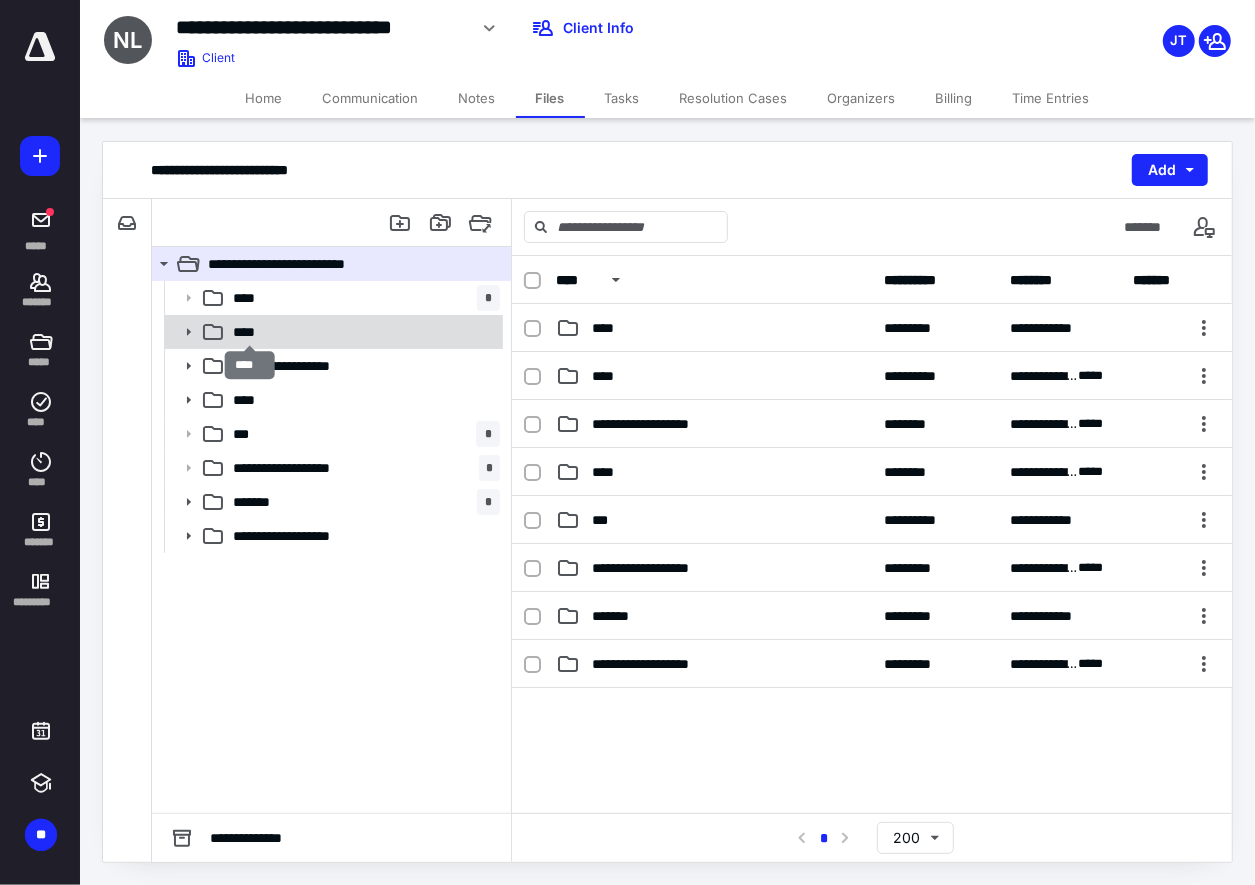 click on "****" at bounding box center (250, 332) 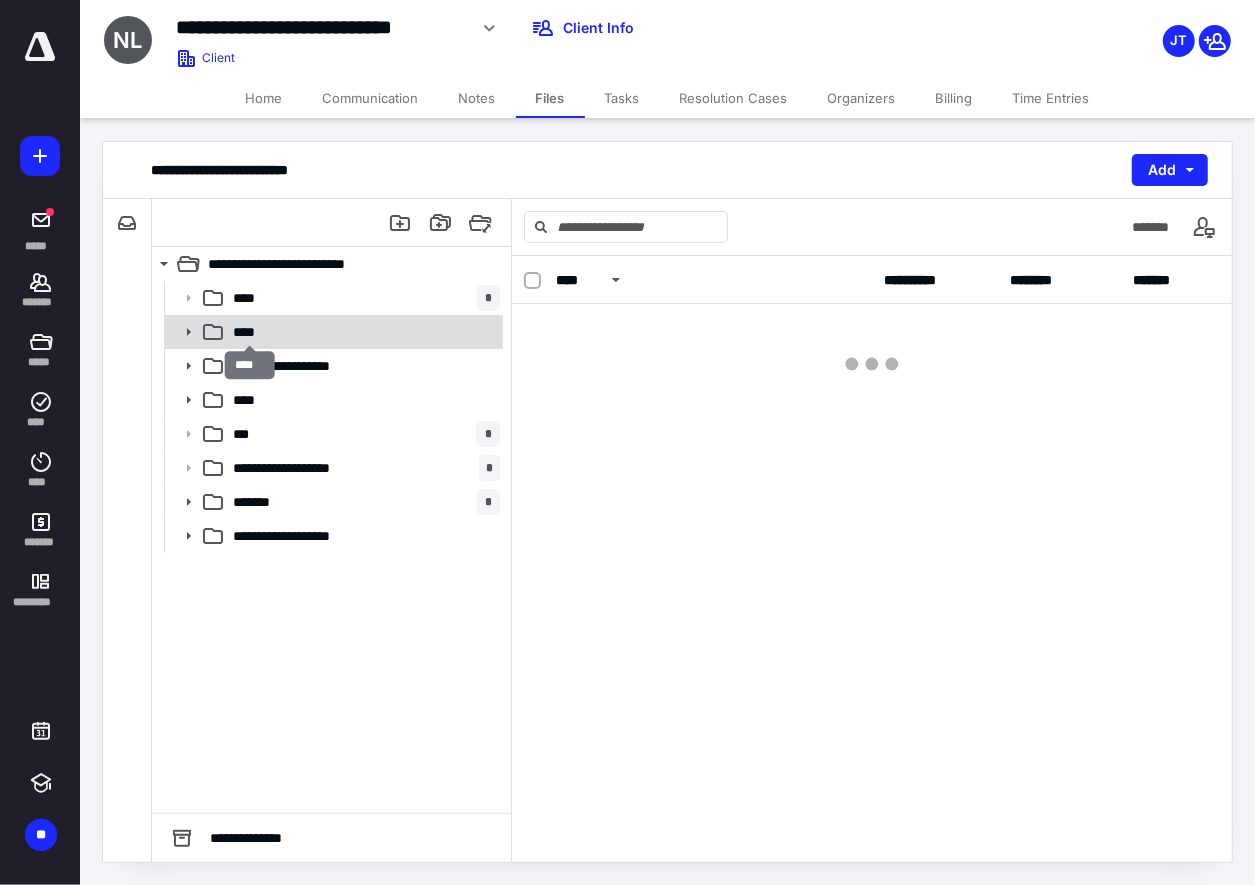 click on "****" at bounding box center (250, 332) 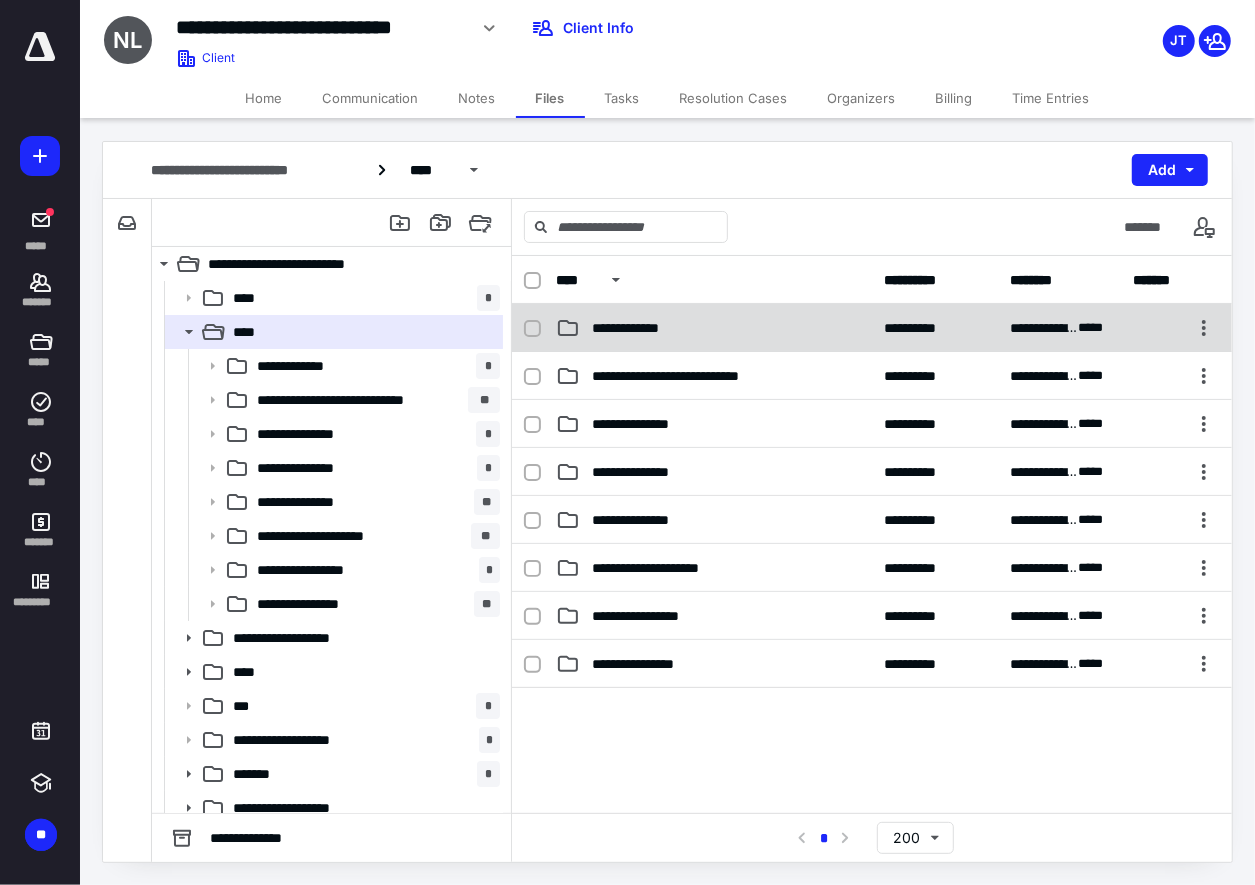 click on "**********" at bounding box center (640, 328) 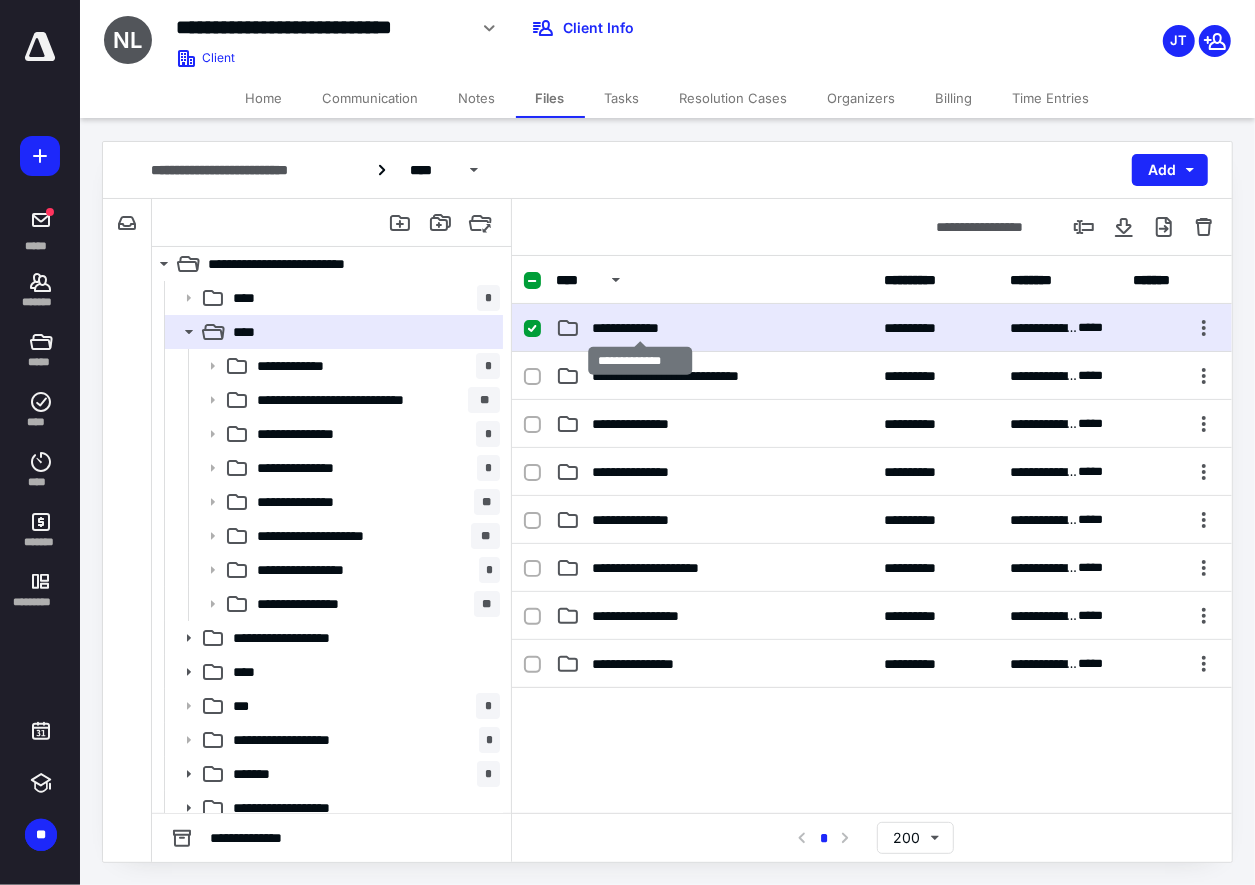 click on "**********" at bounding box center [640, 328] 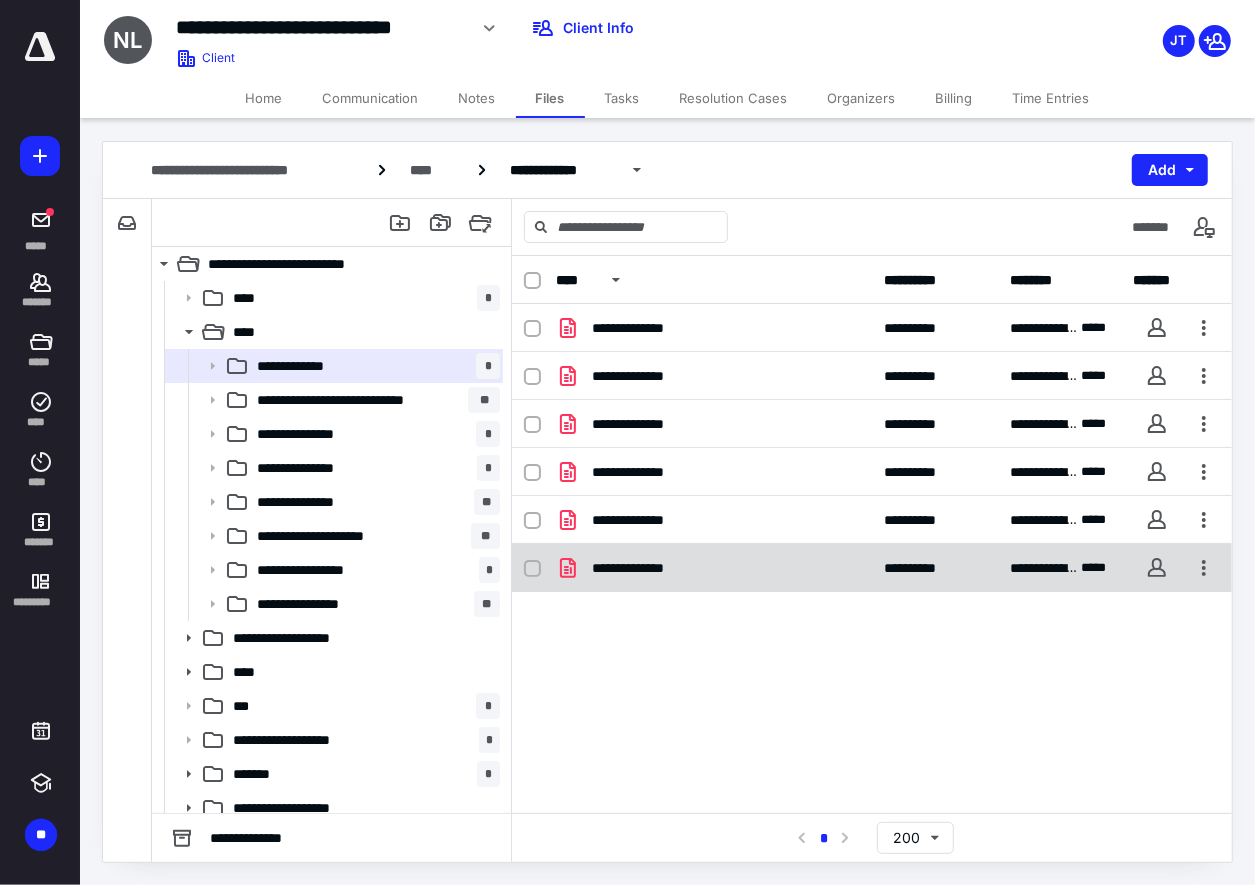 click on "**********" at bounding box center [714, 568] 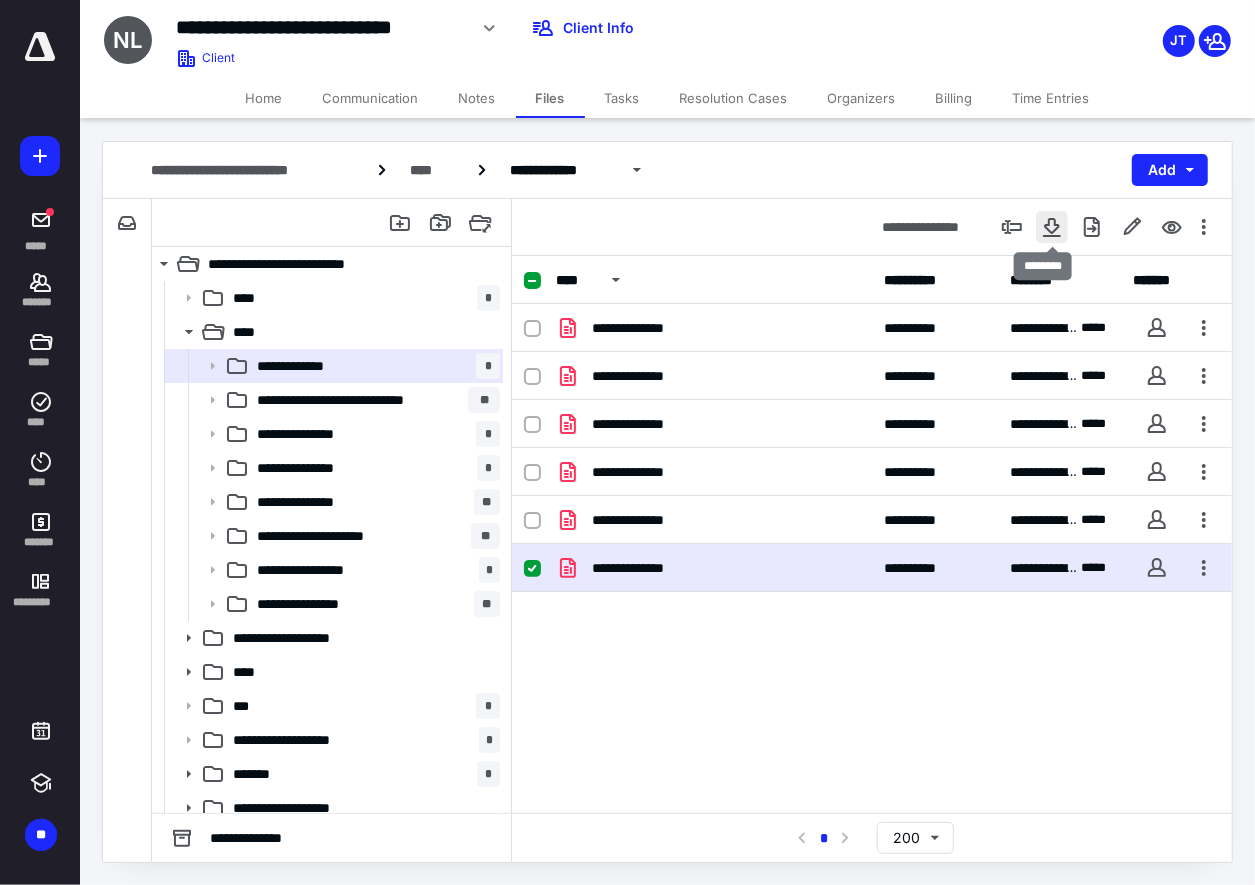 click at bounding box center [1052, 227] 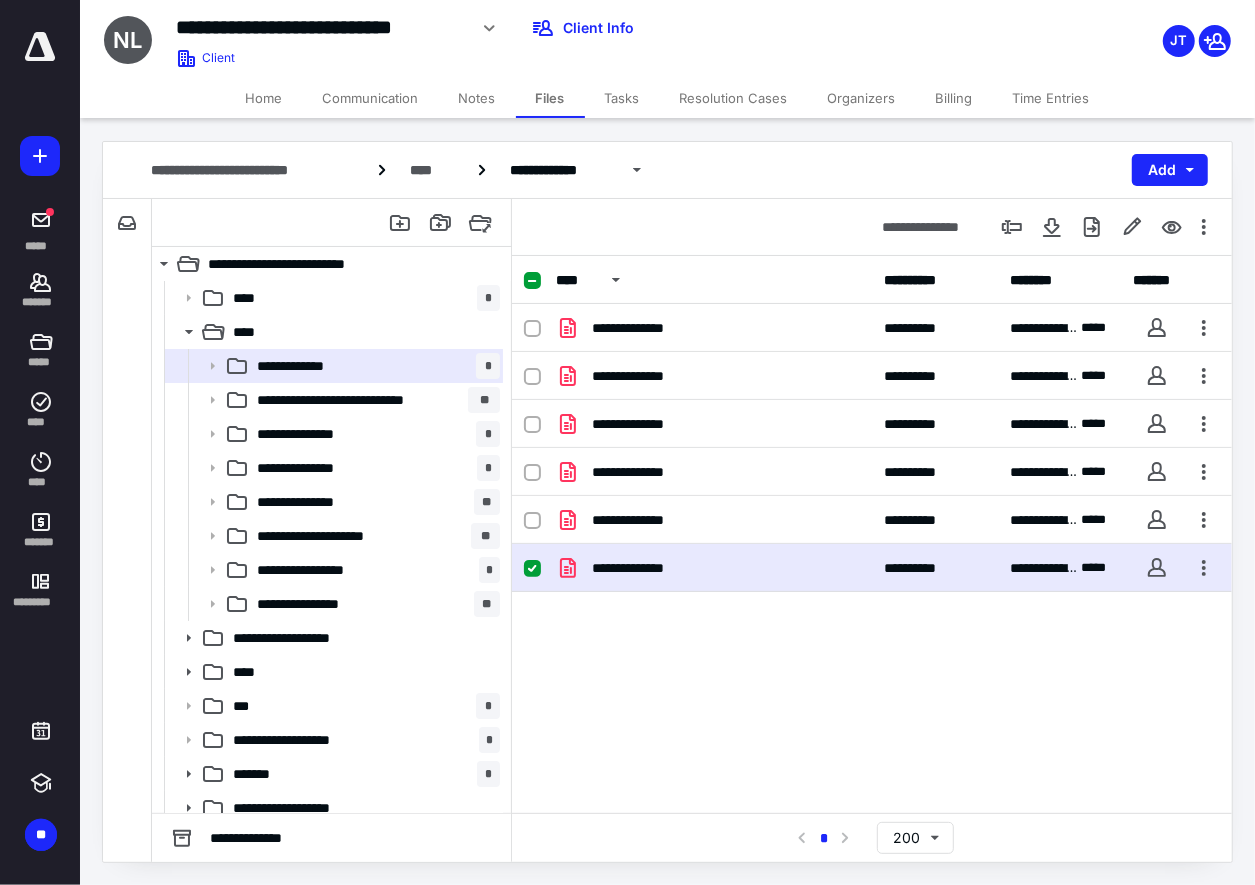 click on "Time Entries" at bounding box center (1051, 98) 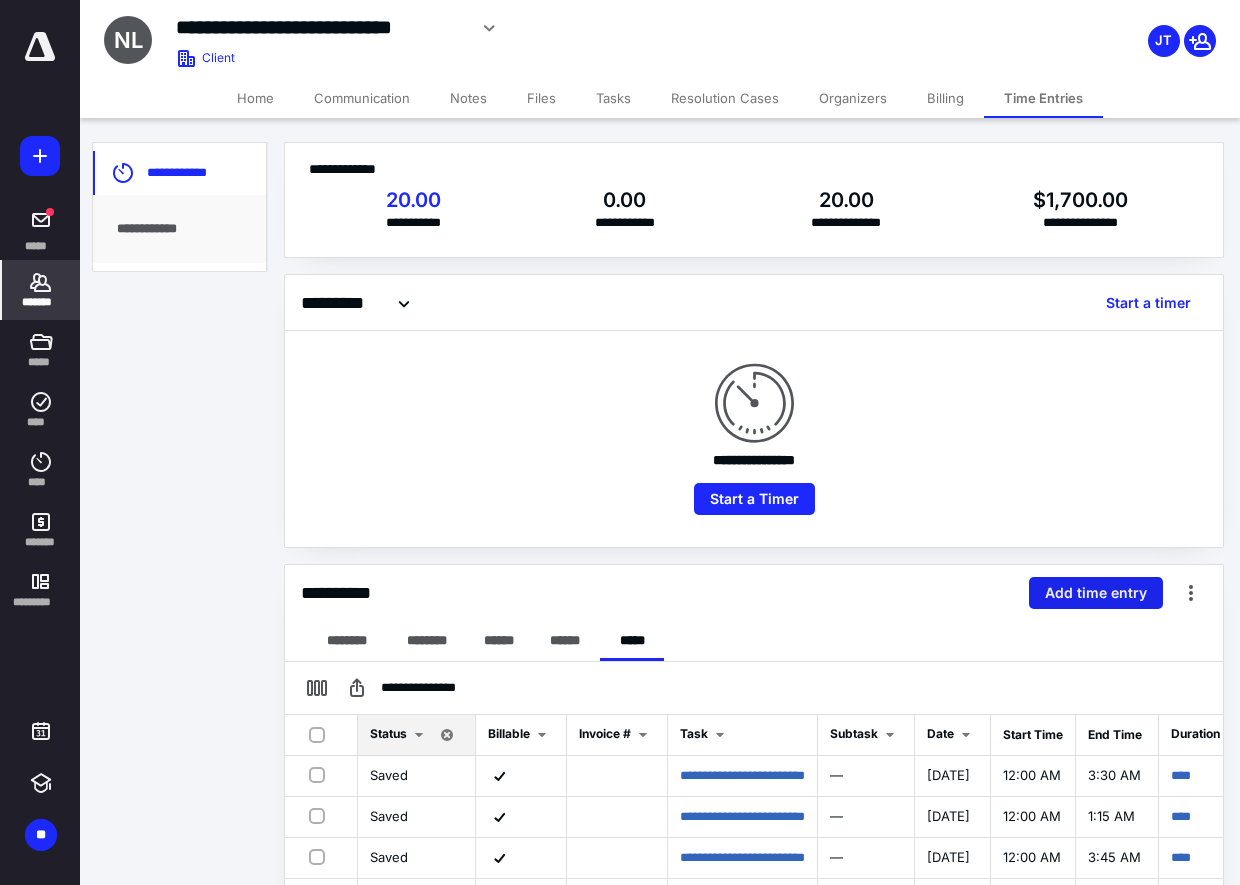 click on "Add time entry" at bounding box center (1096, 593) 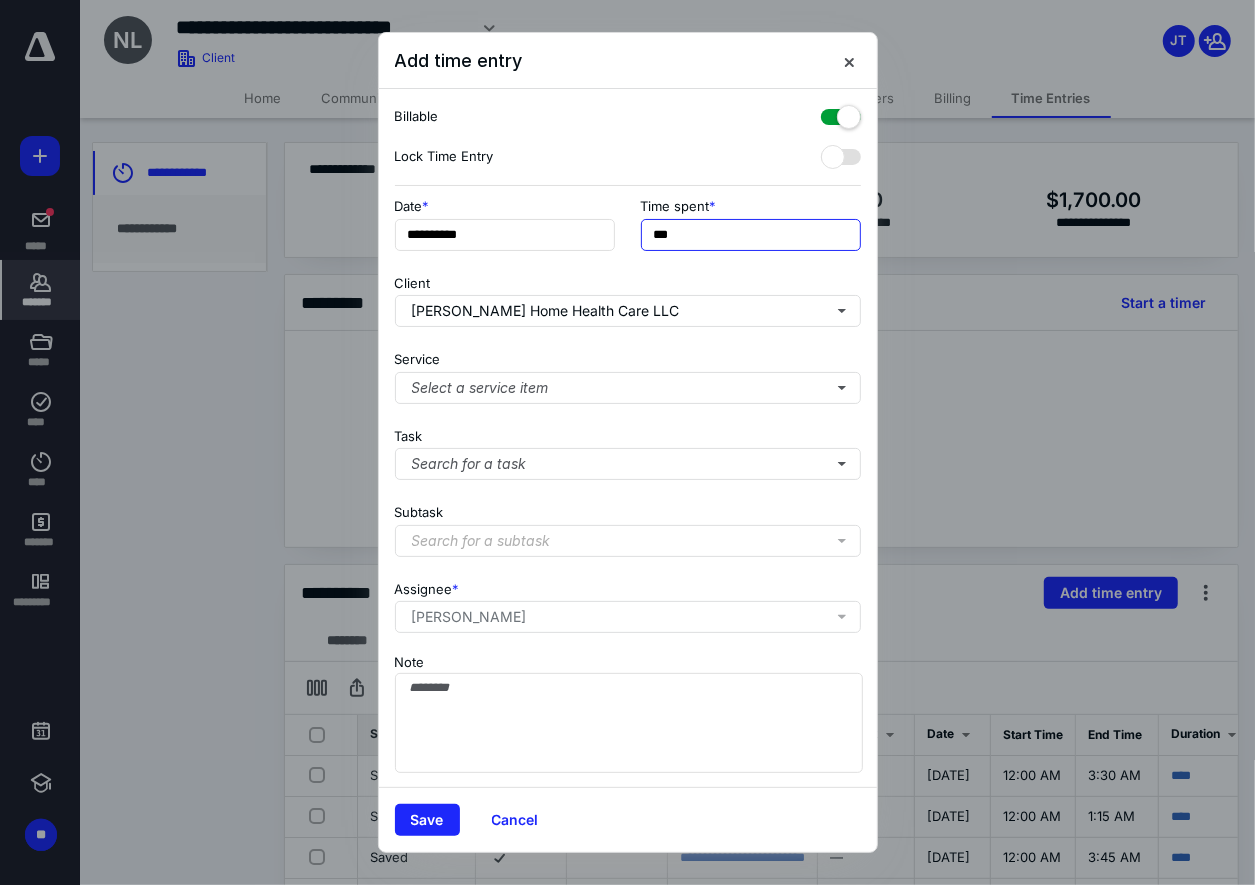drag, startPoint x: 696, startPoint y: 239, endPoint x: 618, endPoint y: 229, distance: 78.63841 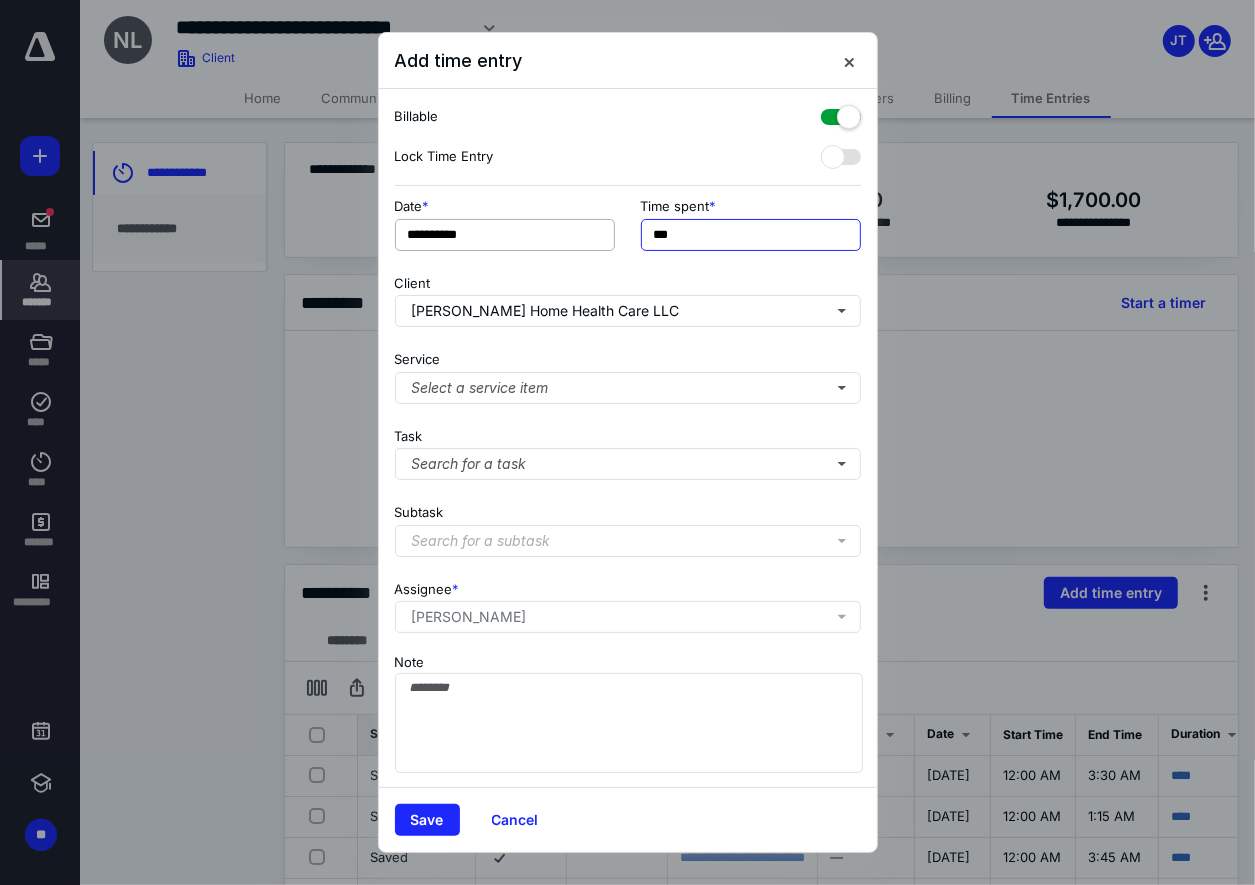drag, startPoint x: 712, startPoint y: 239, endPoint x: 611, endPoint y: 243, distance: 101.07918 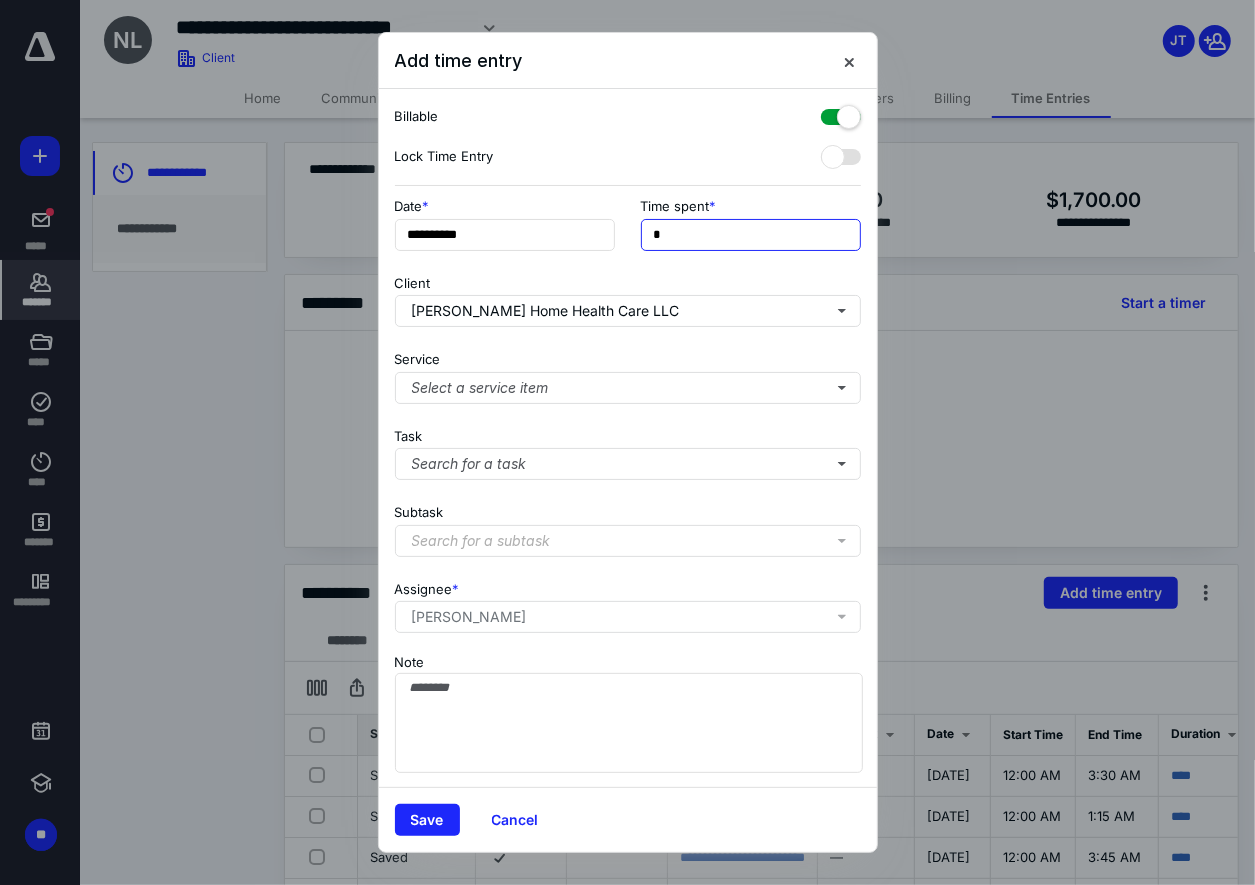 type on "**" 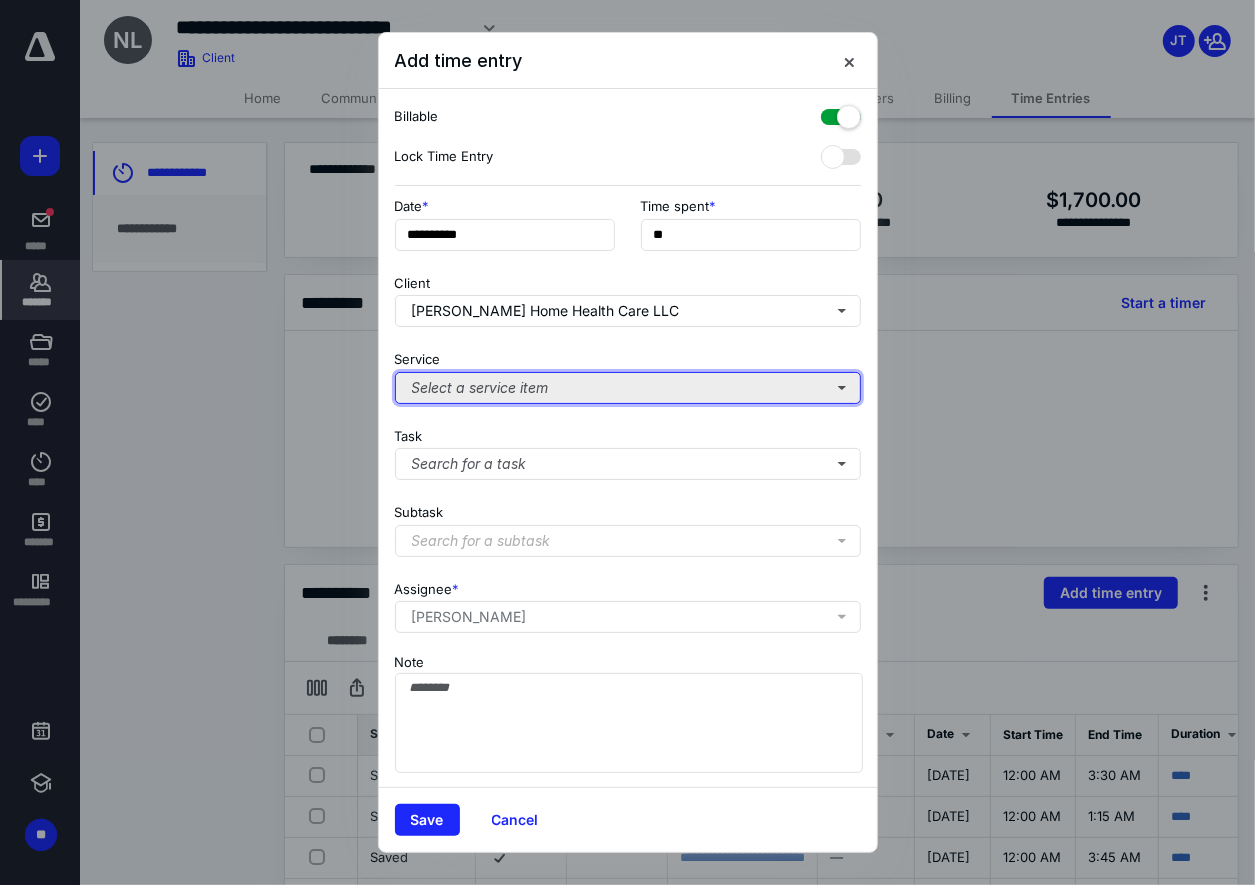 click on "Select a service item" at bounding box center [628, 388] 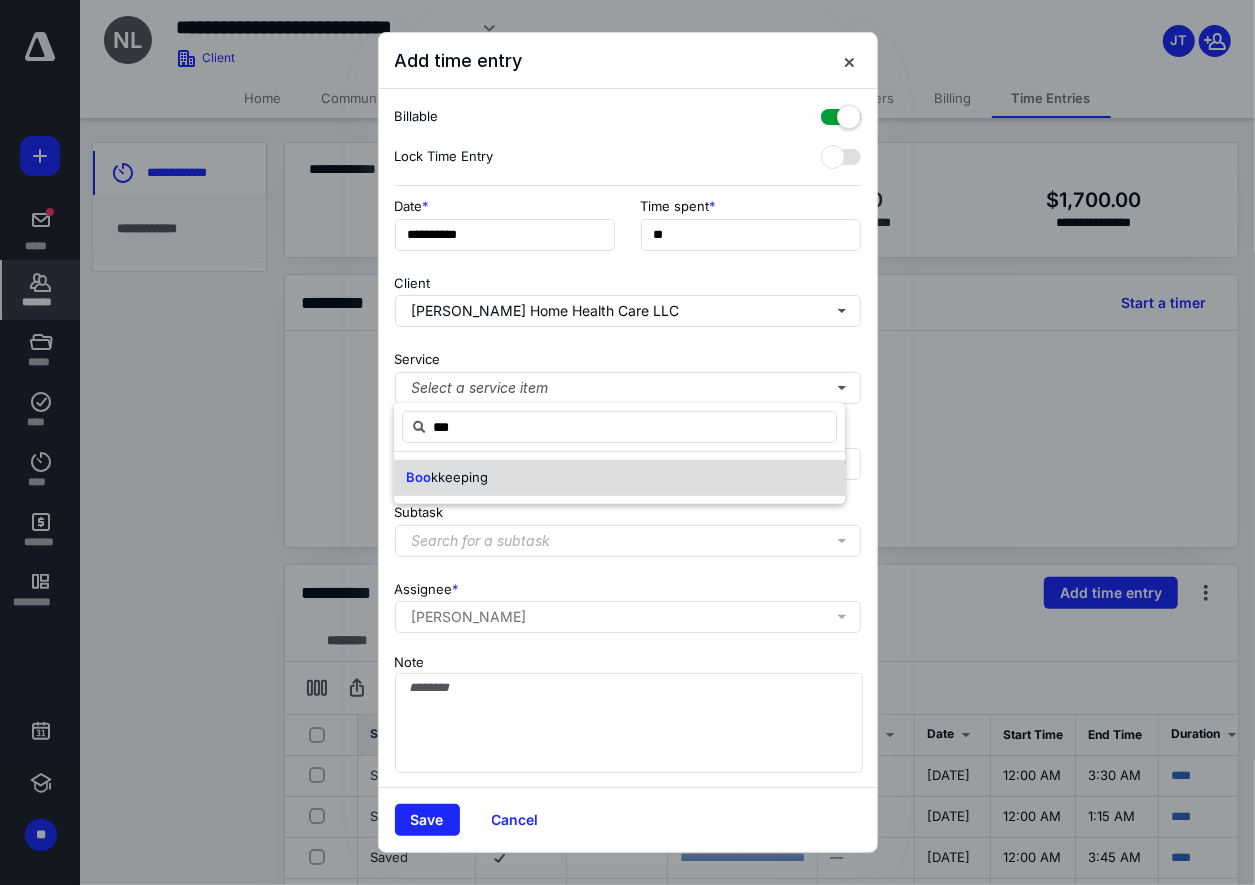 click on "Boo kkeeping" at bounding box center [619, 478] 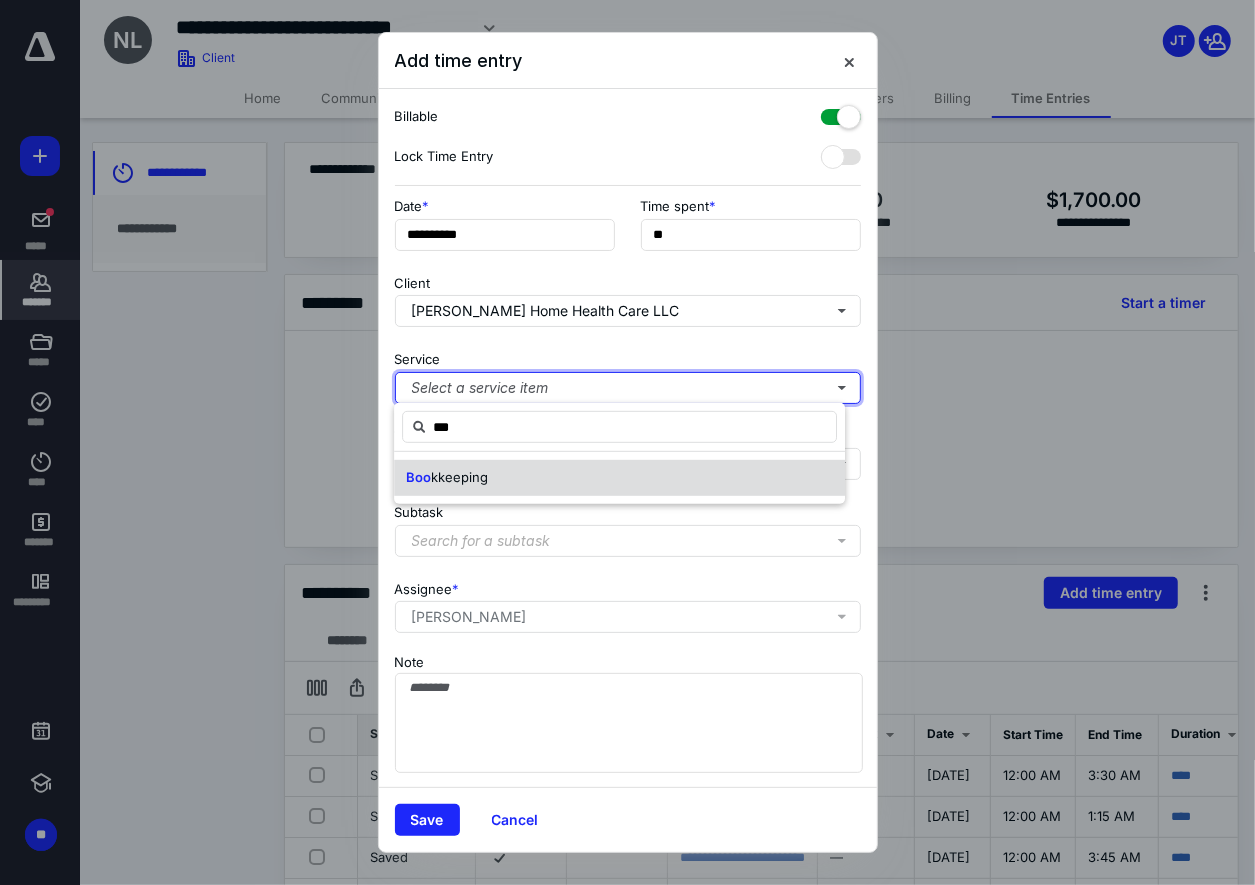 type 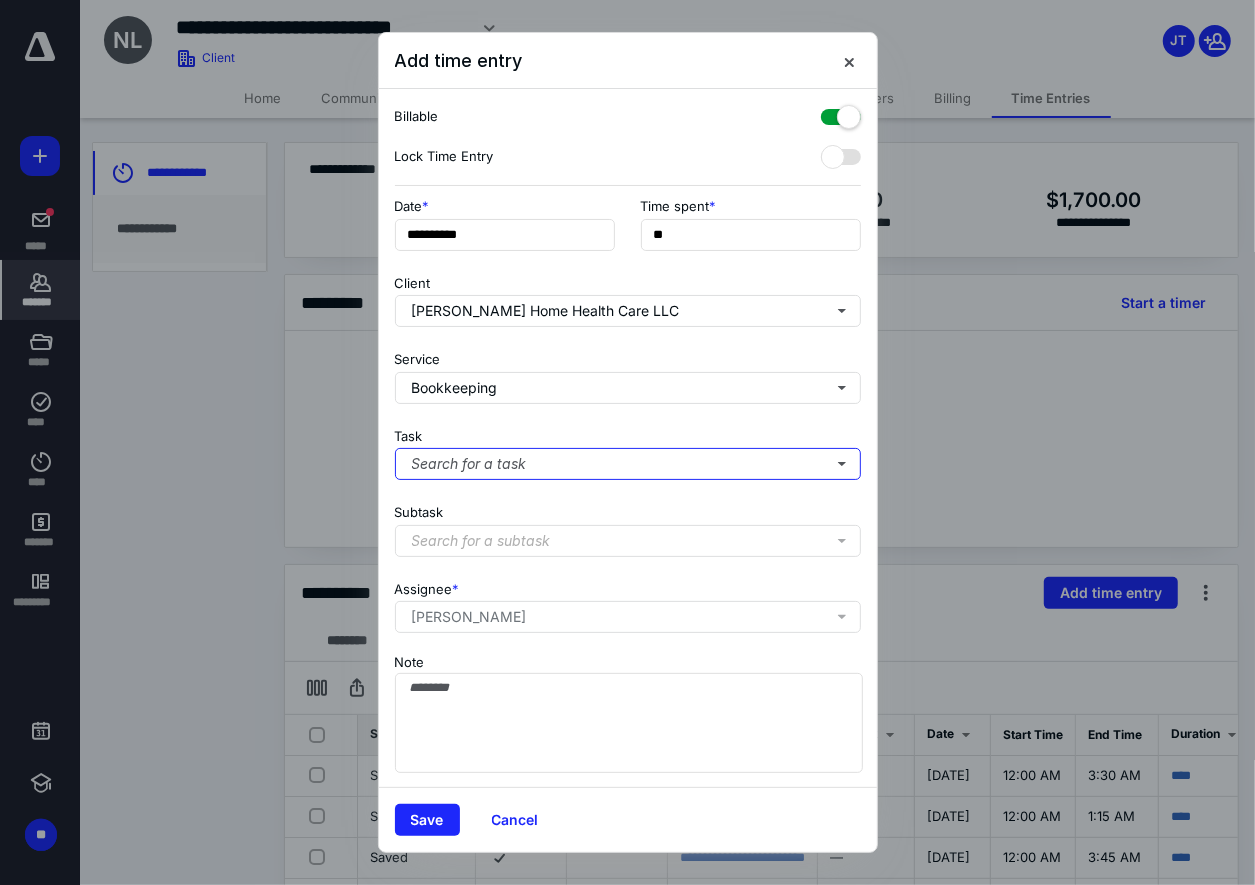 click on "Search for a task" at bounding box center (628, 464) 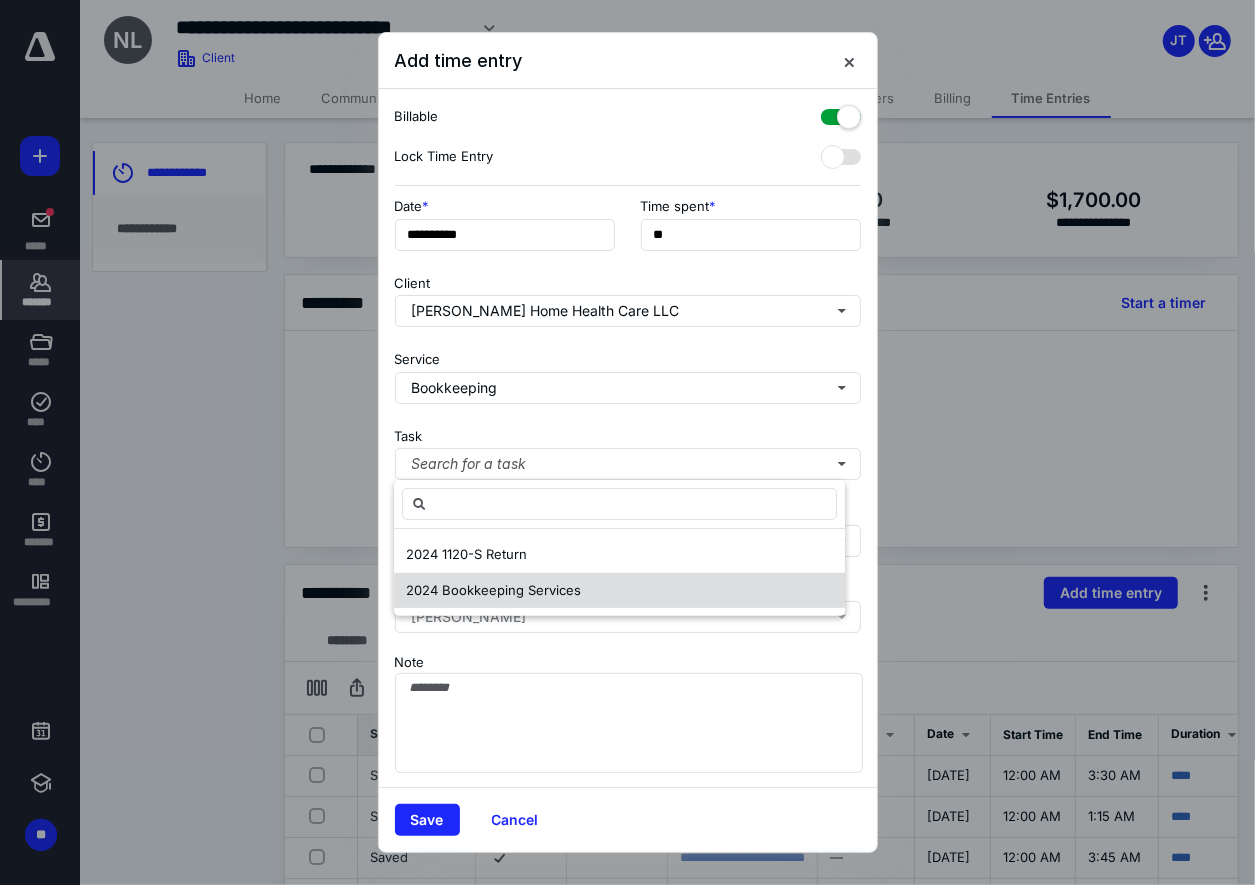 click on "2024 Bookkeeping Services" at bounding box center [493, 590] 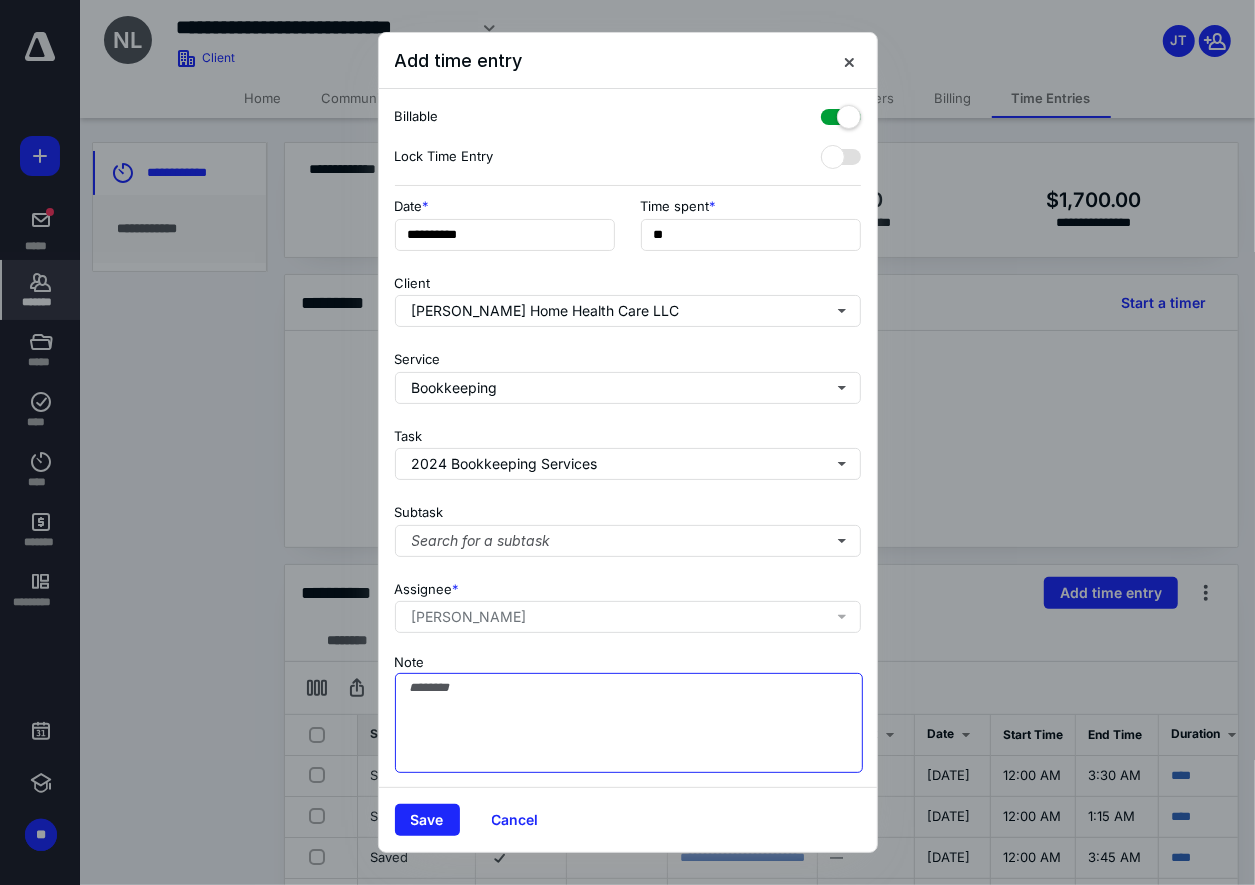click on "Note" at bounding box center (629, 723) 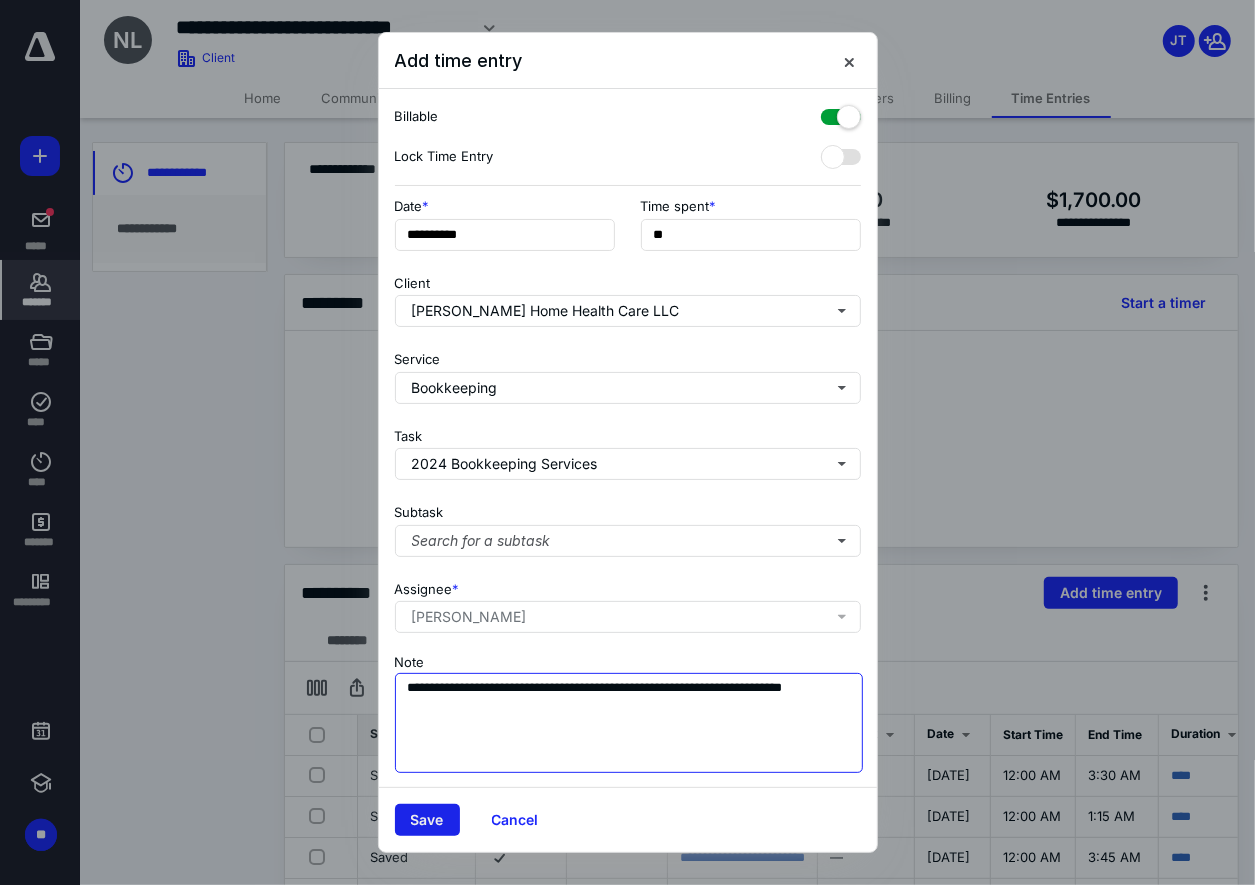 type on "**********" 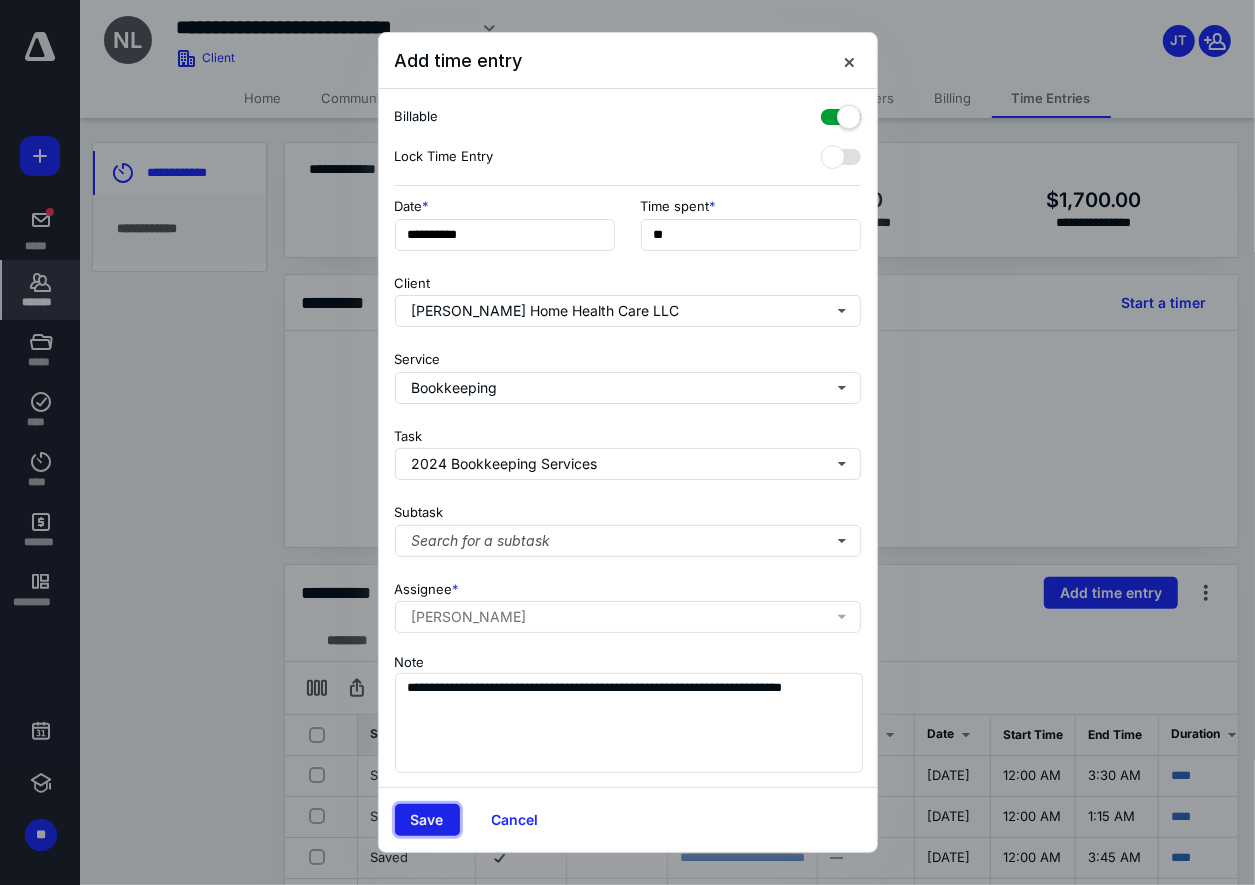 click on "Save" at bounding box center (427, 820) 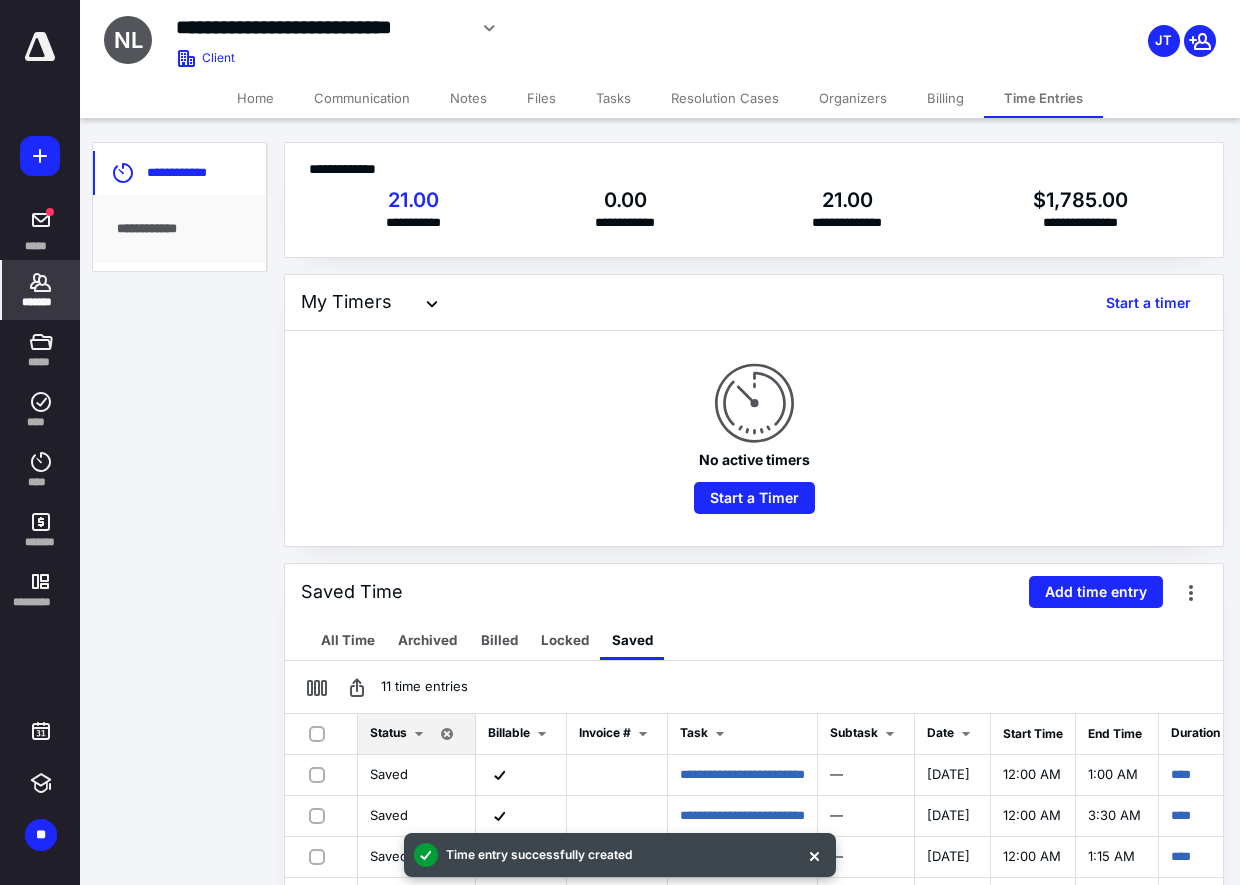 click on "Files" at bounding box center (541, 98) 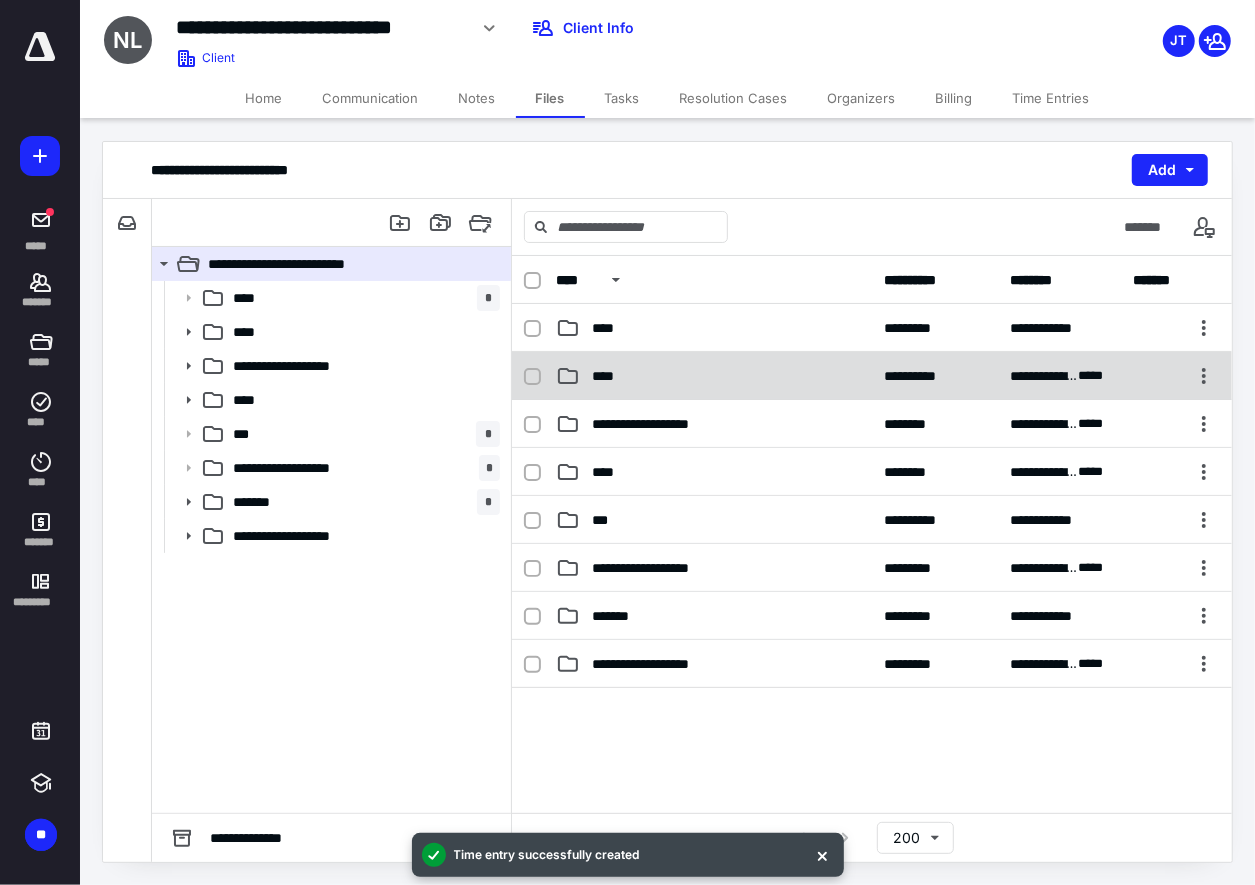 click on "****" at bounding box center [714, 376] 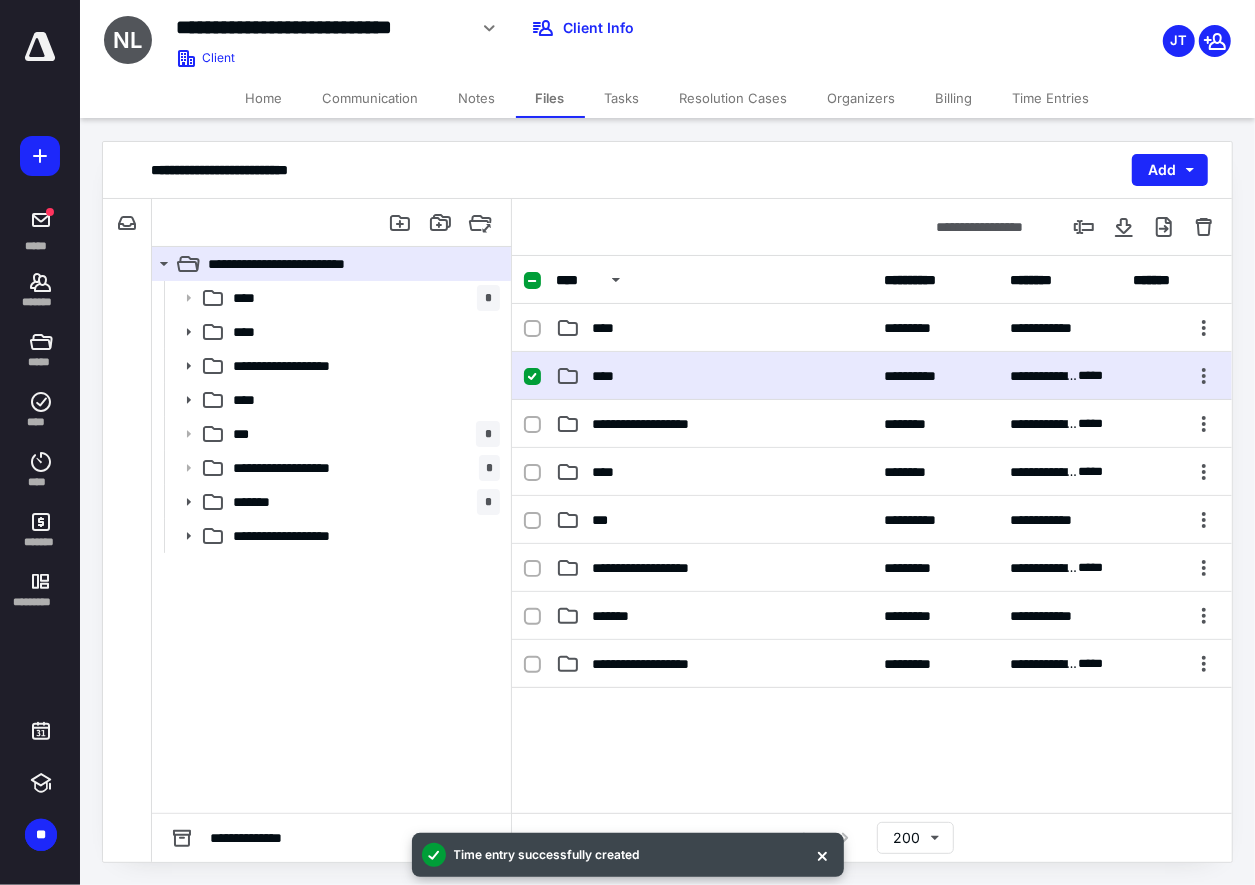 click on "****" at bounding box center [714, 376] 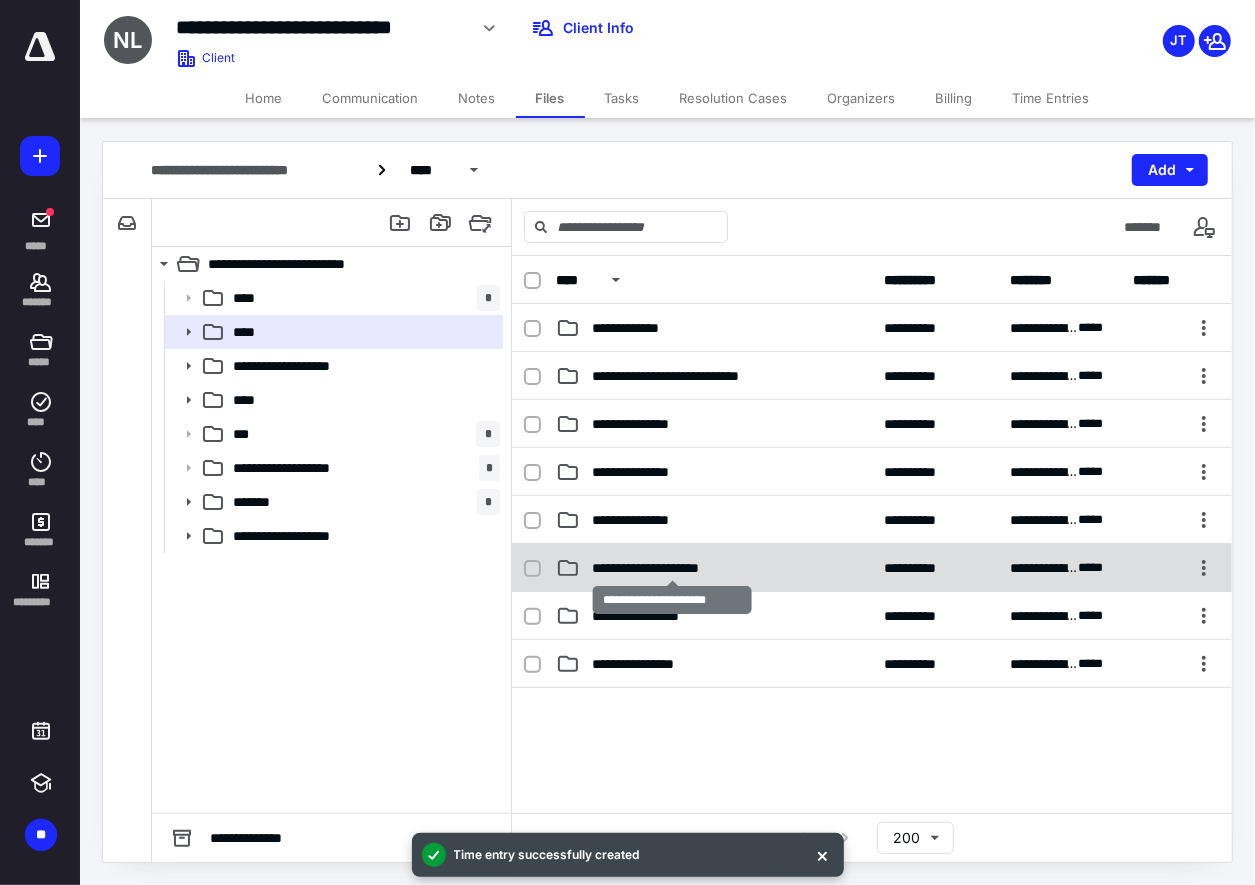 click on "**********" at bounding box center (672, 568) 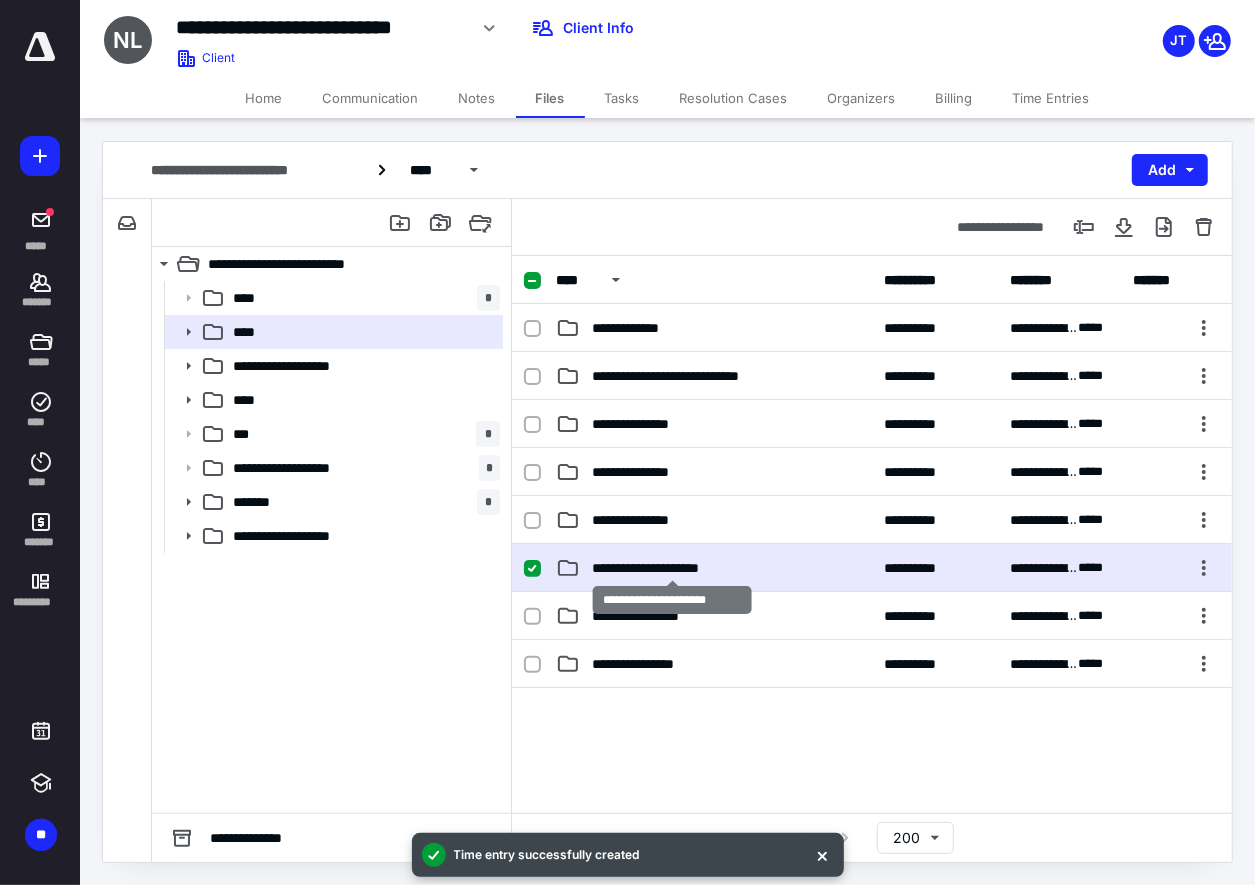 click on "**********" at bounding box center [672, 568] 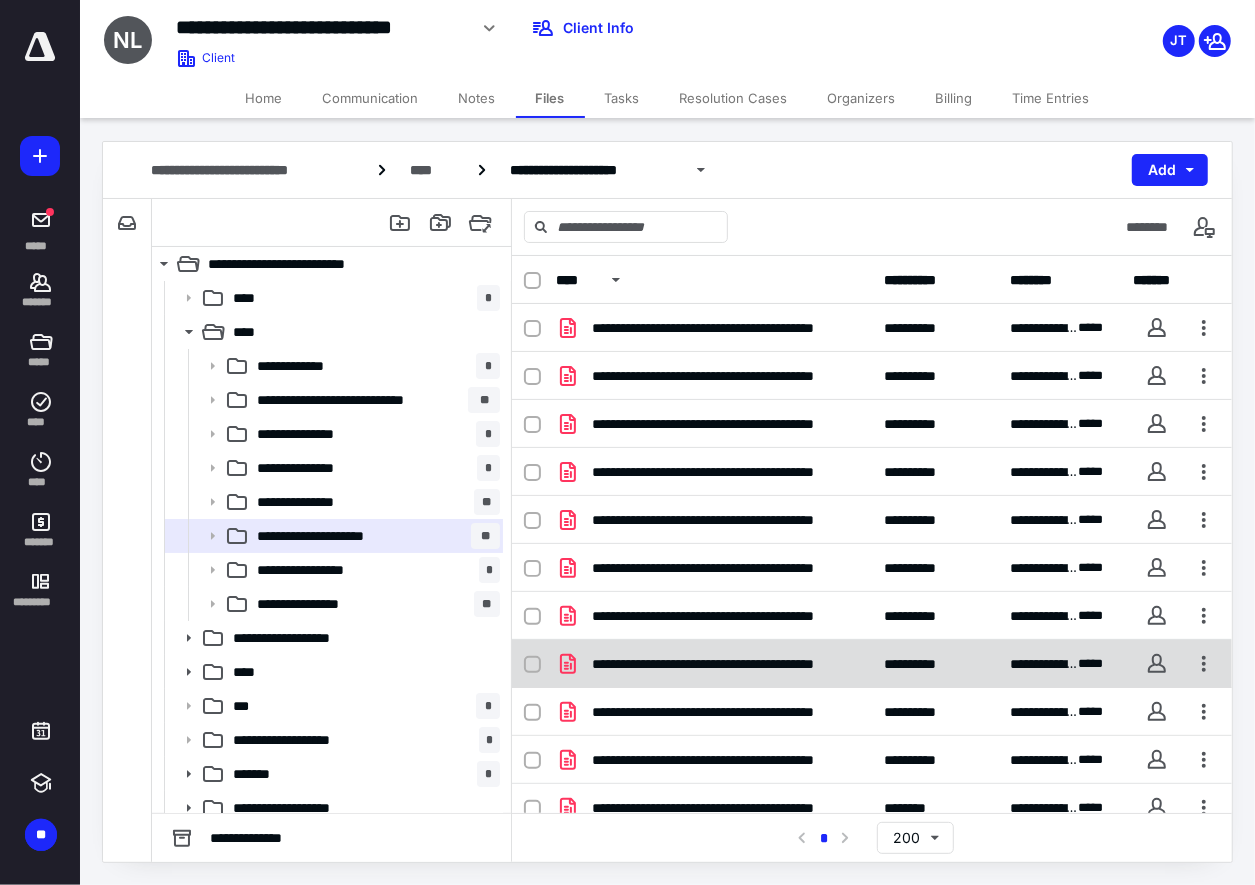 click on "**********" at bounding box center (722, 664) 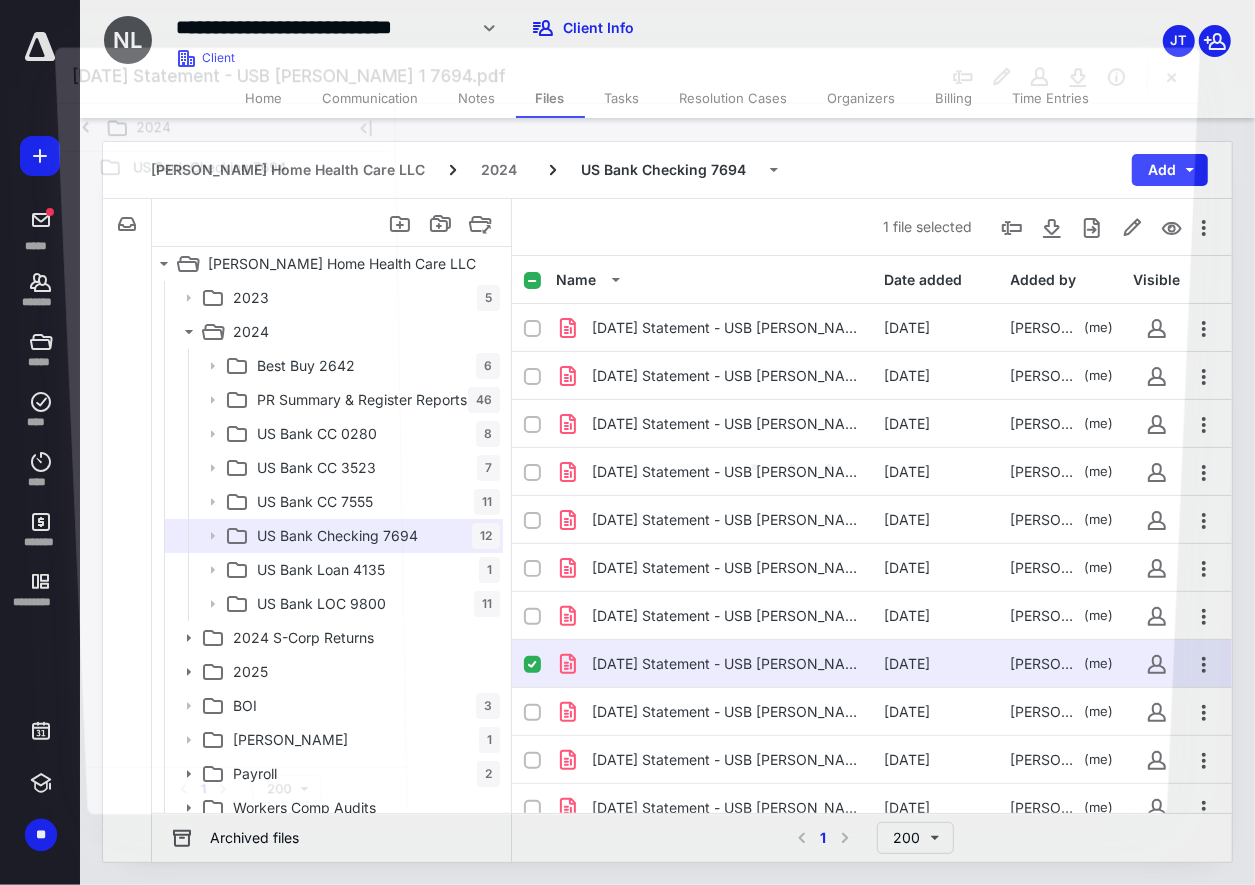 click at bounding box center (796, 457) 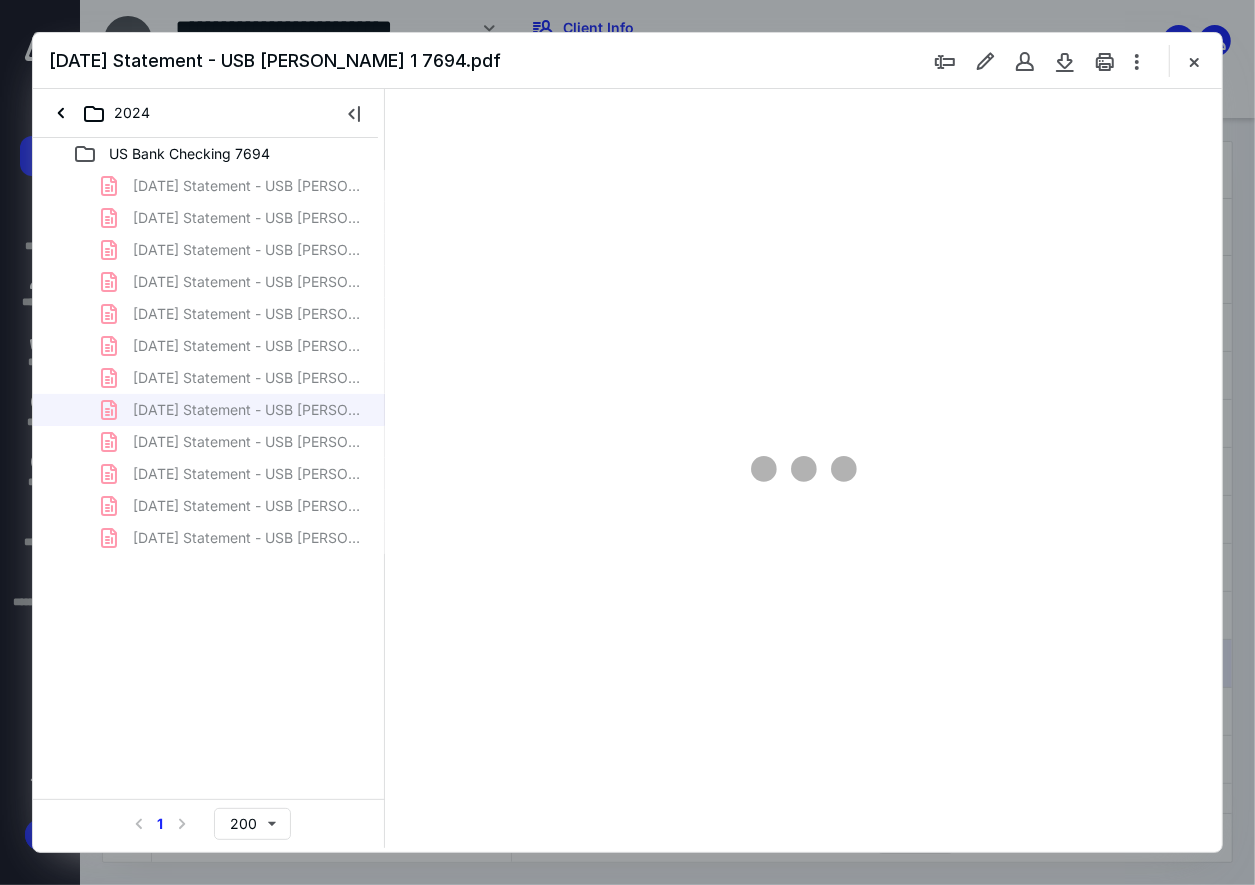 scroll, scrollTop: 0, scrollLeft: 0, axis: both 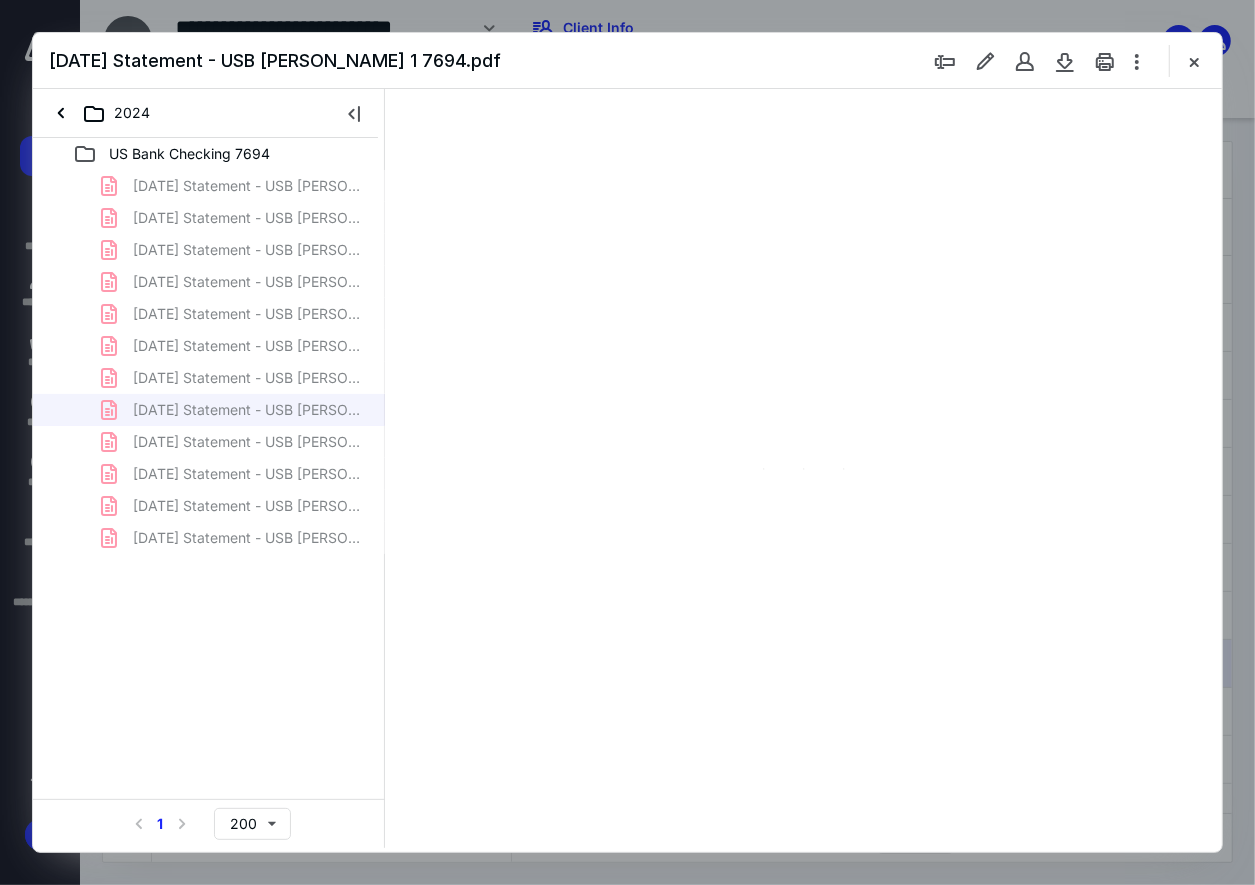type on "82" 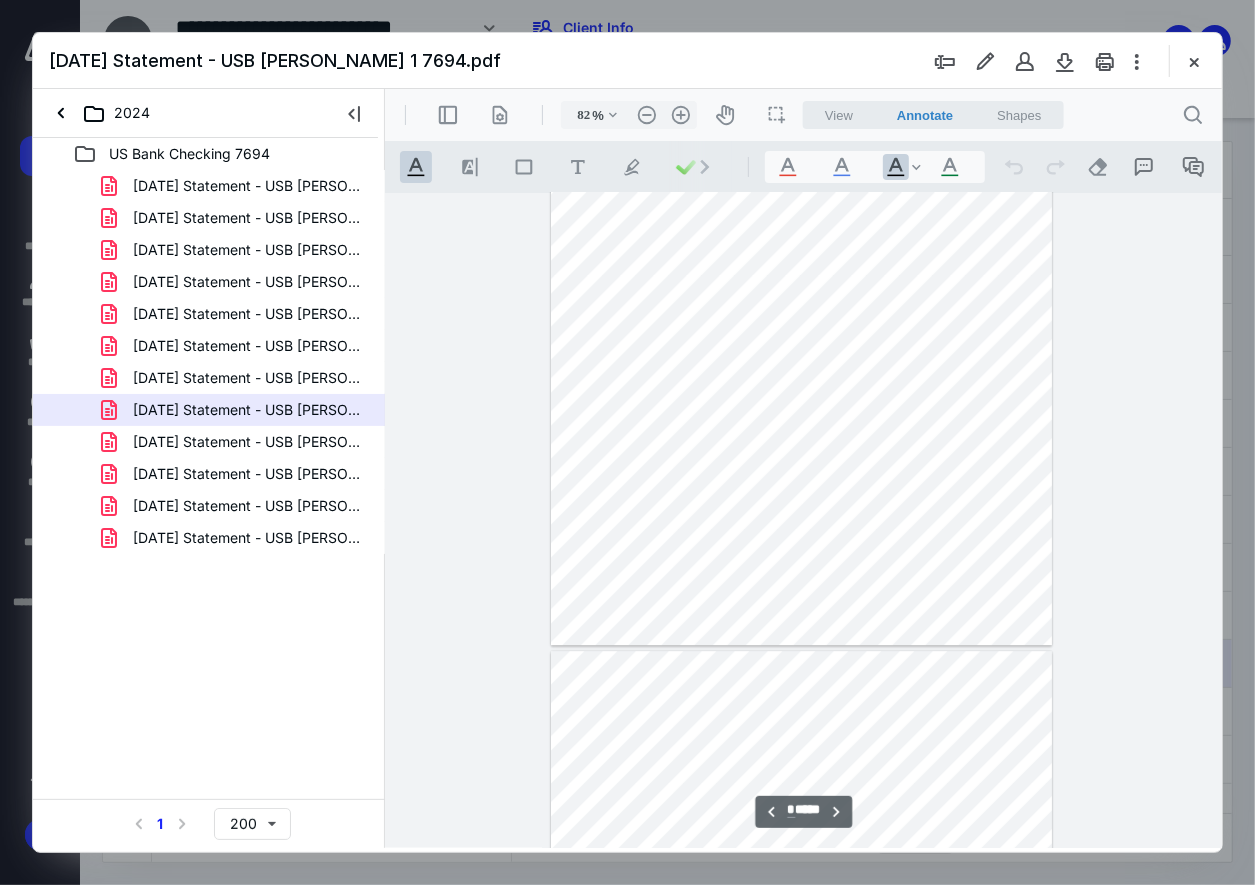 scroll, scrollTop: 3506, scrollLeft: 0, axis: vertical 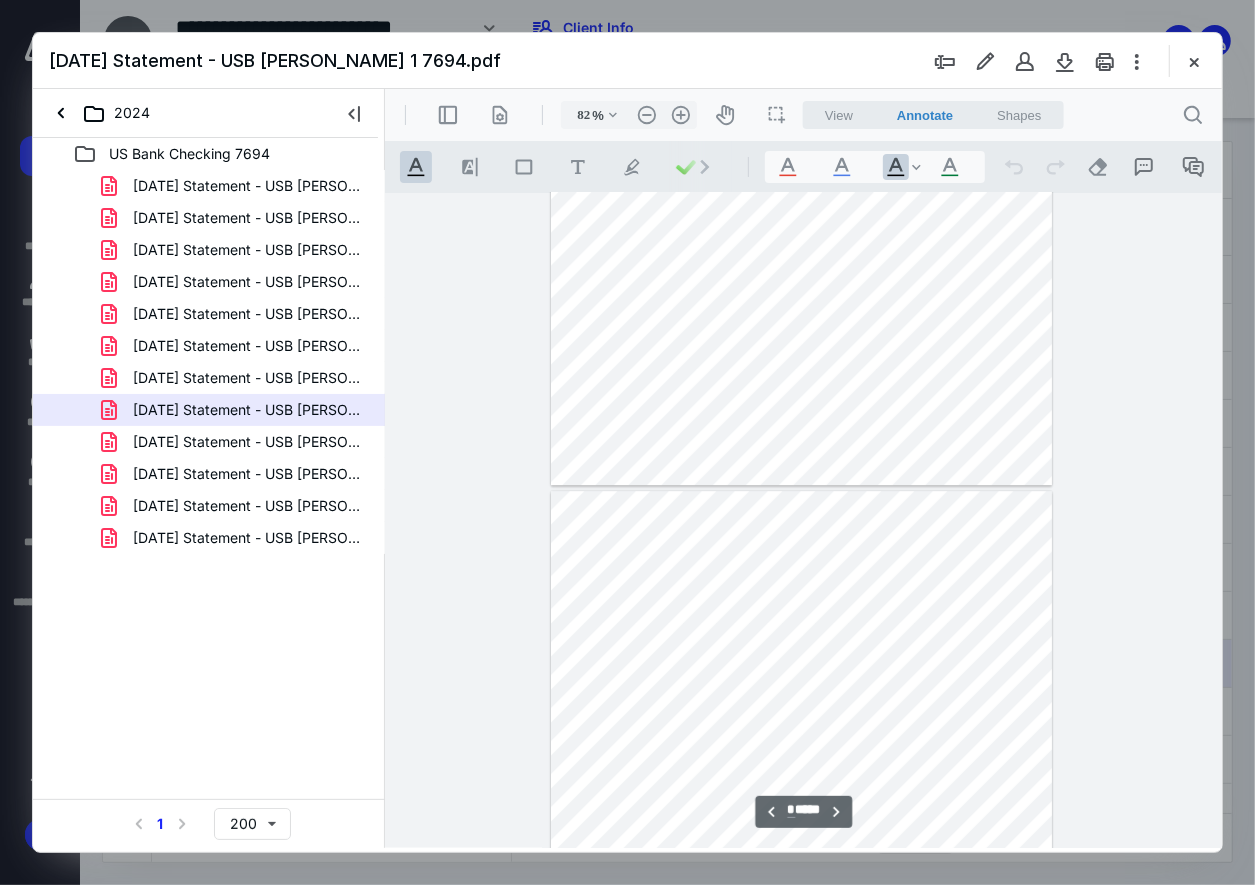 type on "*" 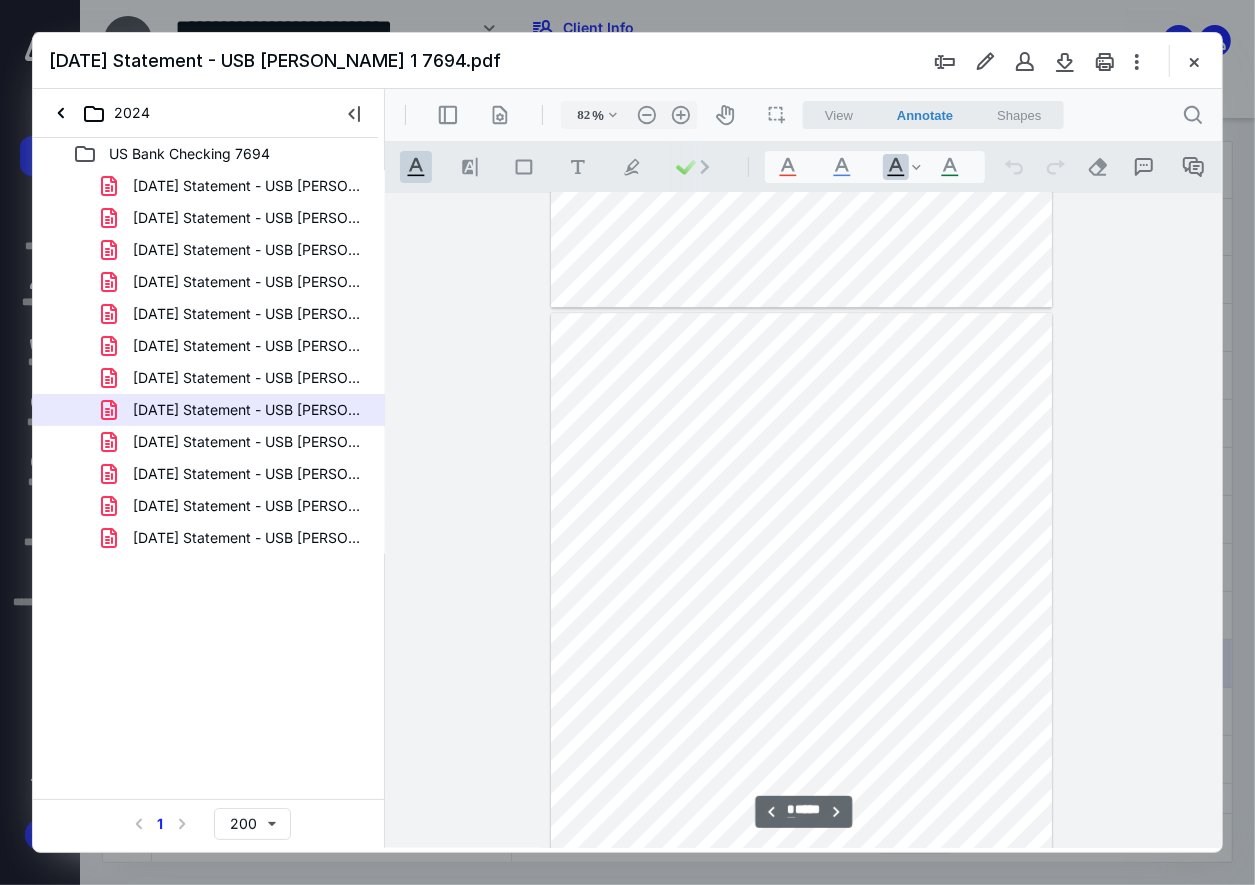 scroll, scrollTop: 3906, scrollLeft: 0, axis: vertical 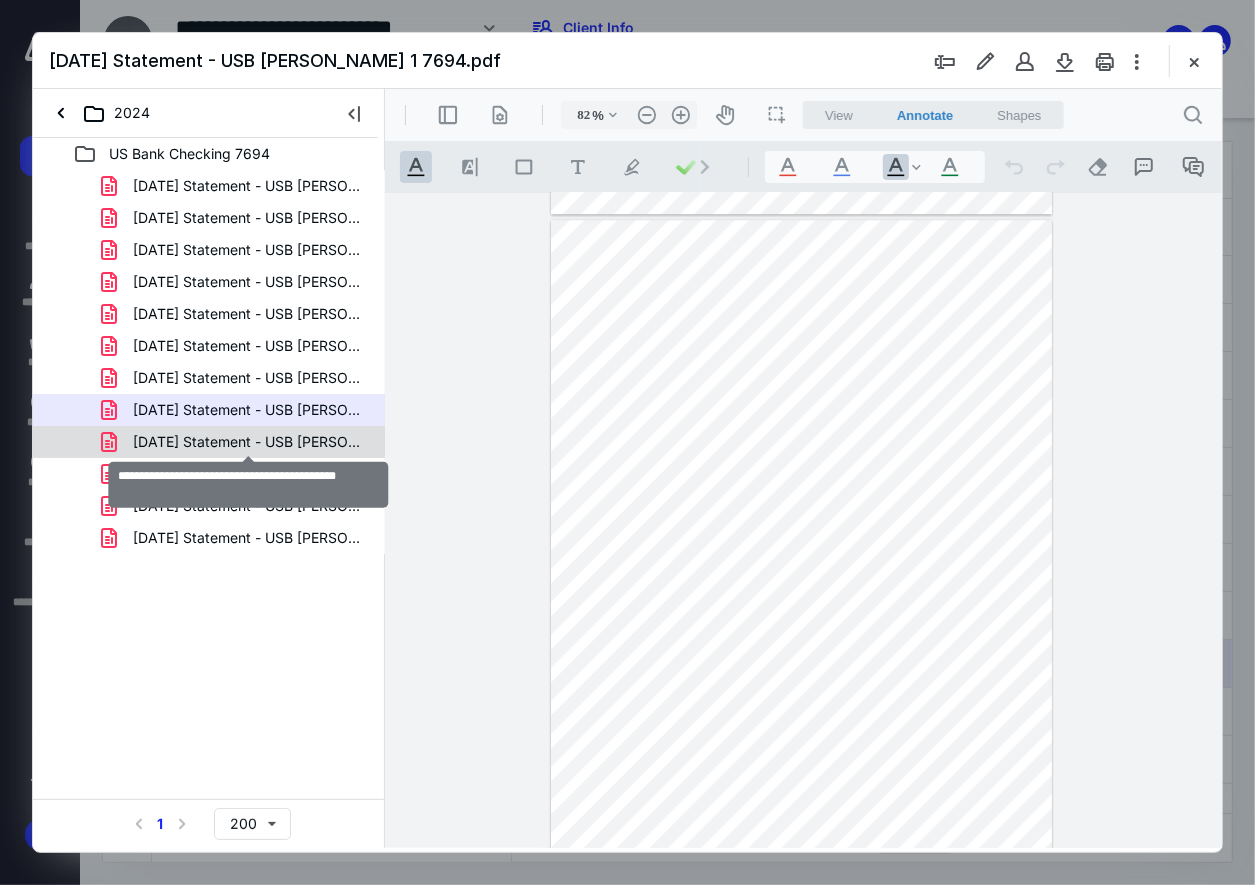 click on "[DATE] Statement - USB [PERSON_NAME] 1 7694.pdf" at bounding box center [249, 442] 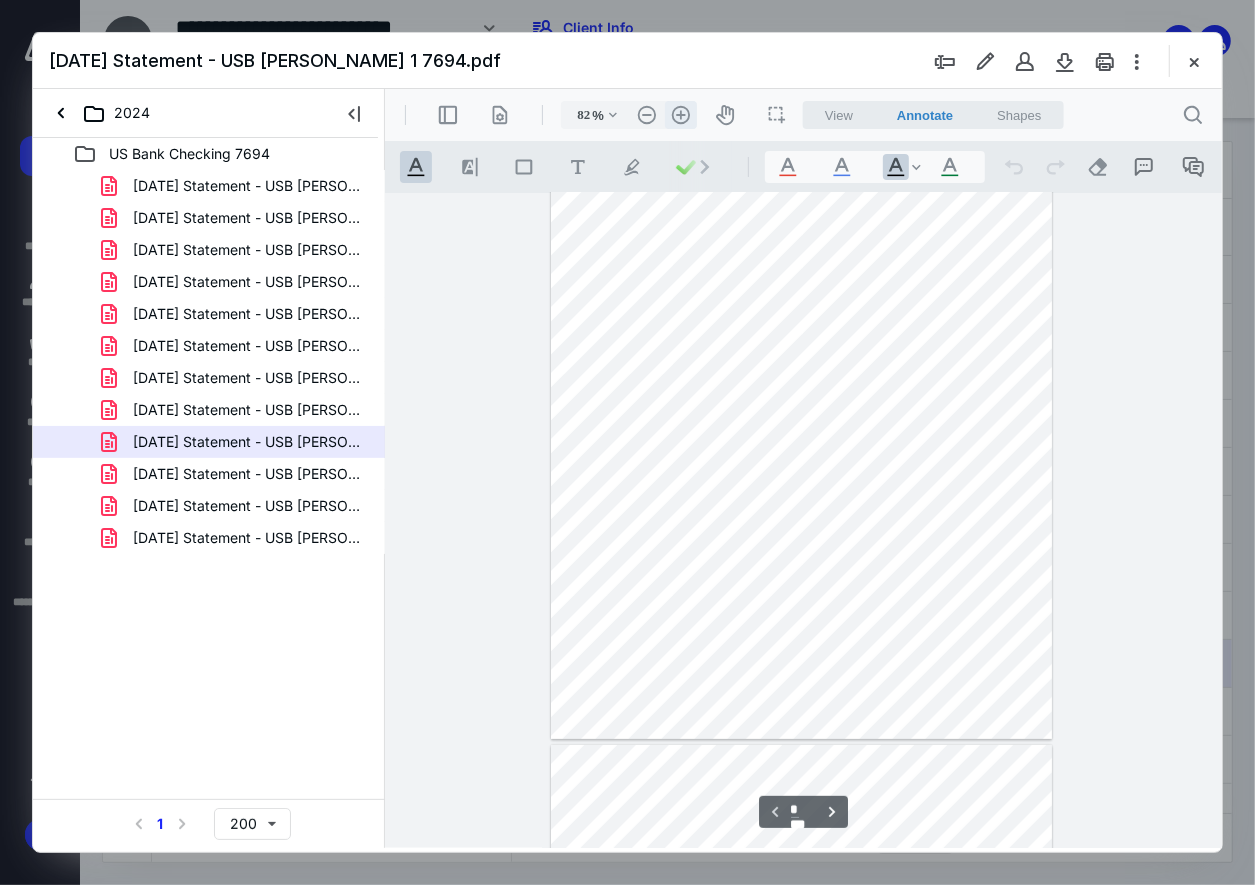 click on ".cls-1{fill:#abb0c4;} icon - header - zoom - in - line" at bounding box center (680, 114) 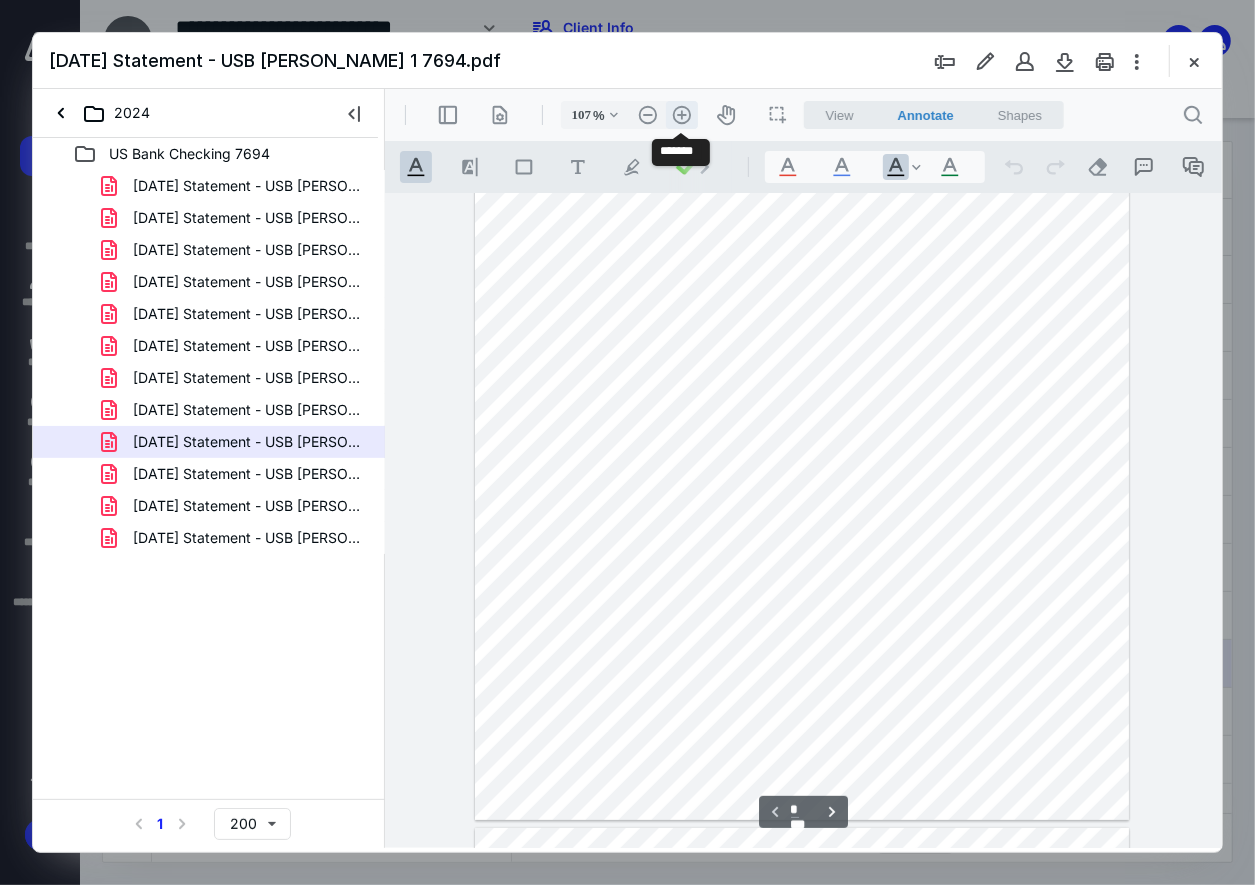 click on ".cls-1{fill:#abb0c4;} icon - header - zoom - in - line" at bounding box center [681, 114] 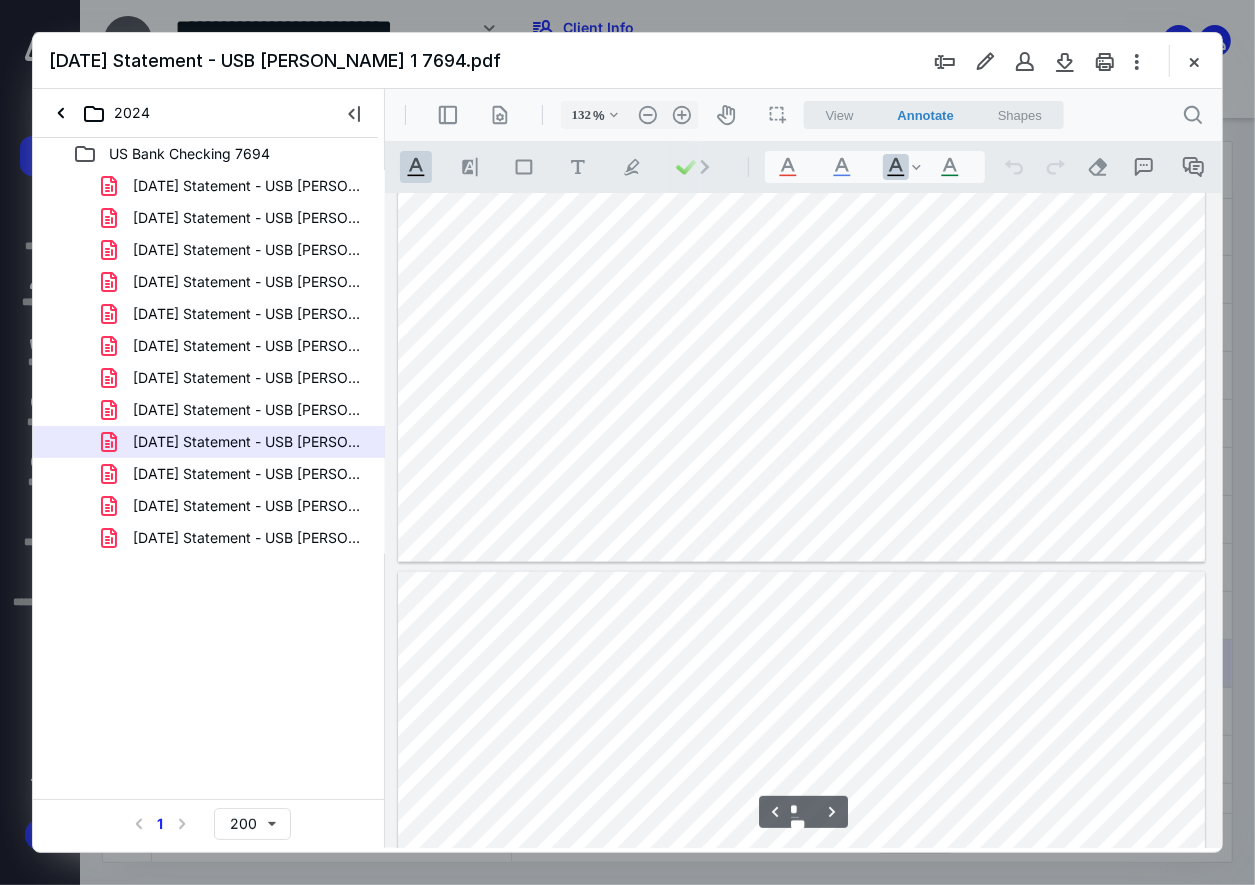 scroll, scrollTop: 5784, scrollLeft: 0, axis: vertical 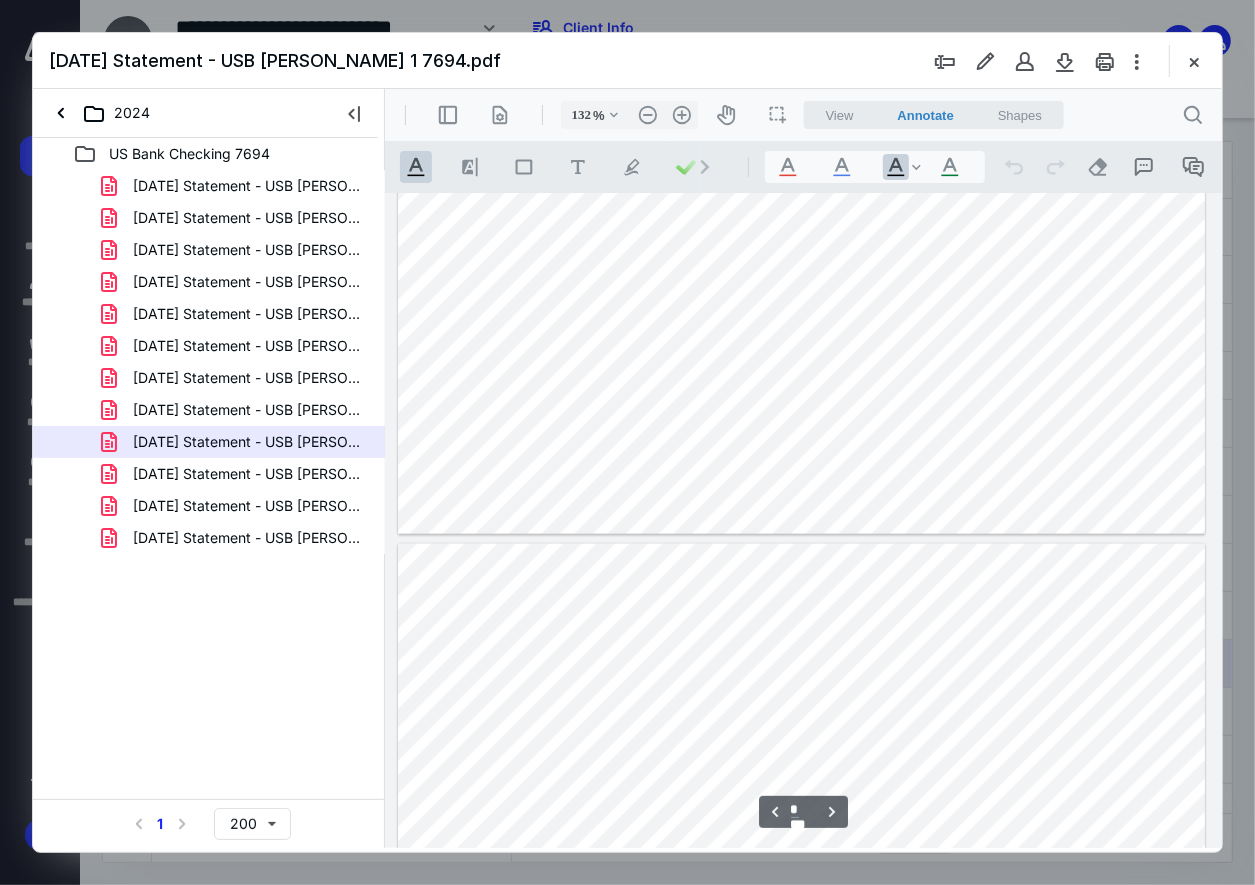 type on "*" 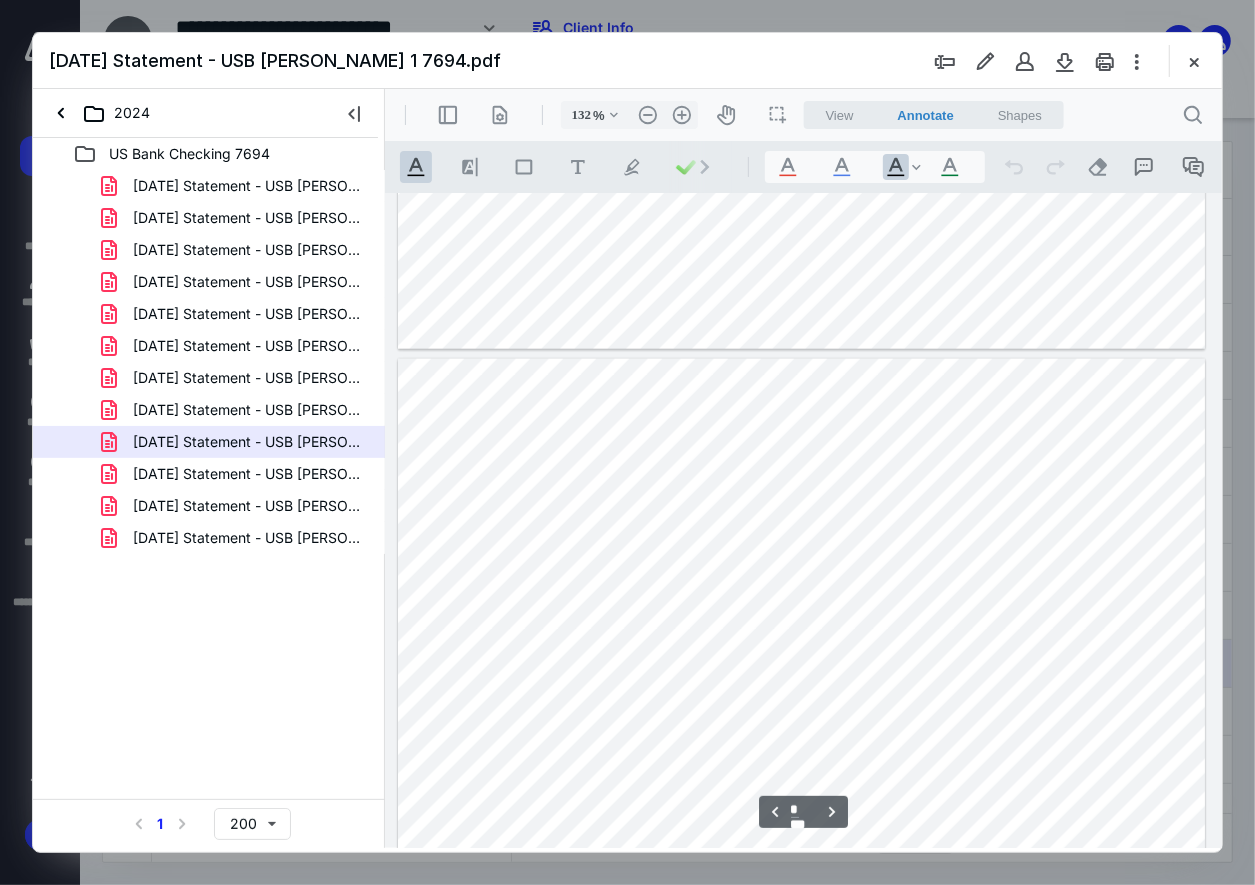 scroll, scrollTop: 6184, scrollLeft: 0, axis: vertical 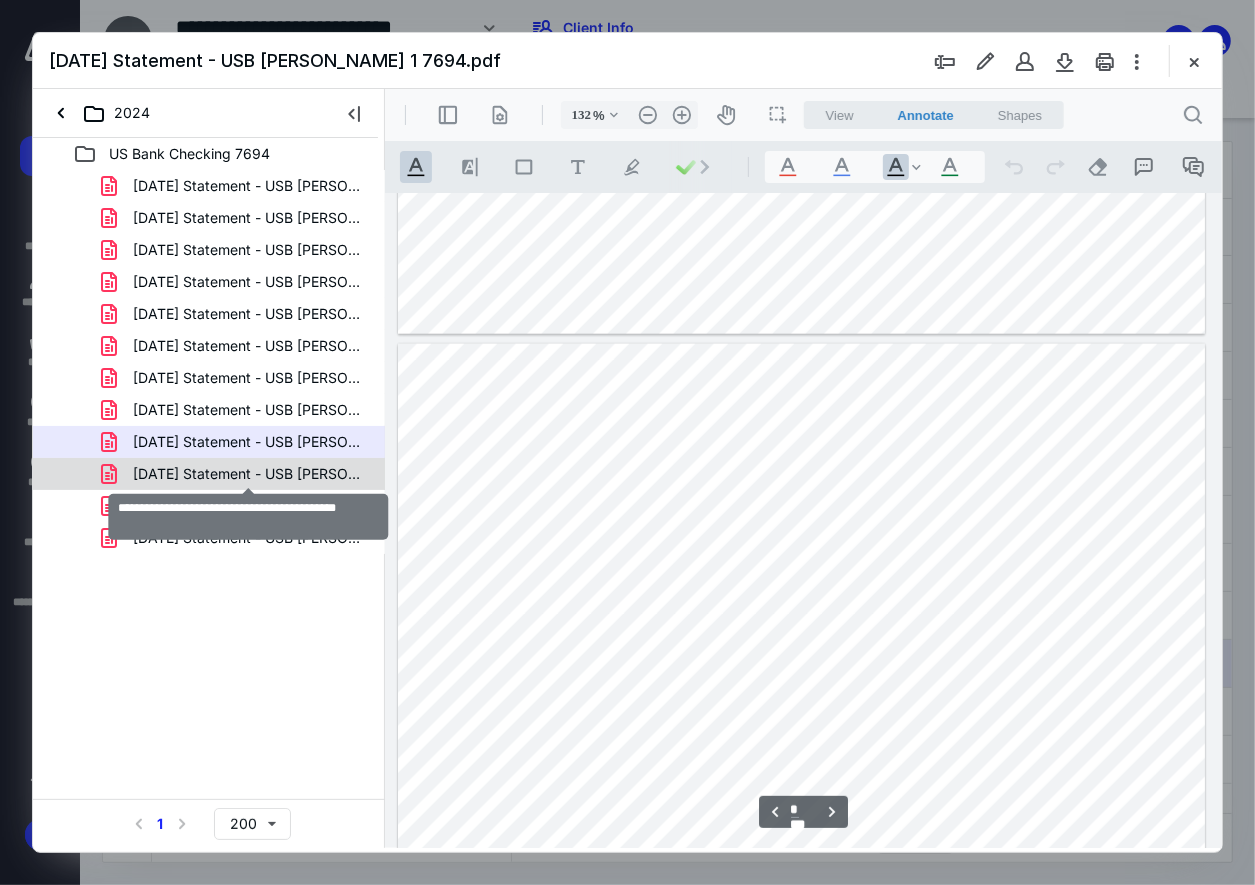 click on "[DATE] Statement - USB [PERSON_NAME] 1 7694.pdf" at bounding box center [249, 474] 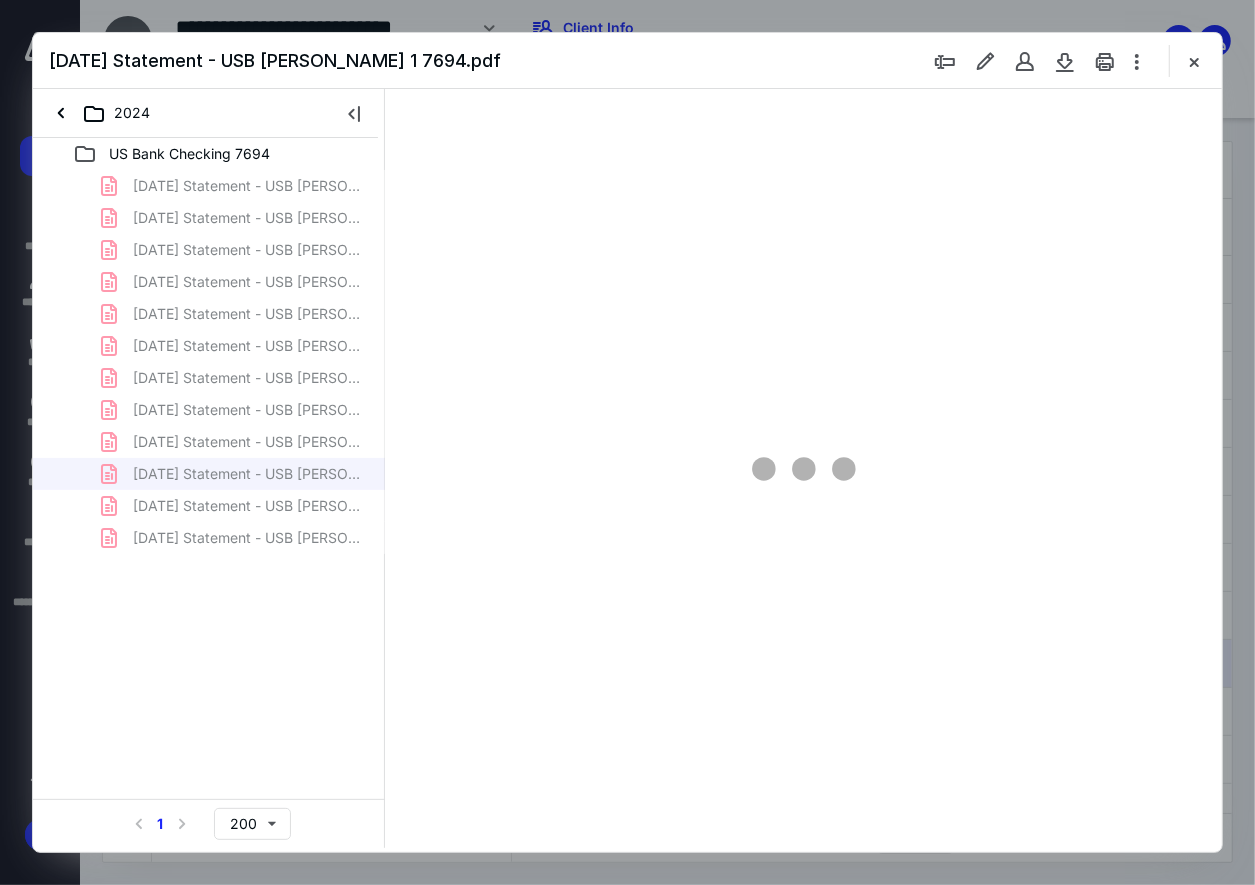 type on "82" 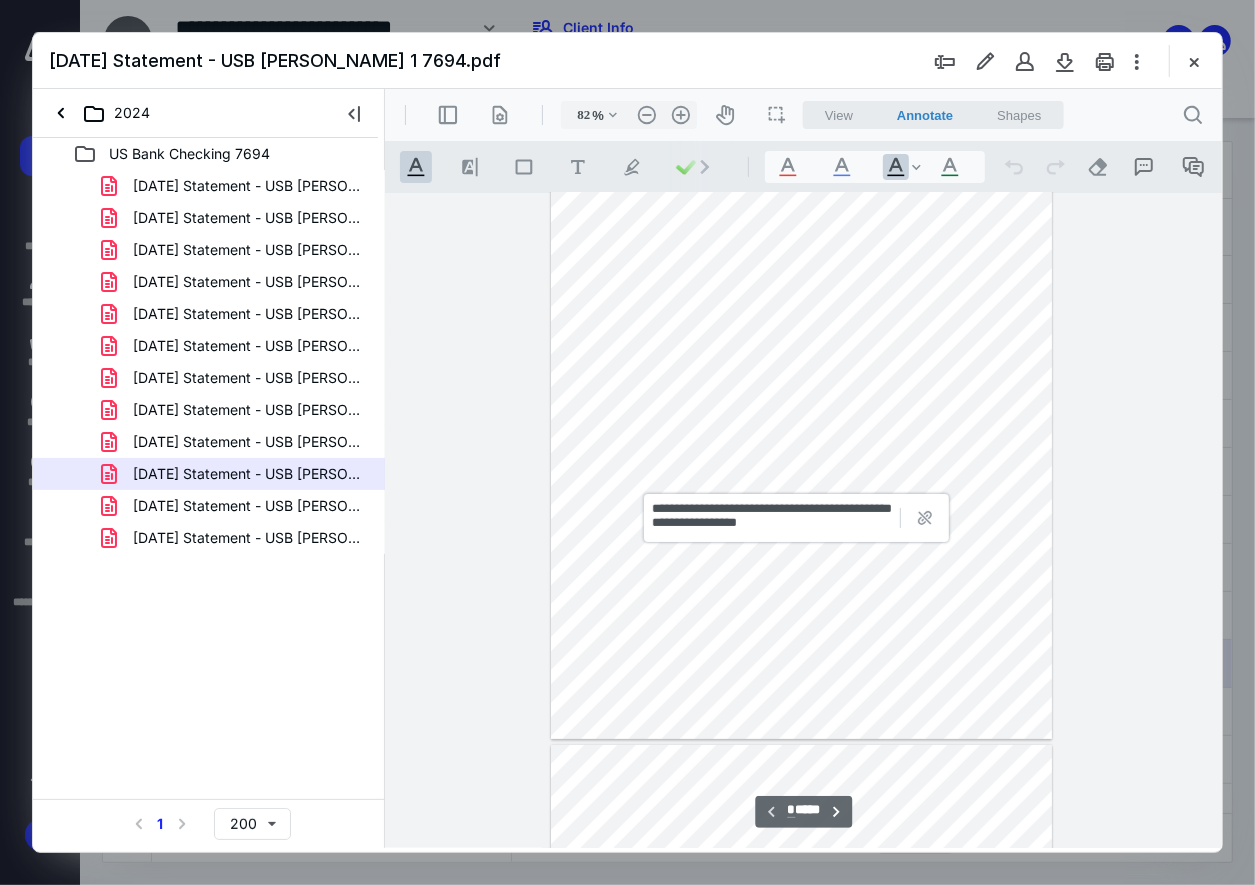 type on "*" 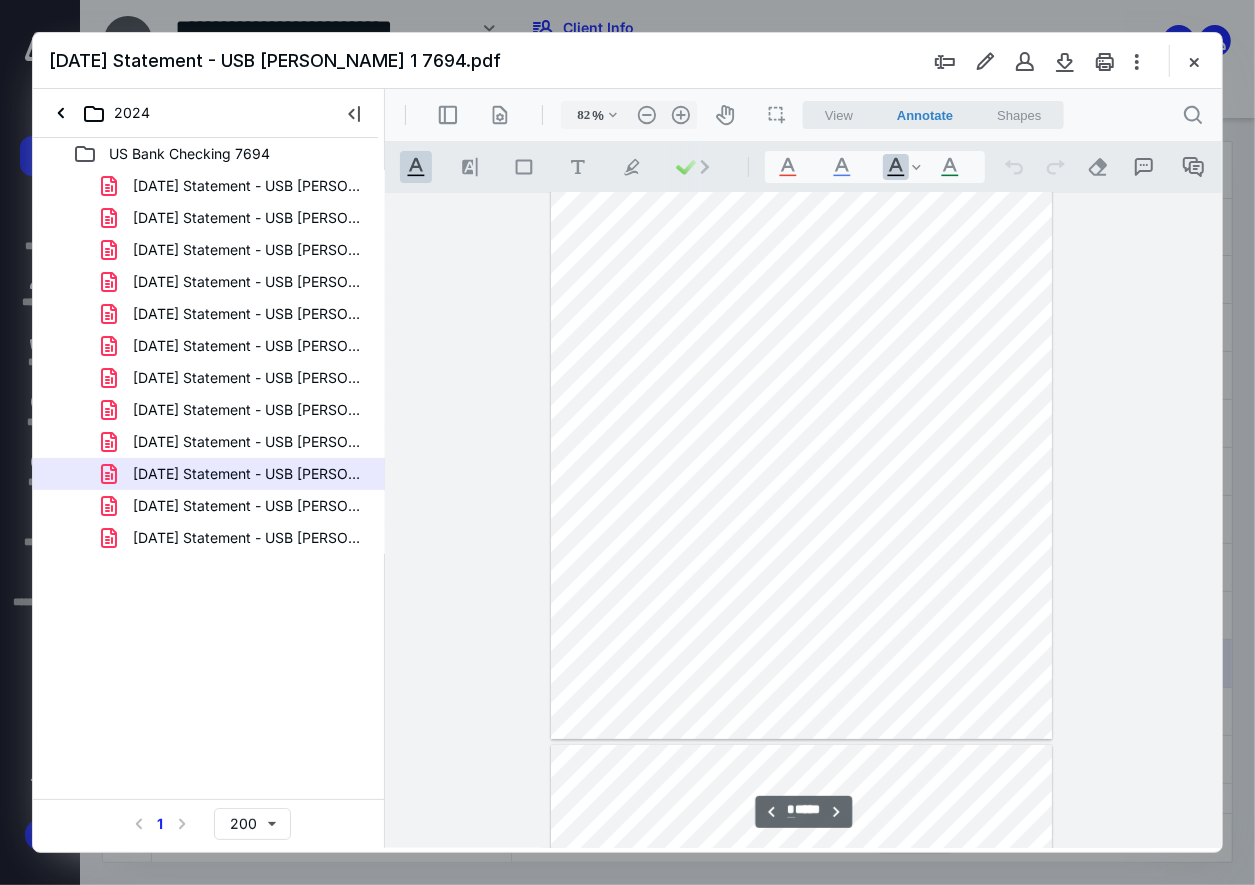 scroll, scrollTop: 706, scrollLeft: 0, axis: vertical 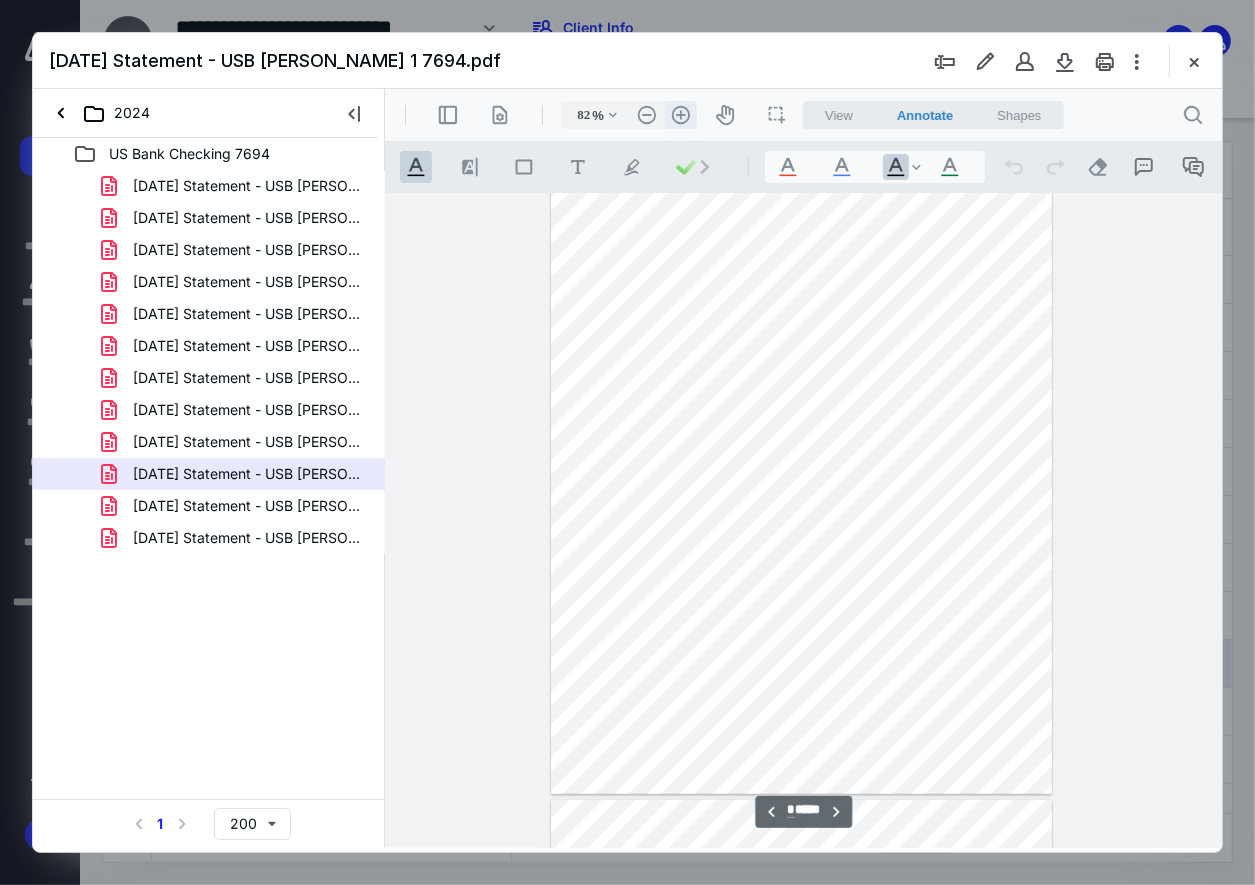 click on ".cls-1{fill:#abb0c4;} icon - header - zoom - in - line" at bounding box center (680, 114) 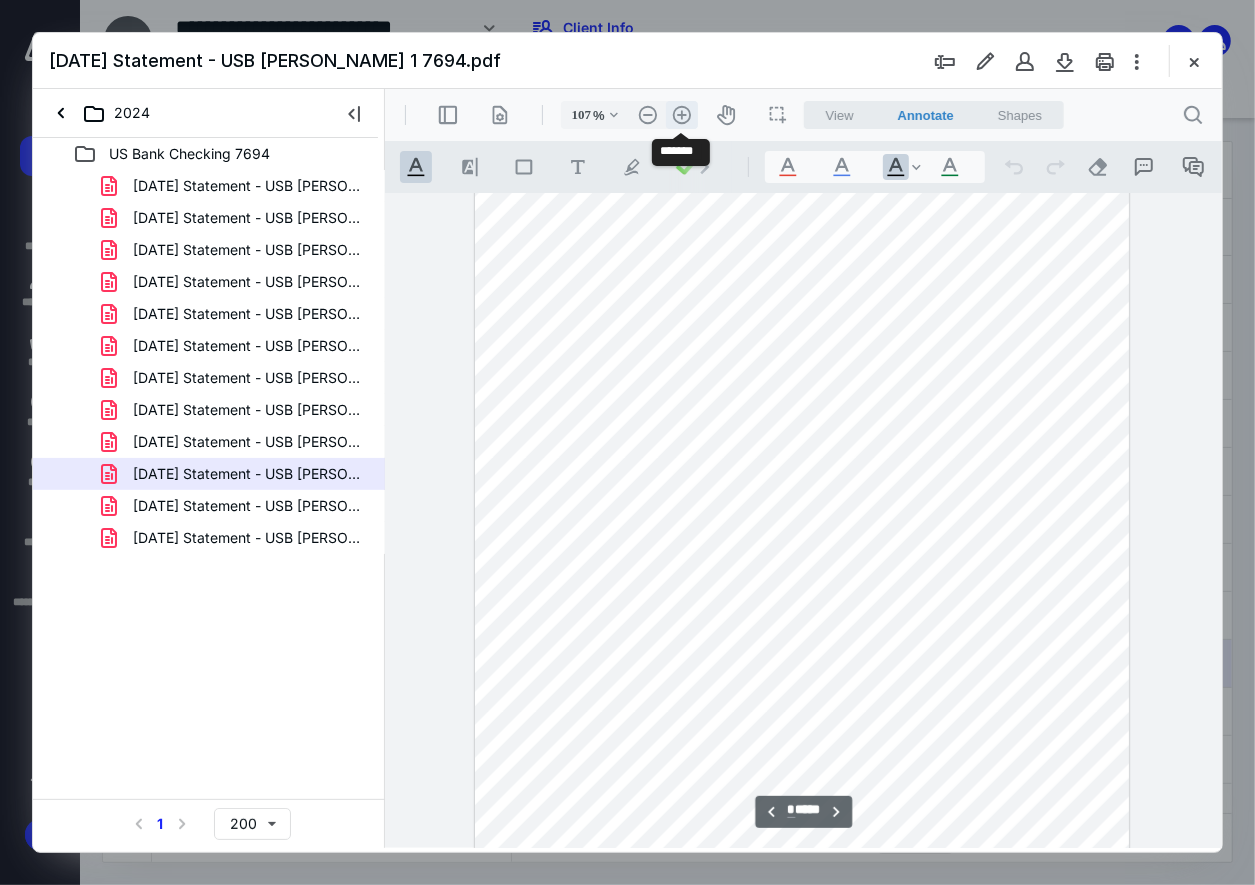 click on ".cls-1{fill:#abb0c4;} icon - header - zoom - in - line" at bounding box center (681, 114) 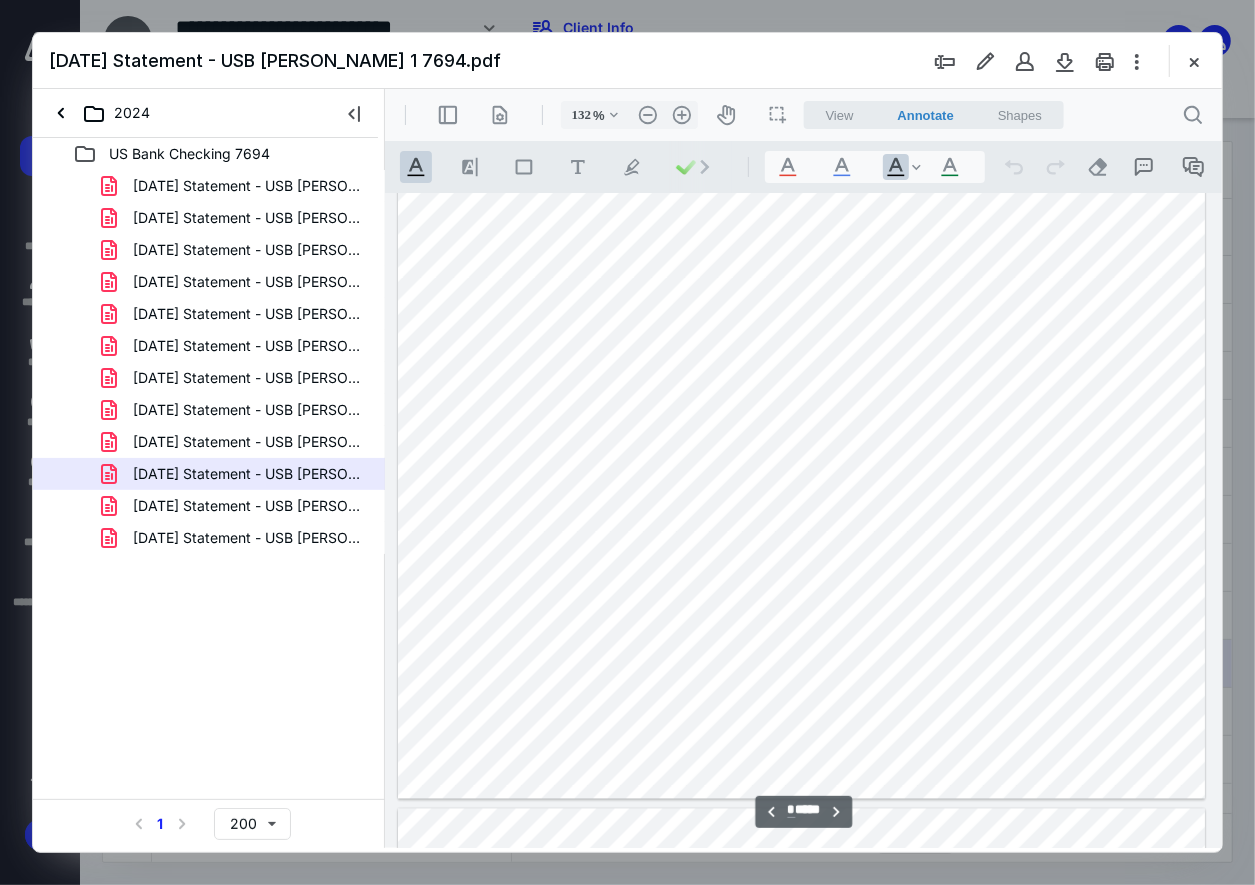 scroll, scrollTop: 6806, scrollLeft: 0, axis: vertical 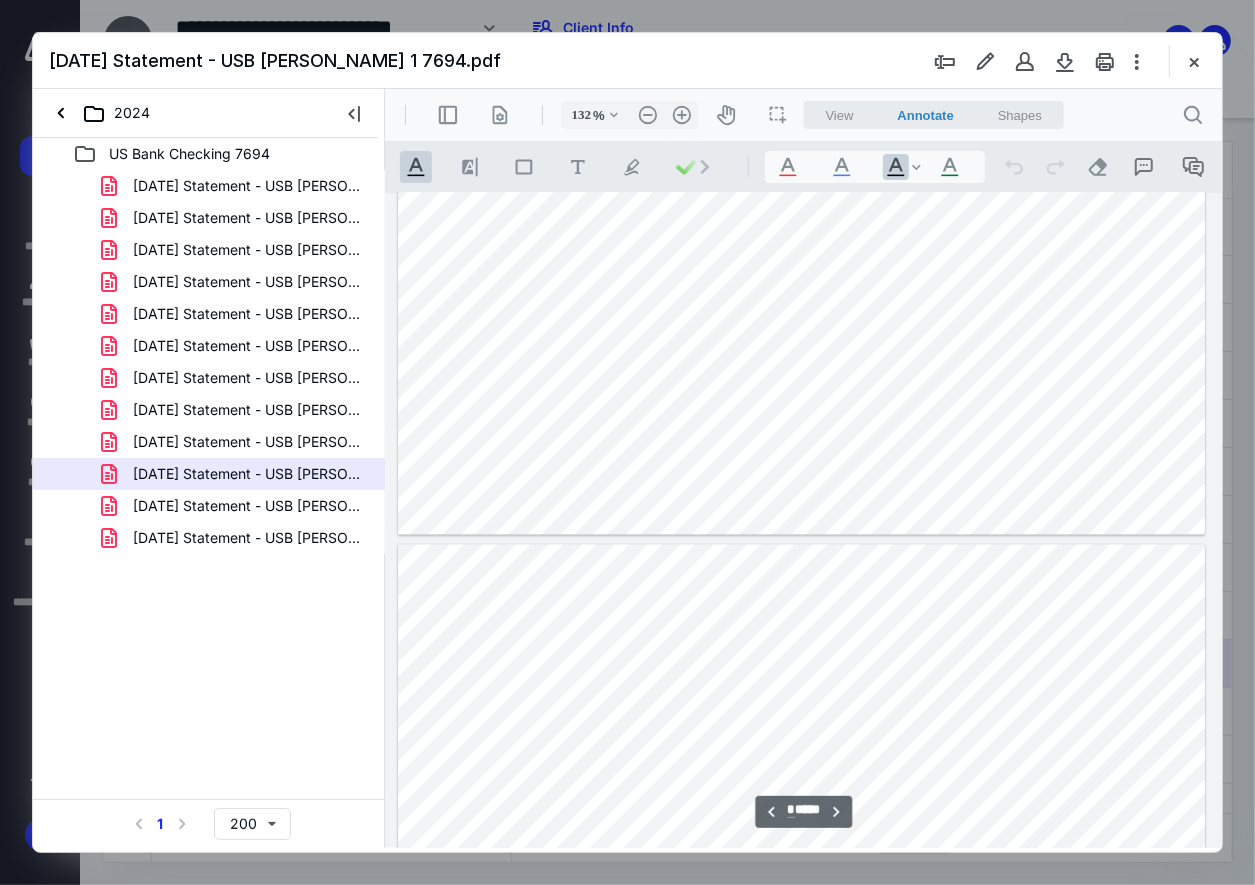 type on "*" 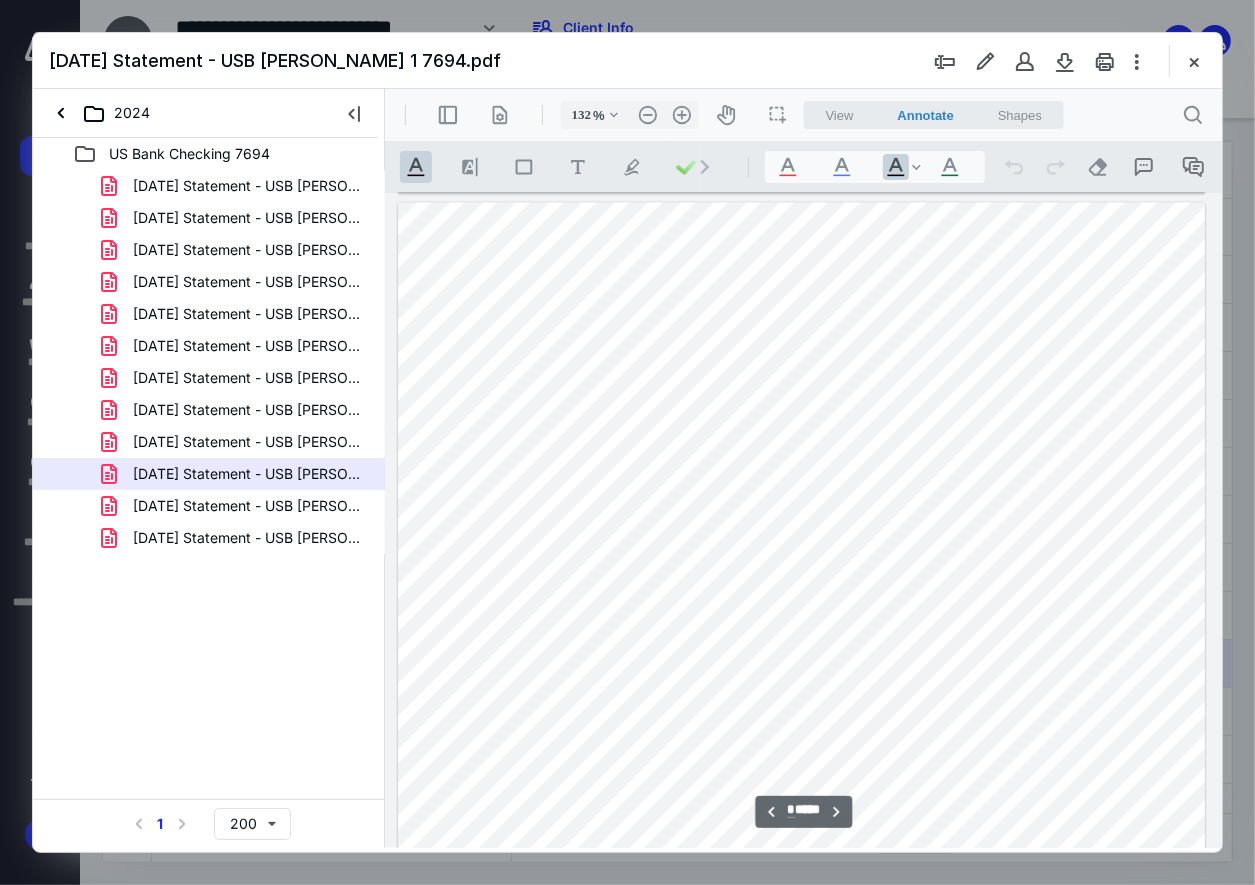 scroll, scrollTop: 7406, scrollLeft: 0, axis: vertical 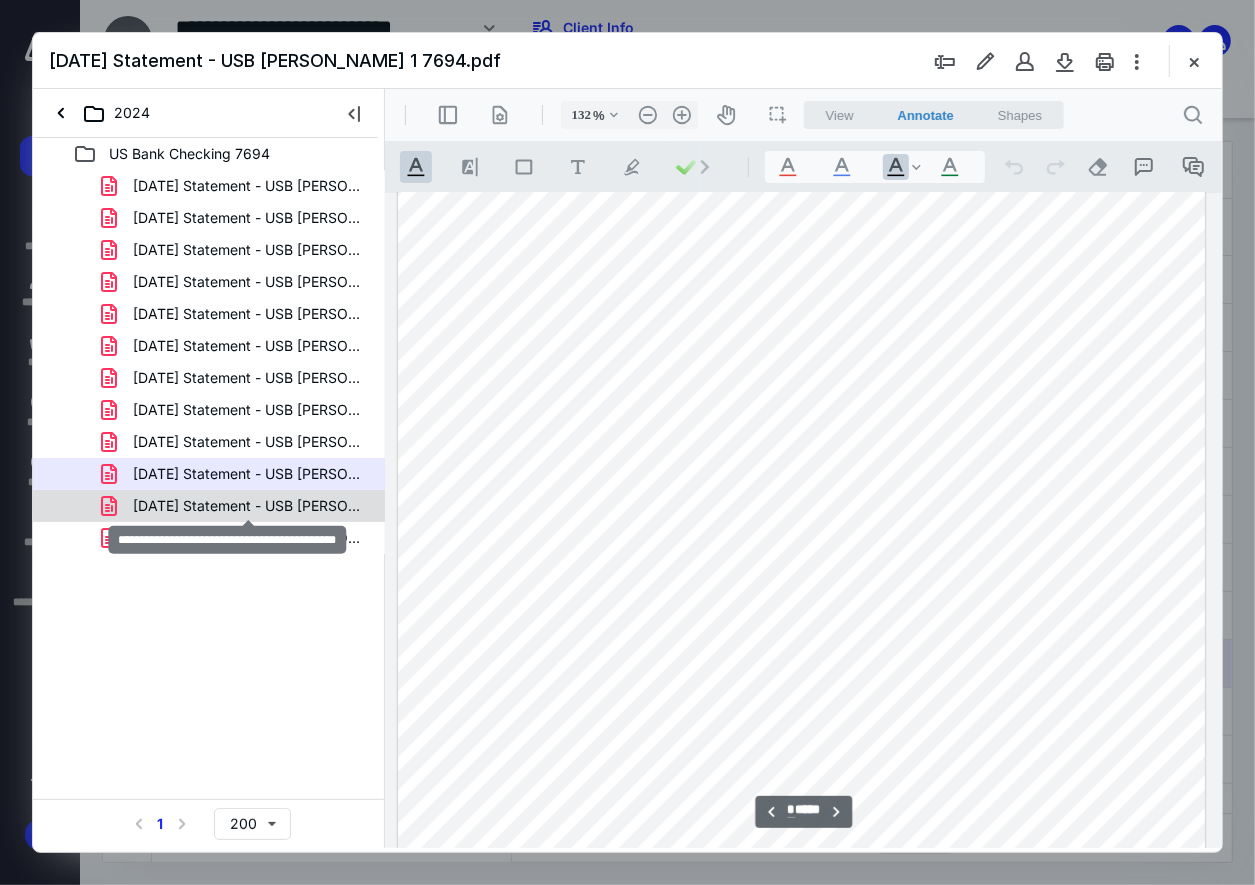 click on "[DATE] Statement - USB [PERSON_NAME] 1 7694.pdf" at bounding box center [249, 506] 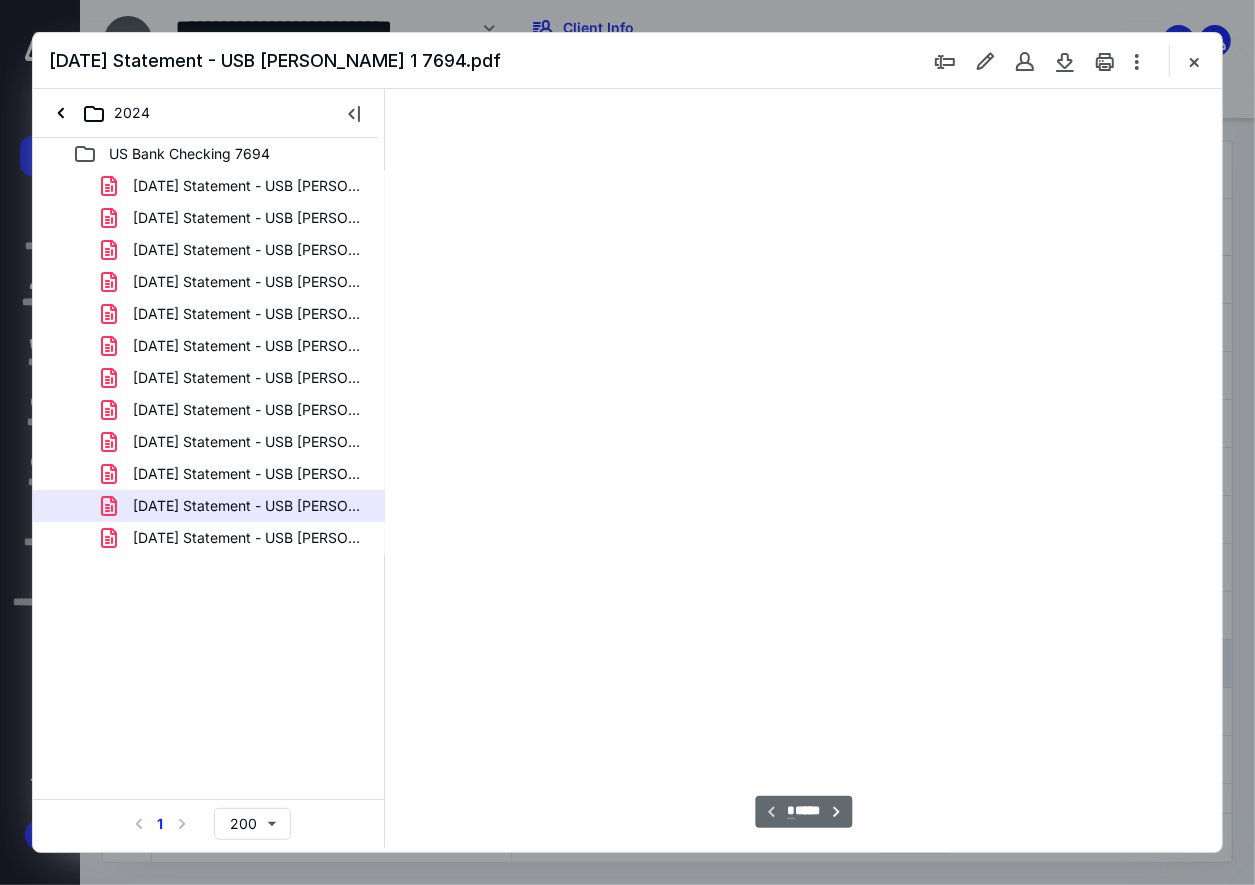 scroll, scrollTop: 106, scrollLeft: 0, axis: vertical 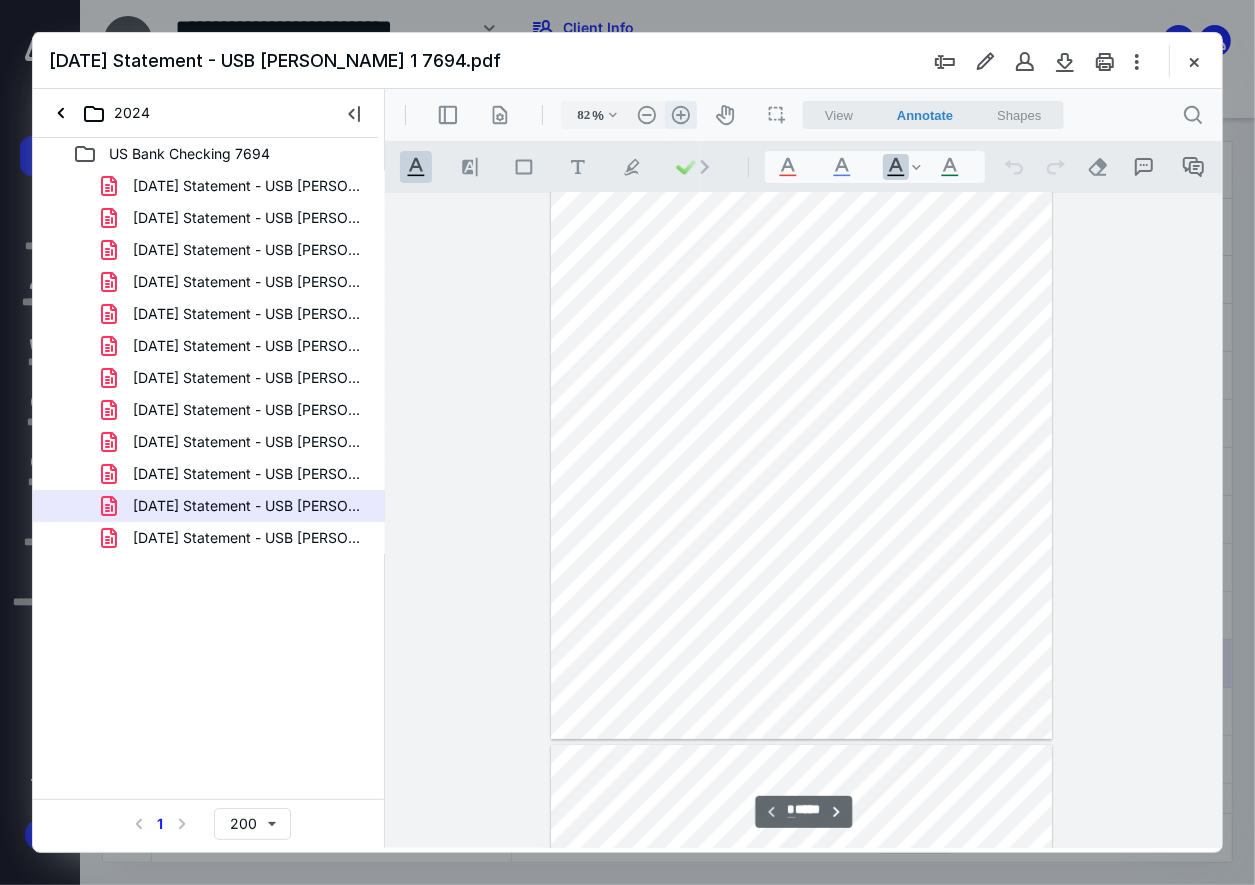 click on ".cls-1{fill:#abb0c4;} icon - header - zoom - in - line" at bounding box center (680, 114) 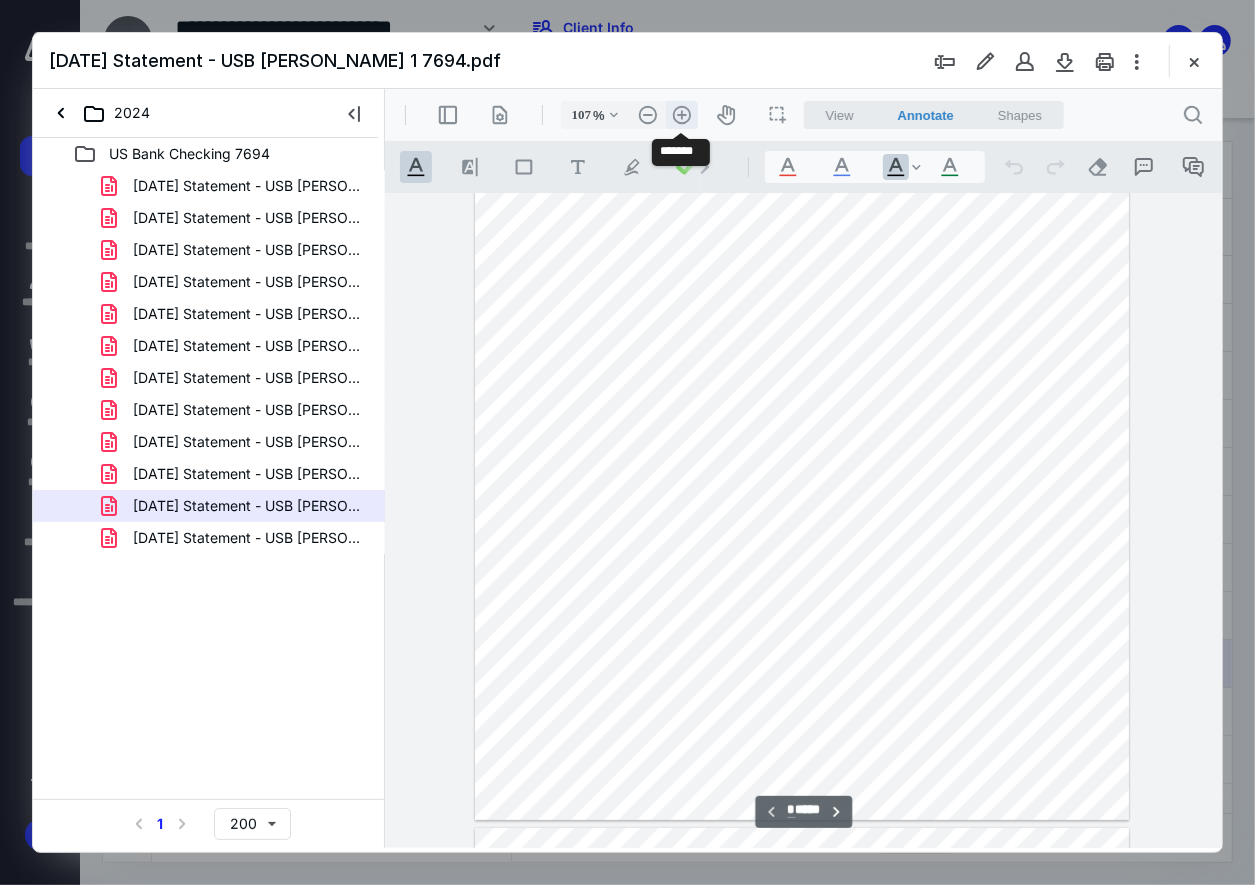 click on ".cls-1{fill:#abb0c4;} icon - header - zoom - in - line" at bounding box center [681, 114] 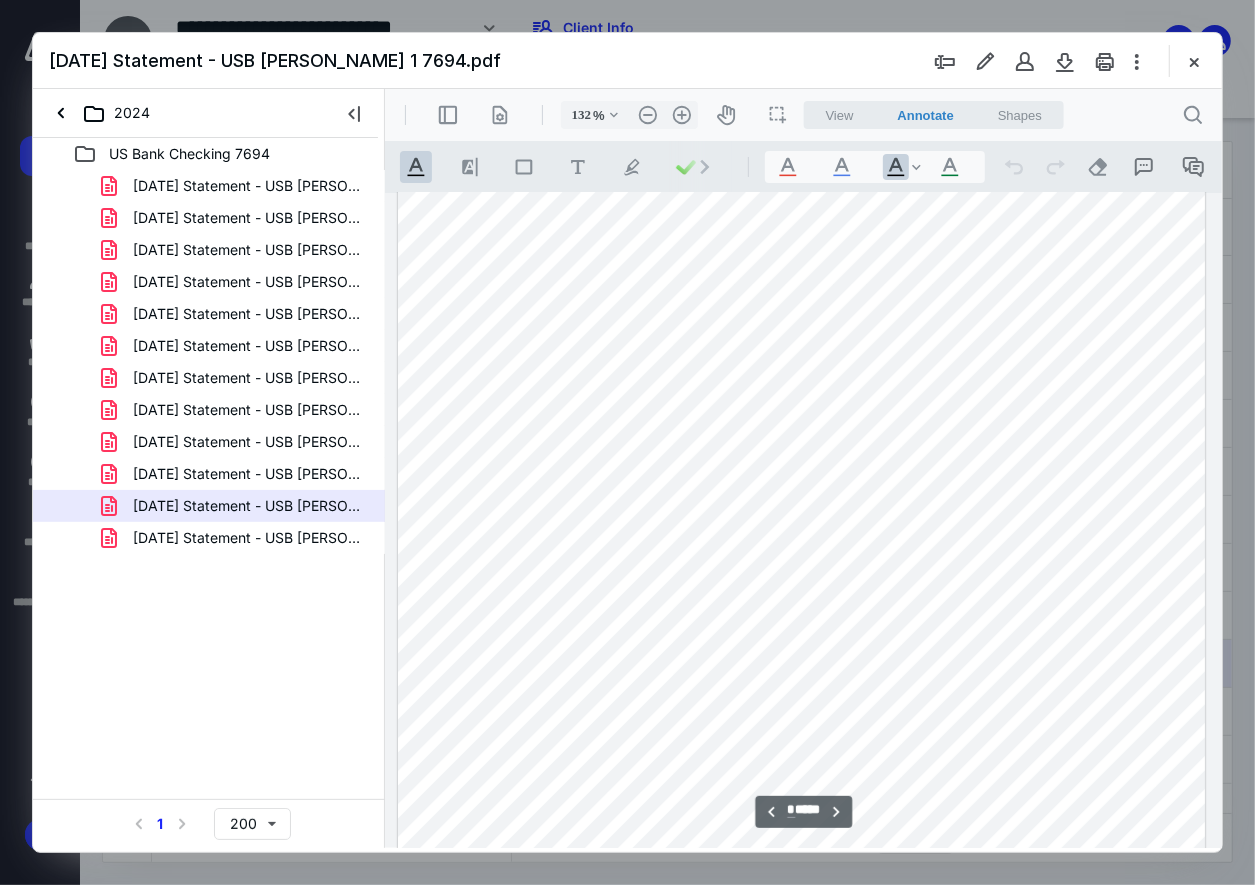 scroll, scrollTop: 8741, scrollLeft: 0, axis: vertical 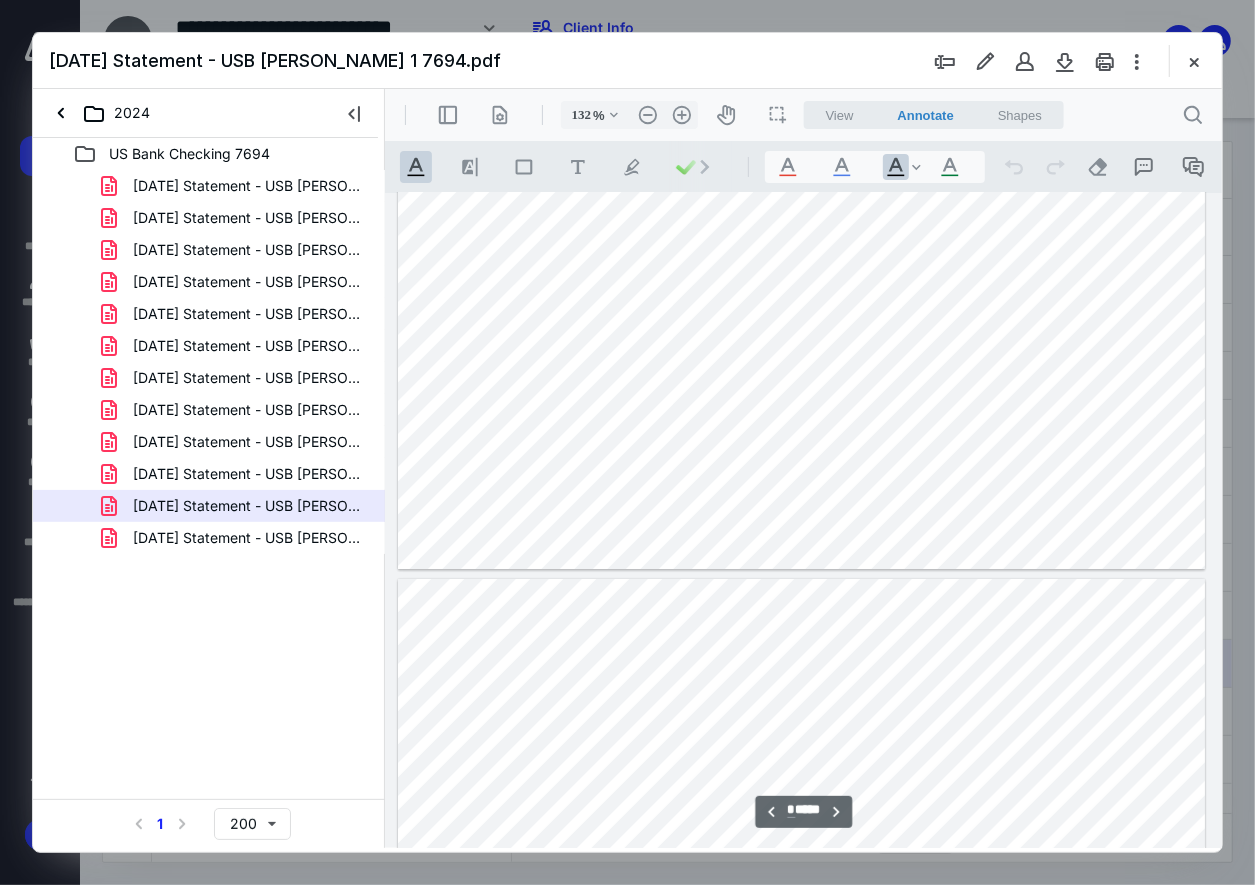 type on "**" 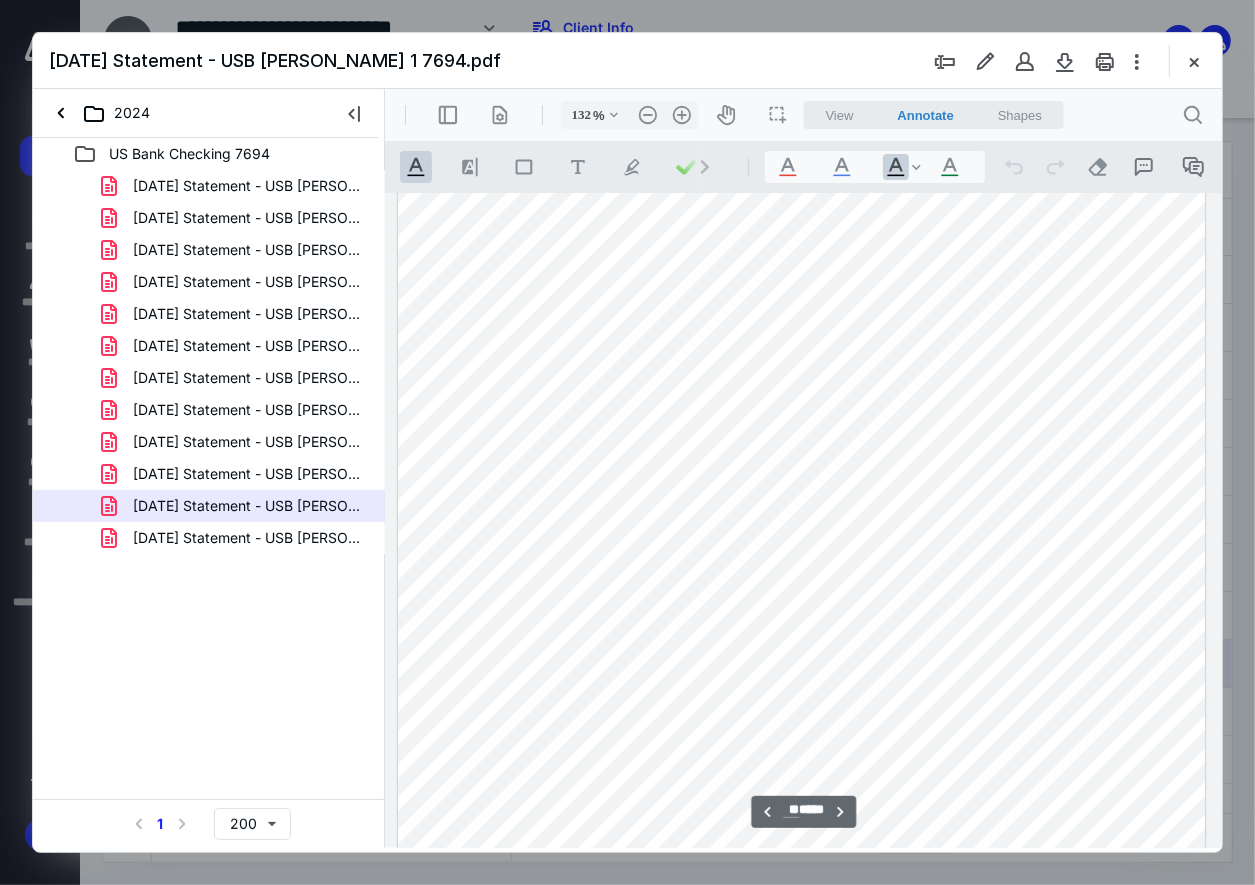 scroll, scrollTop: 9741, scrollLeft: 0, axis: vertical 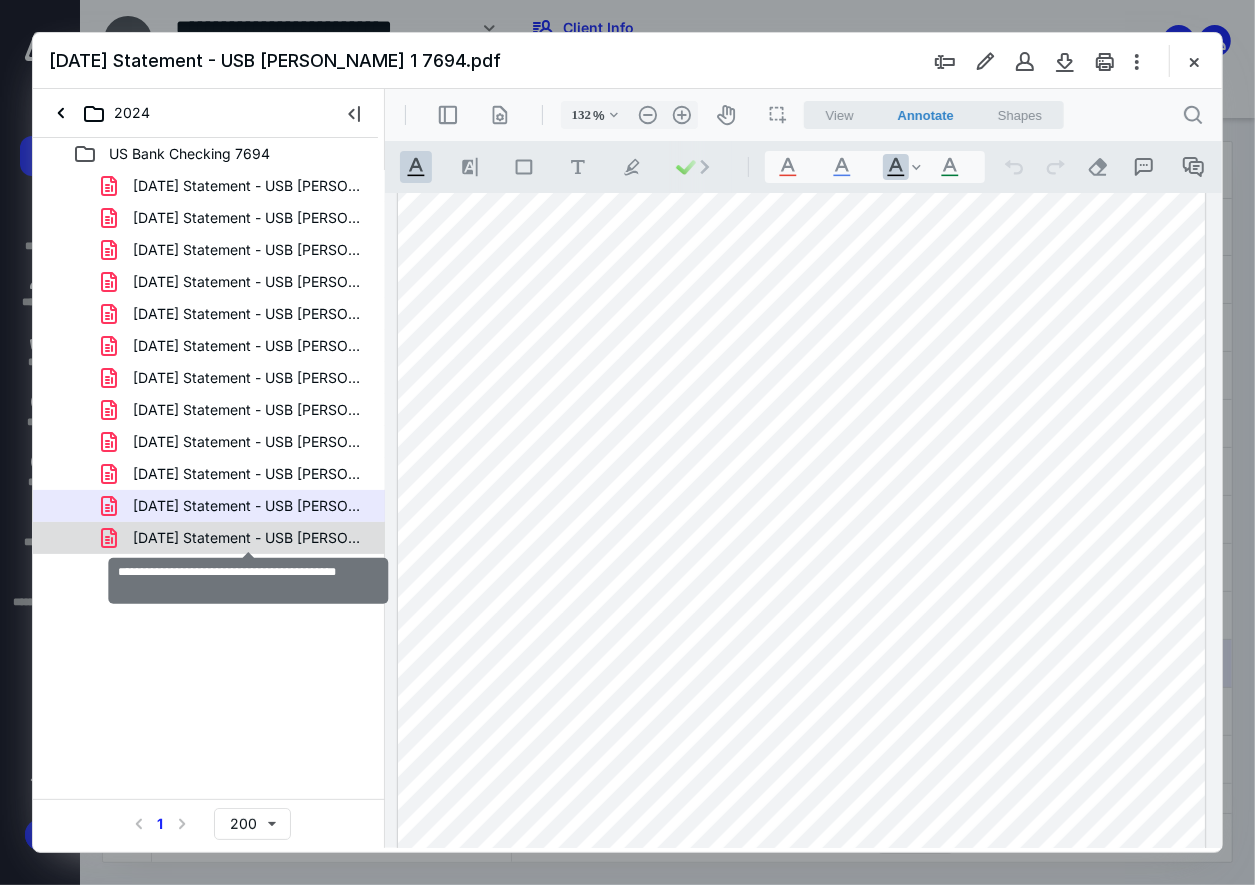 click on "[DATE] Statement - USB [PERSON_NAME] 1 7694.pdf" at bounding box center [249, 538] 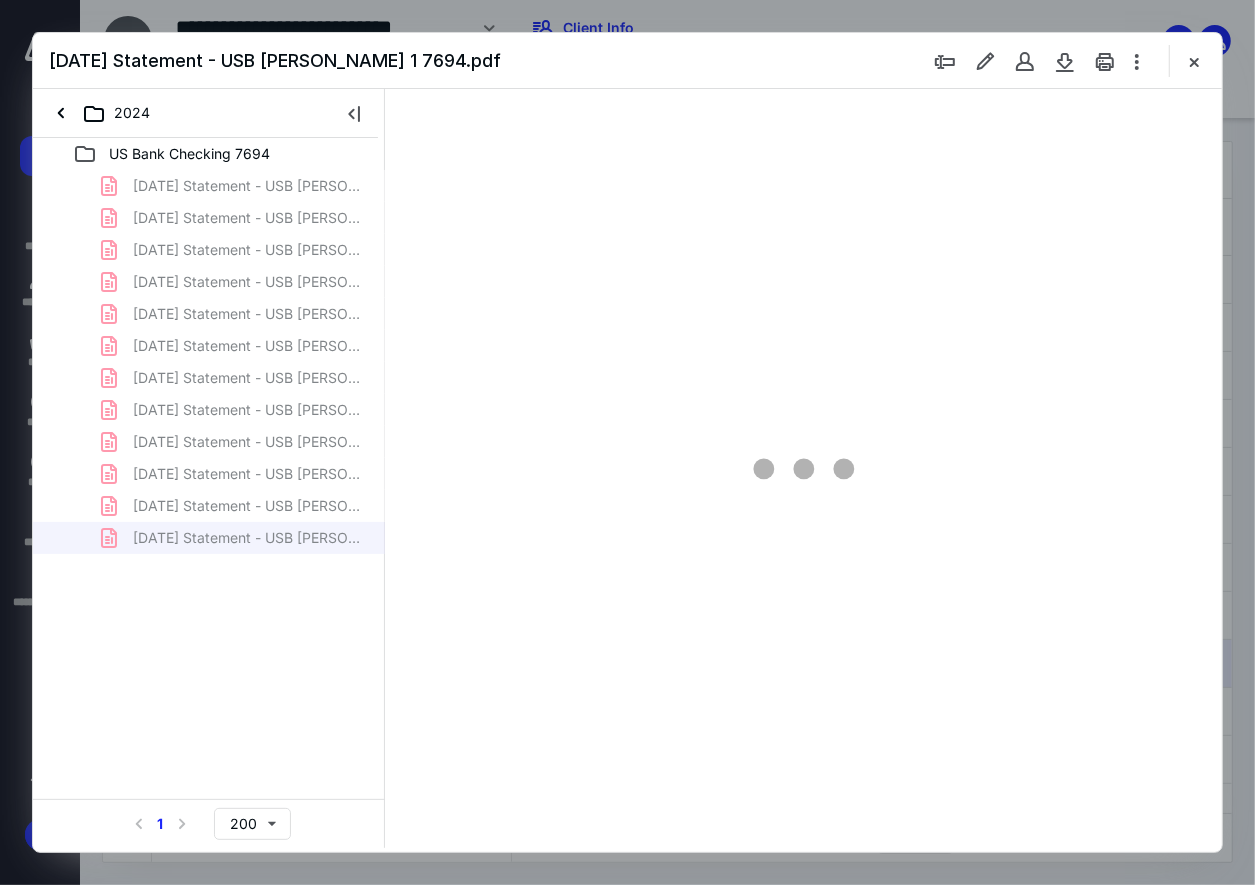 scroll, scrollTop: 106, scrollLeft: 0, axis: vertical 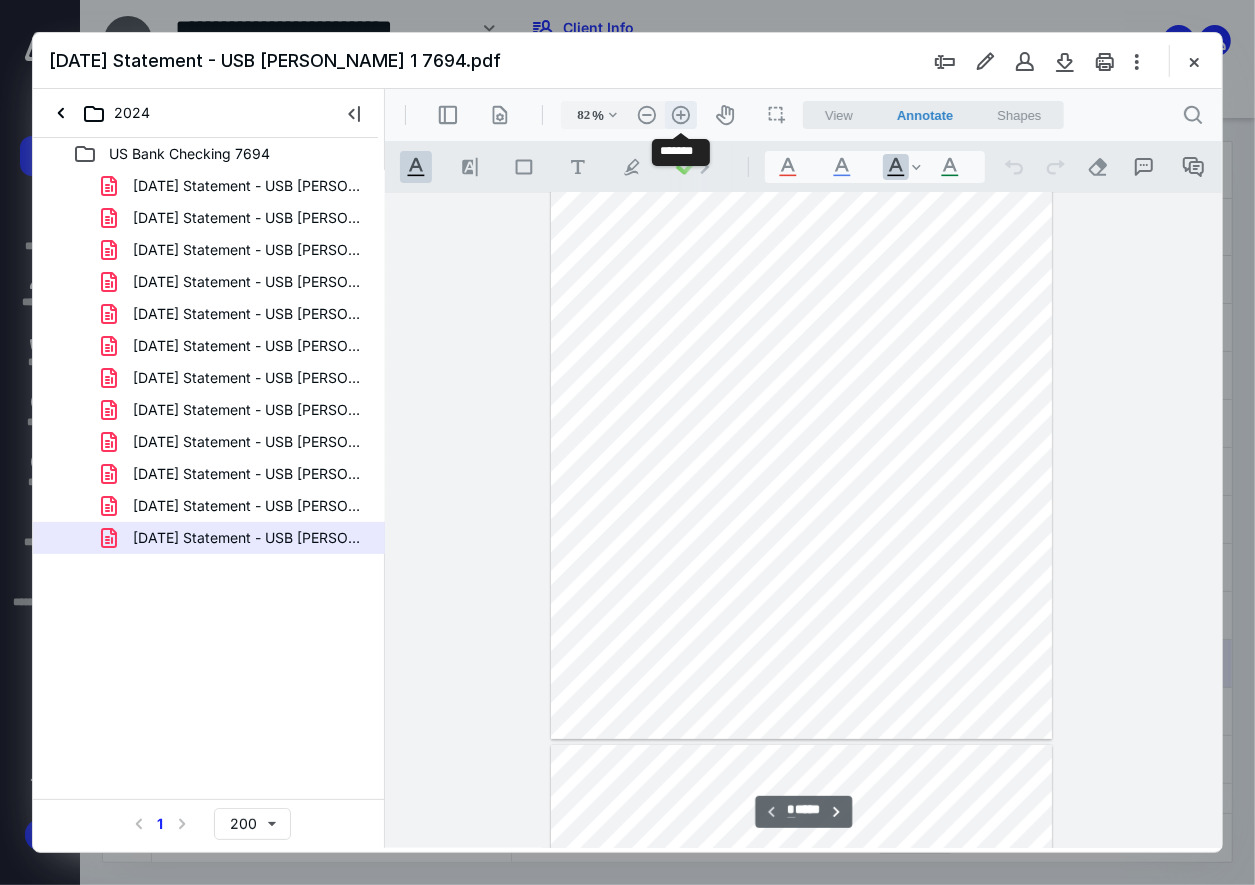 click on ".cls-1{fill:#abb0c4;} icon - header - zoom - in - line" at bounding box center [680, 114] 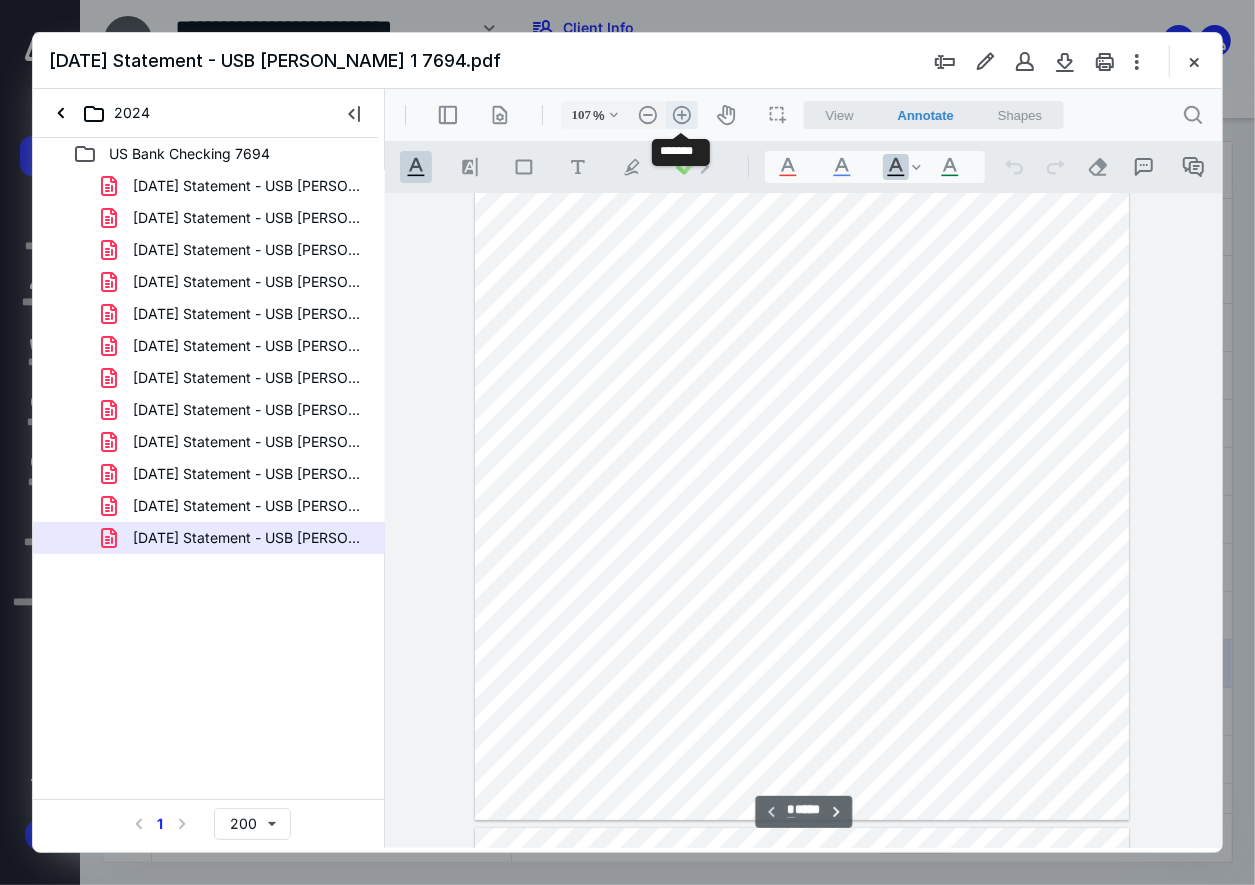 click on ".cls-1{fill:#abb0c4;} icon - header - zoom - in - line" at bounding box center (681, 114) 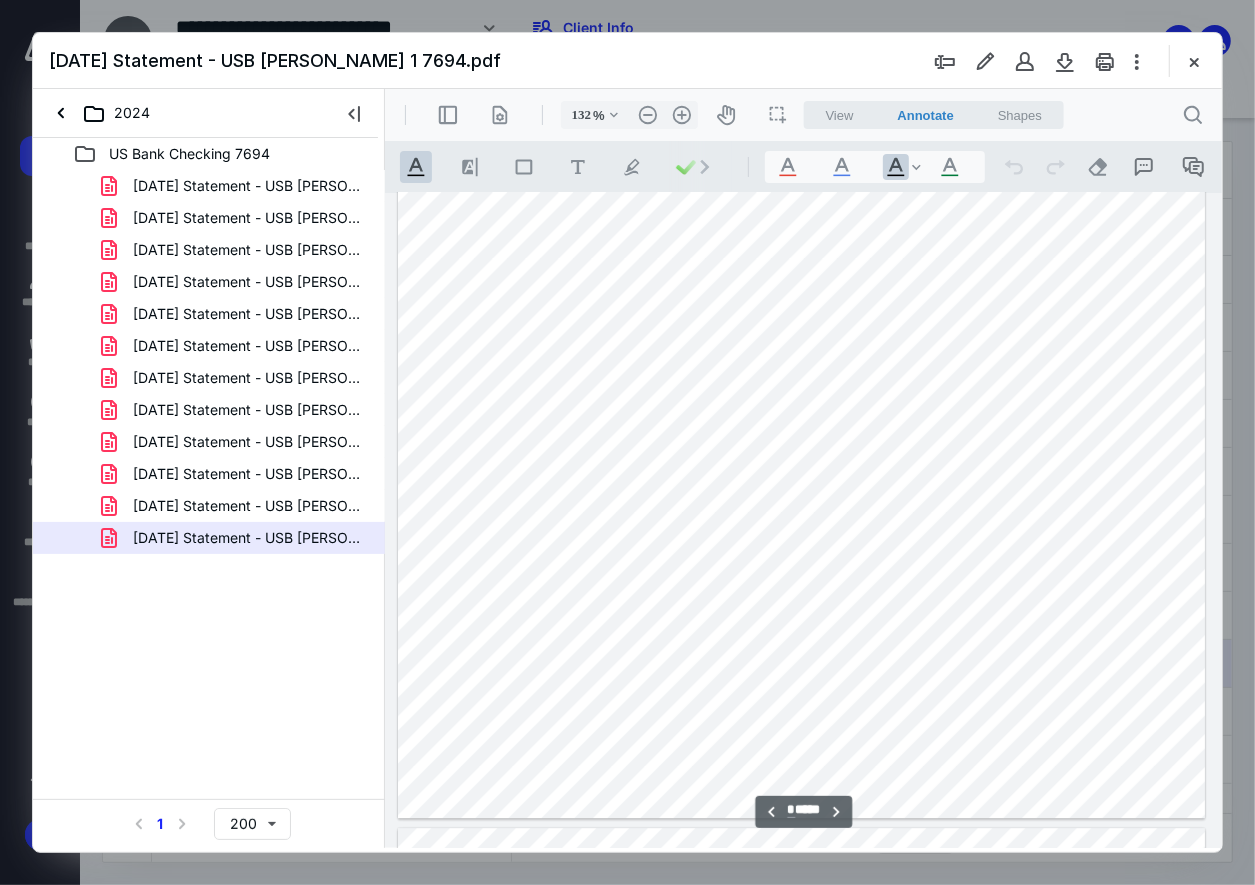 scroll, scrollTop: 7841, scrollLeft: 0, axis: vertical 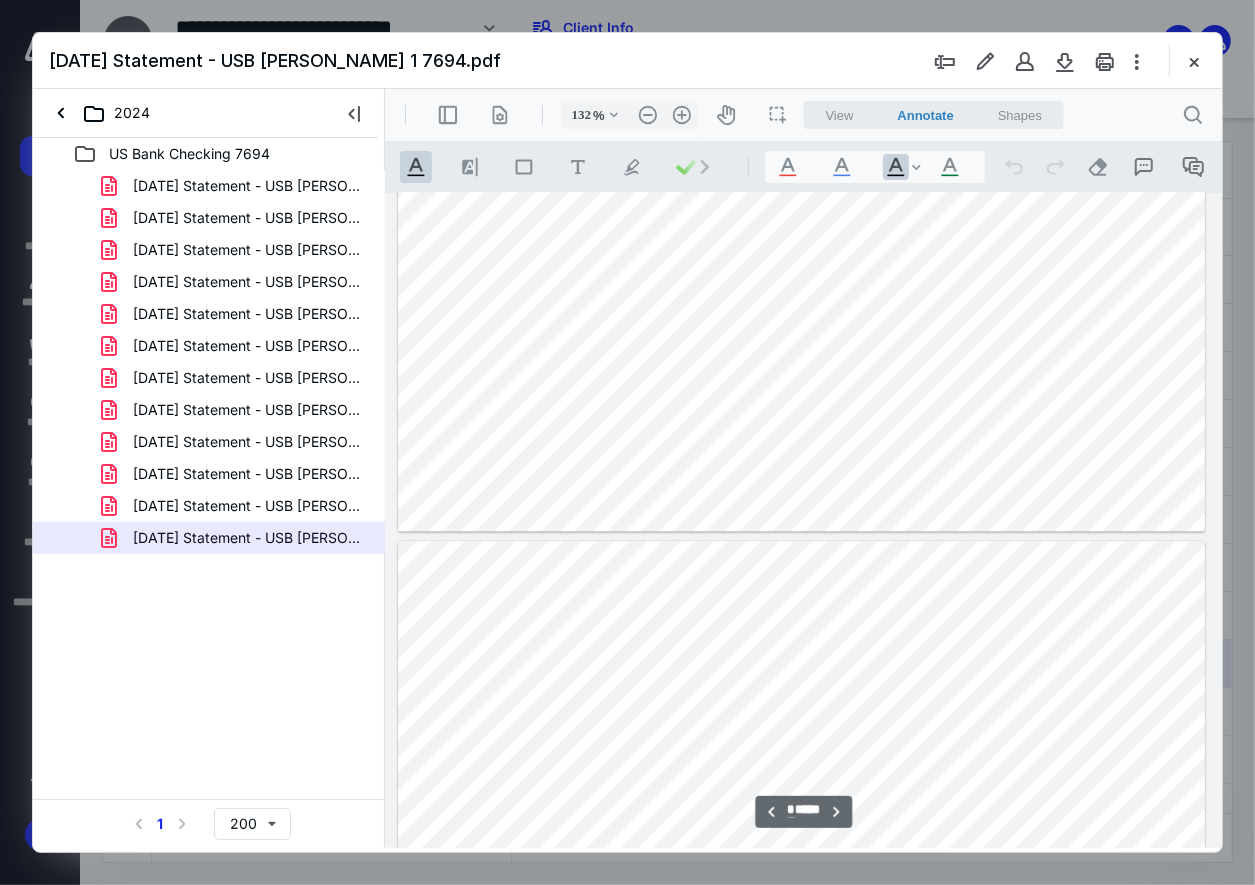 type on "*" 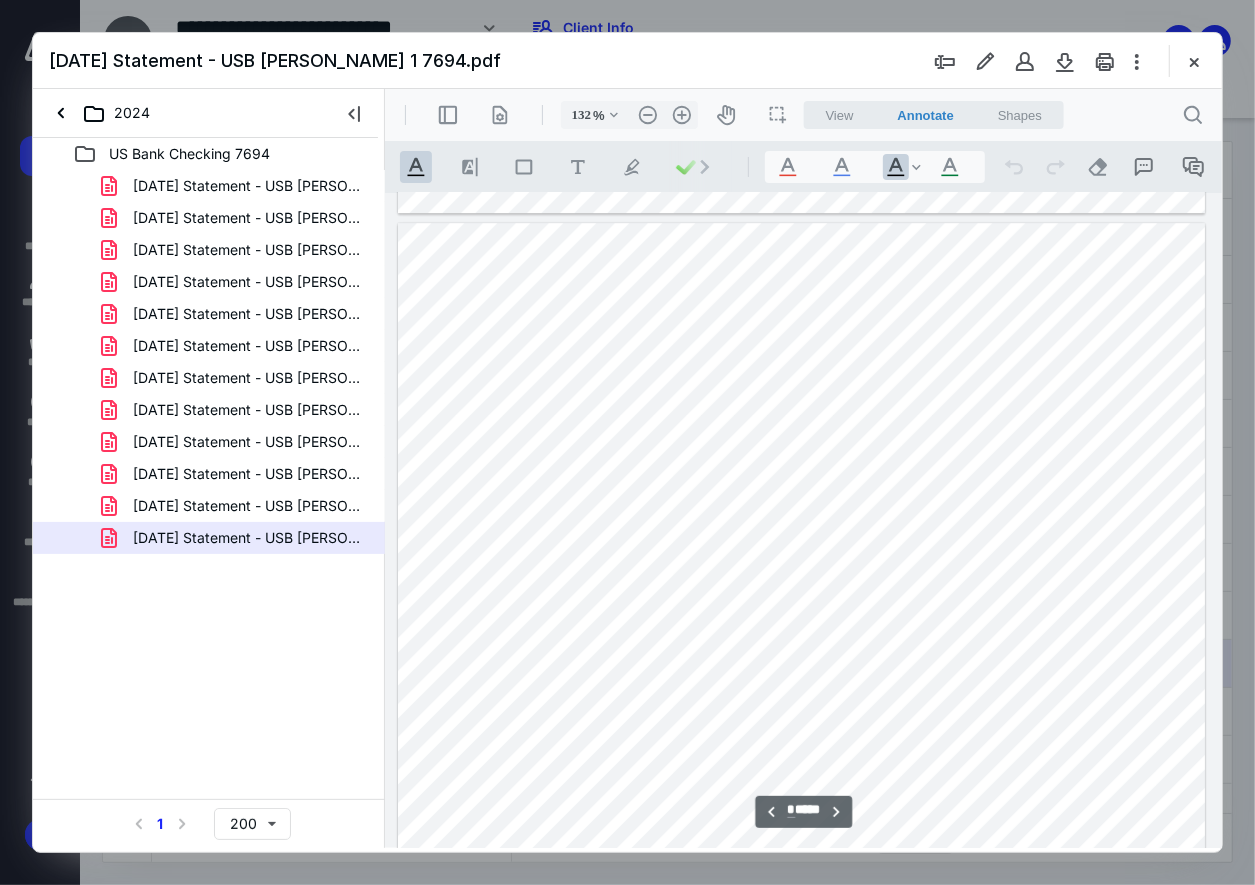 scroll, scrollTop: 8441, scrollLeft: 0, axis: vertical 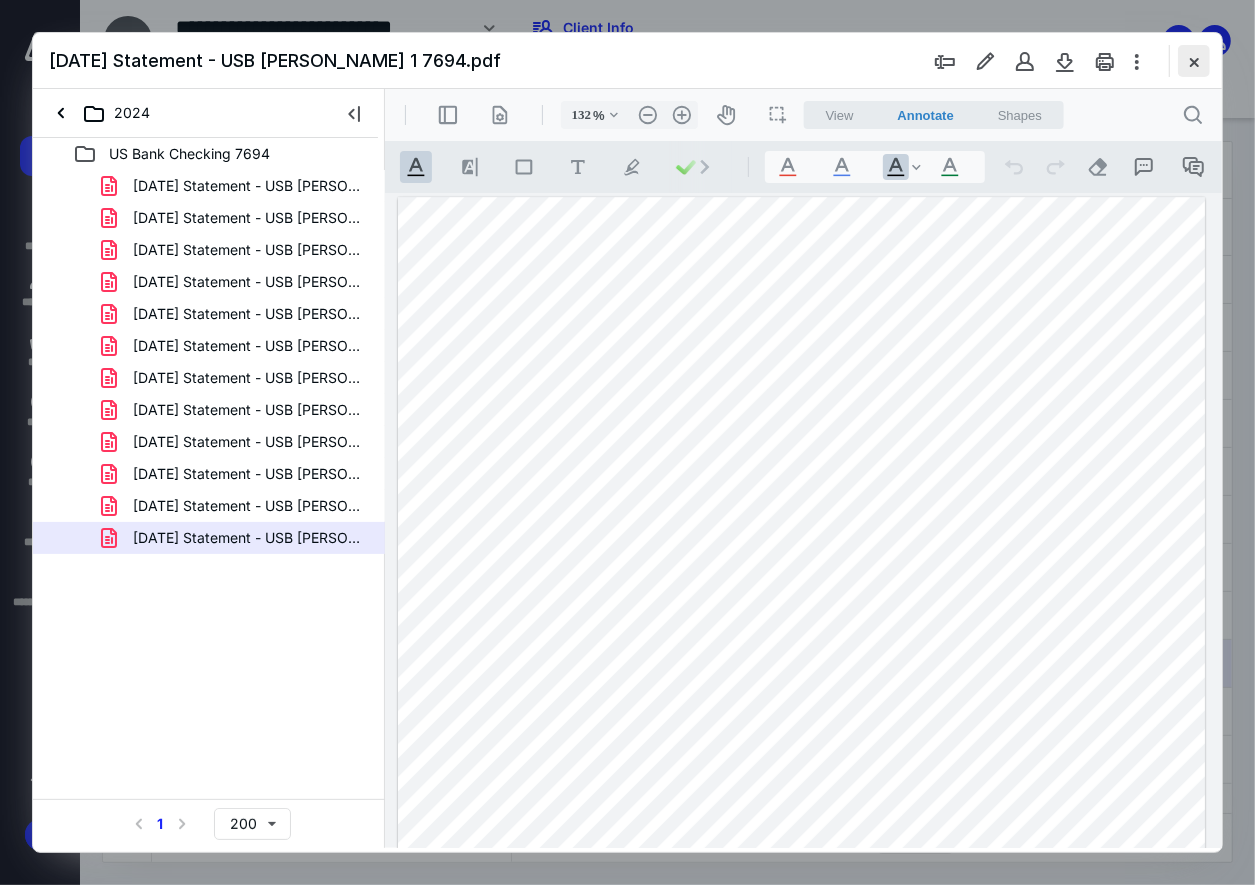 click at bounding box center (1194, 61) 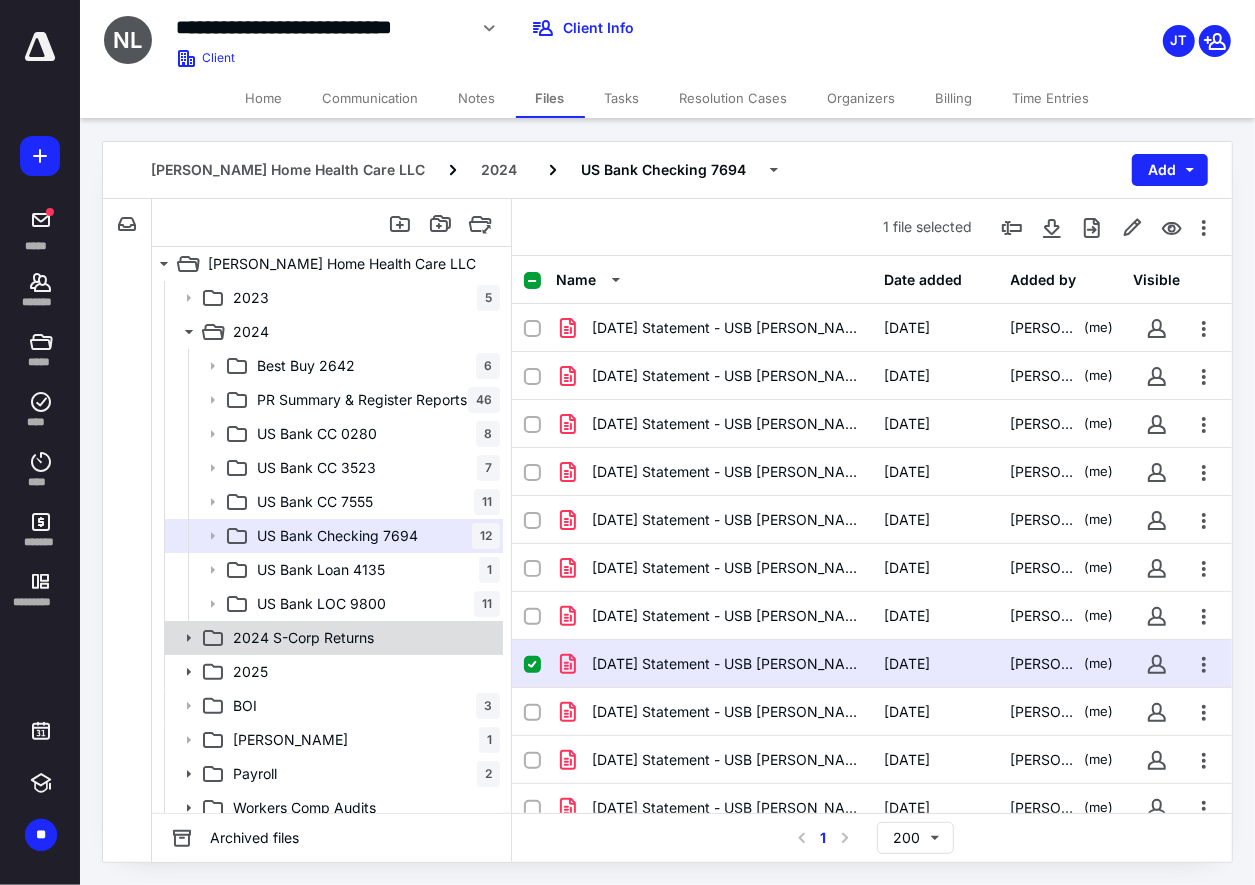 click on "2024 S-Corp Returns" at bounding box center [332, 638] 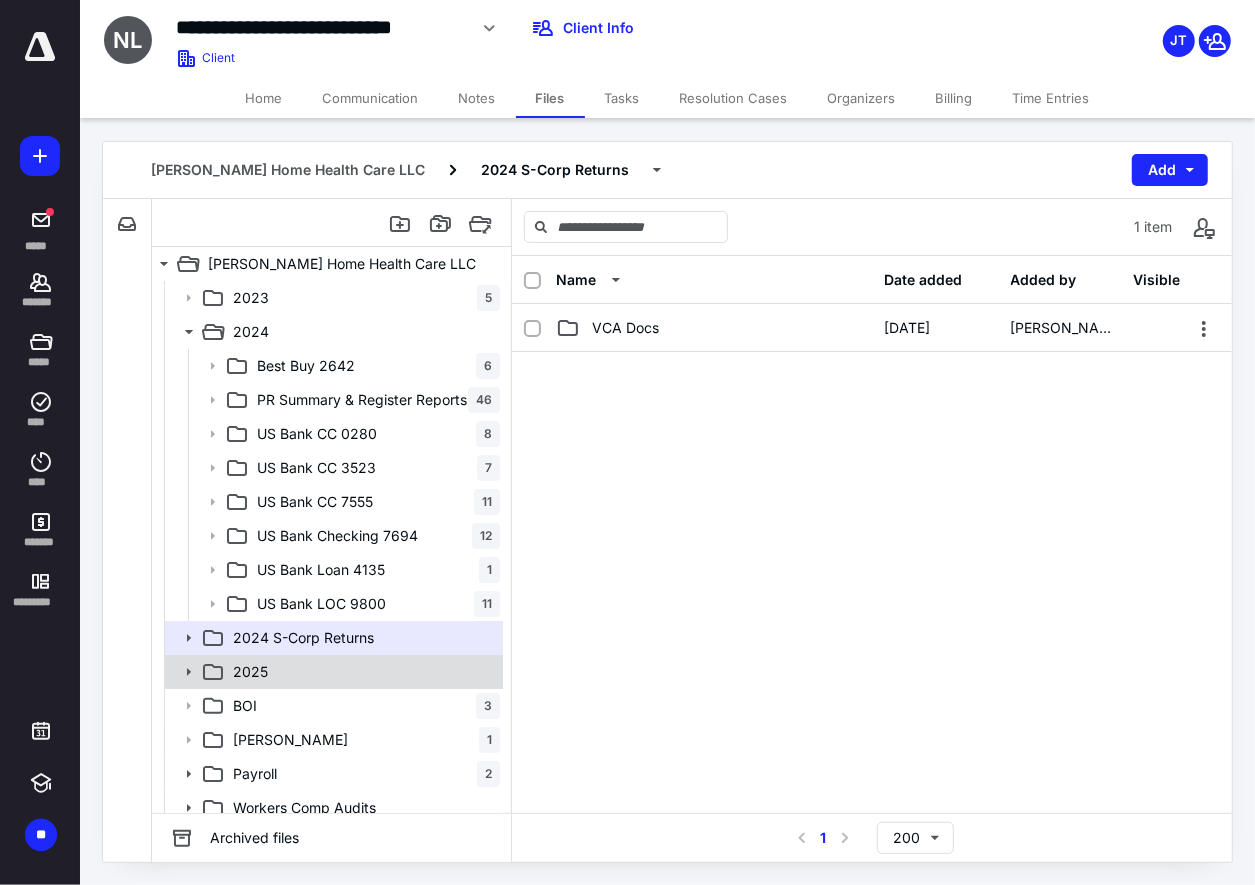 click on "2025" at bounding box center [362, 672] 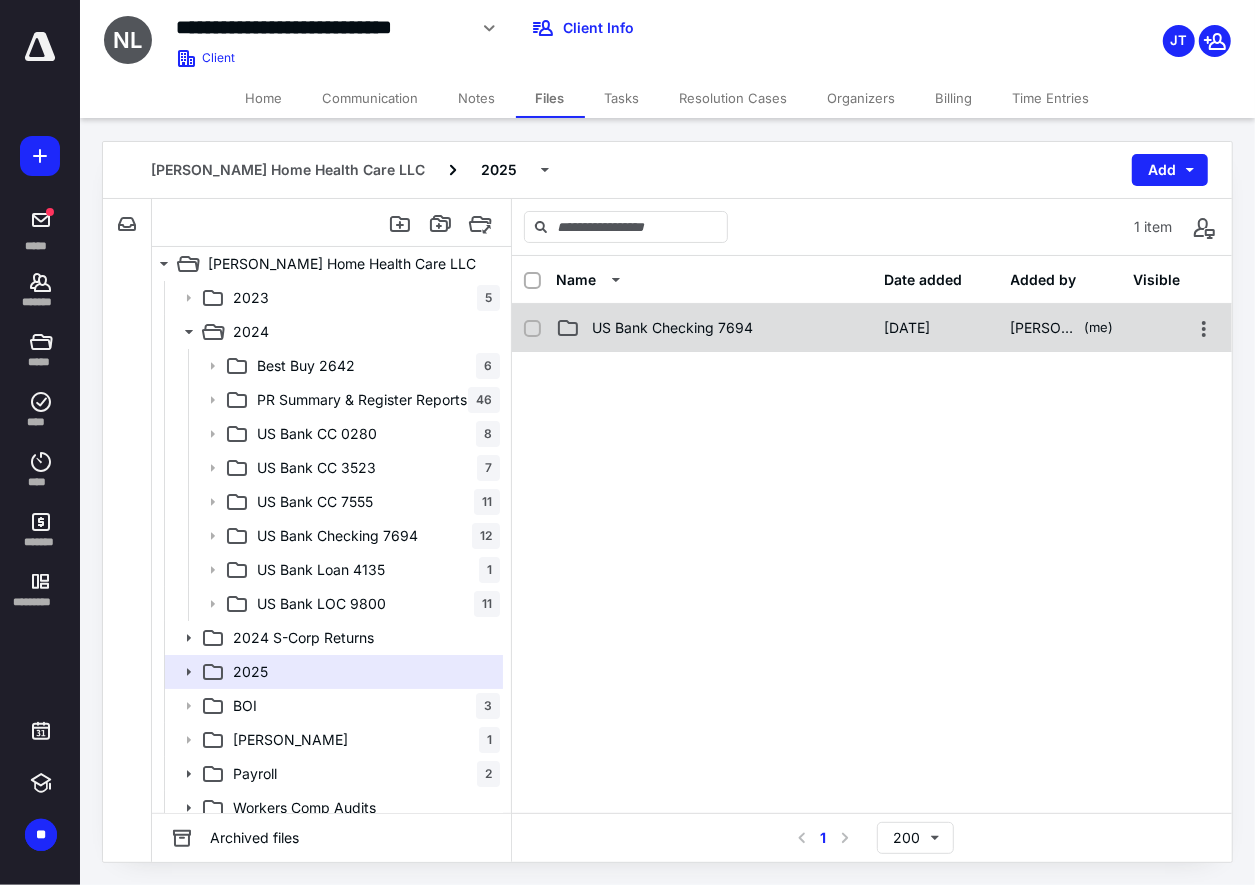 click on "US Bank Checking 7694" at bounding box center (672, 328) 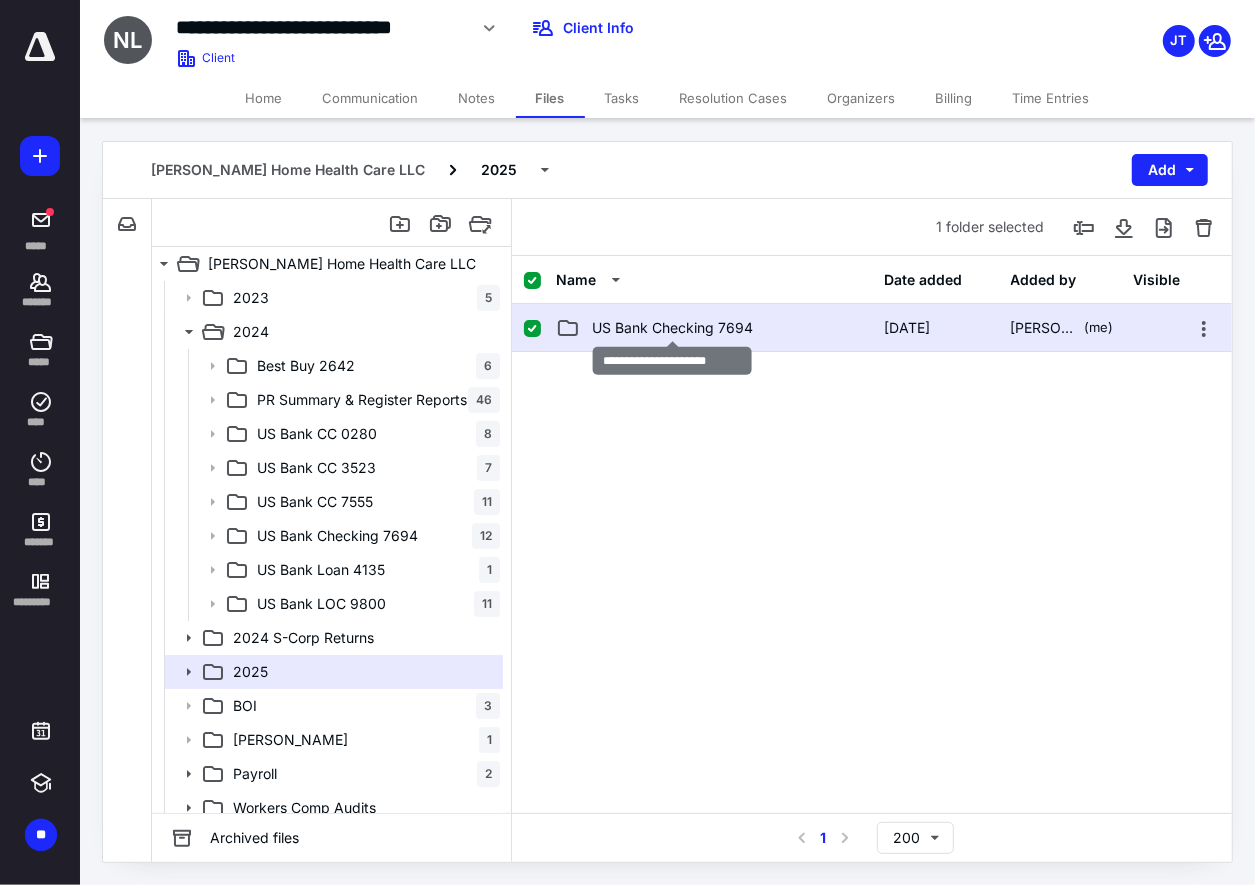 click on "US Bank Checking 7694" at bounding box center (672, 328) 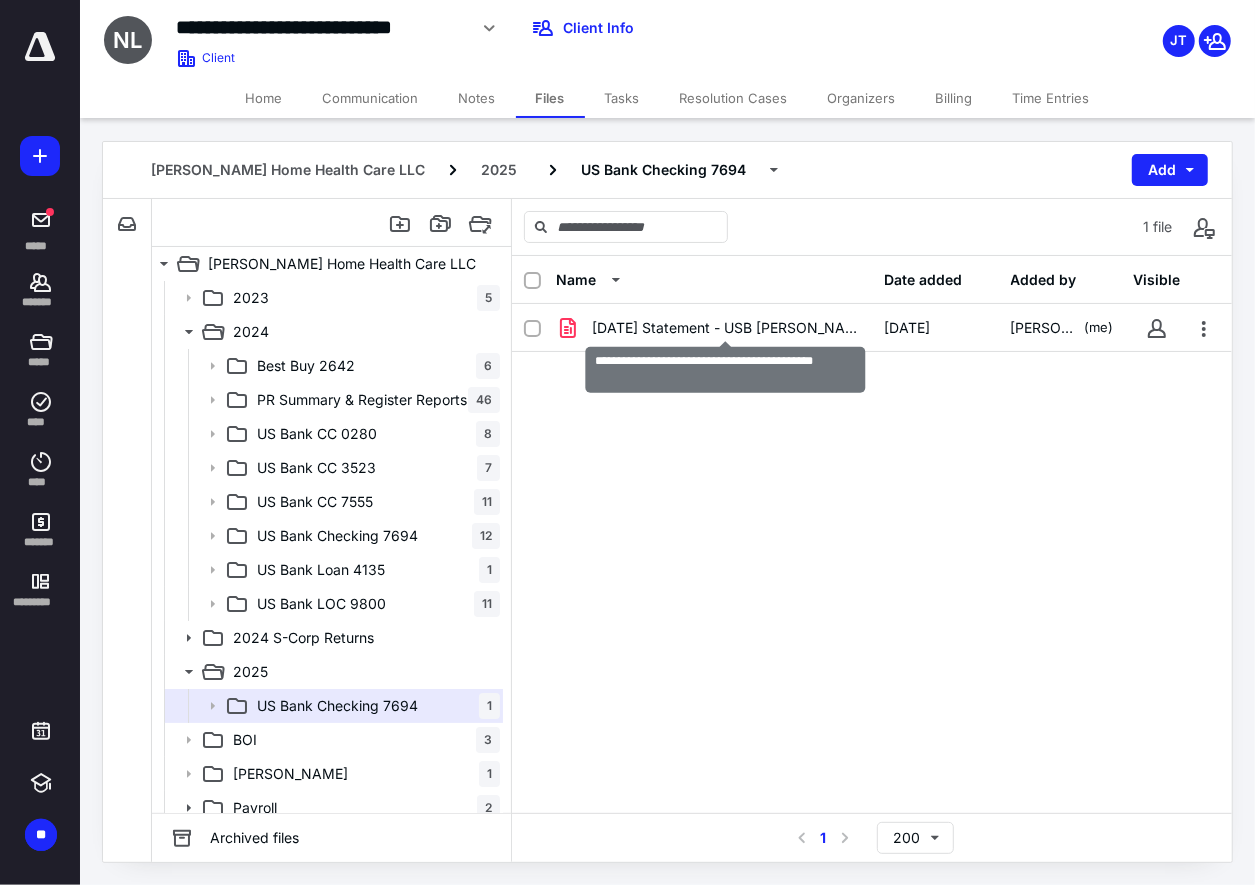 click on "[DATE] Statement - USB [PERSON_NAME] 1 7694.pdf" at bounding box center [726, 328] 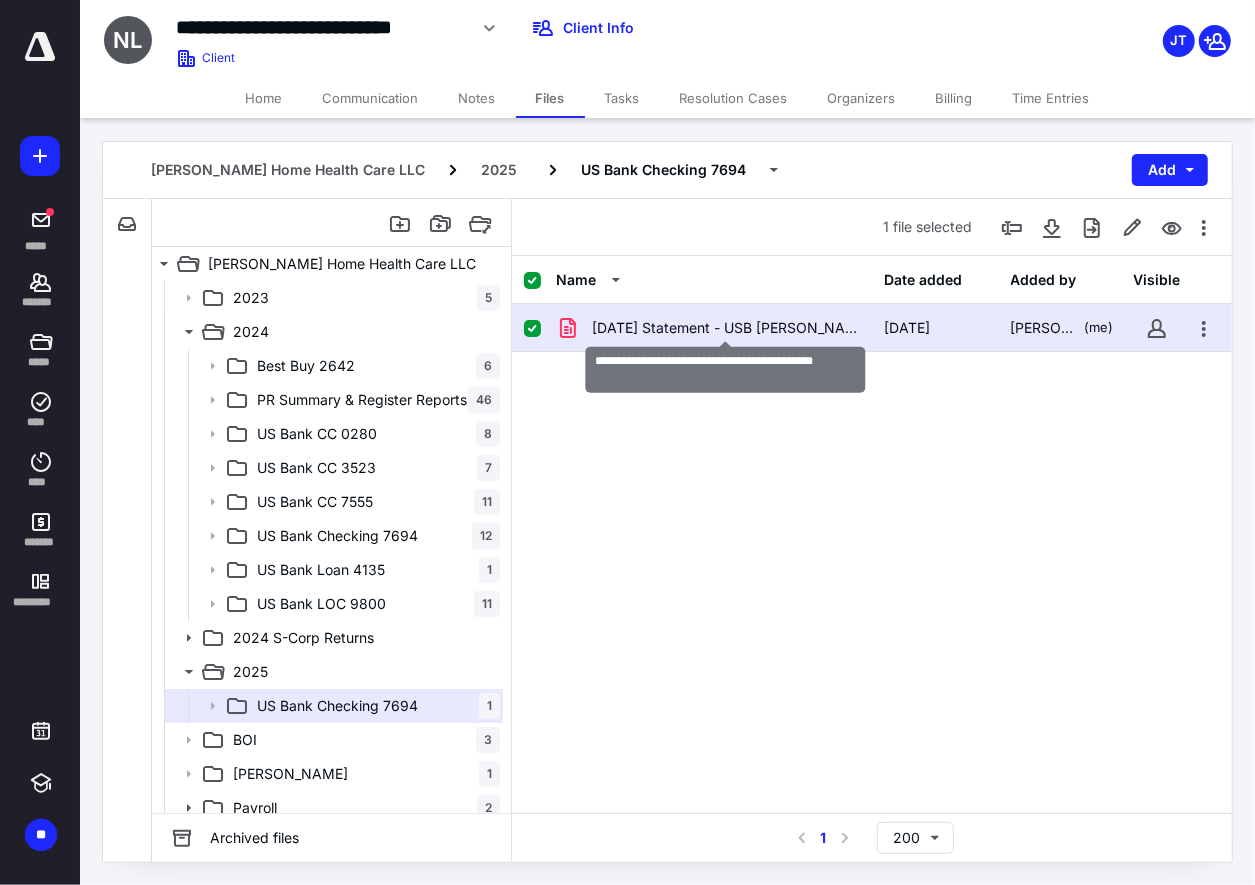 click on "[DATE] Statement - USB [PERSON_NAME] 1 7694.pdf" at bounding box center (726, 328) 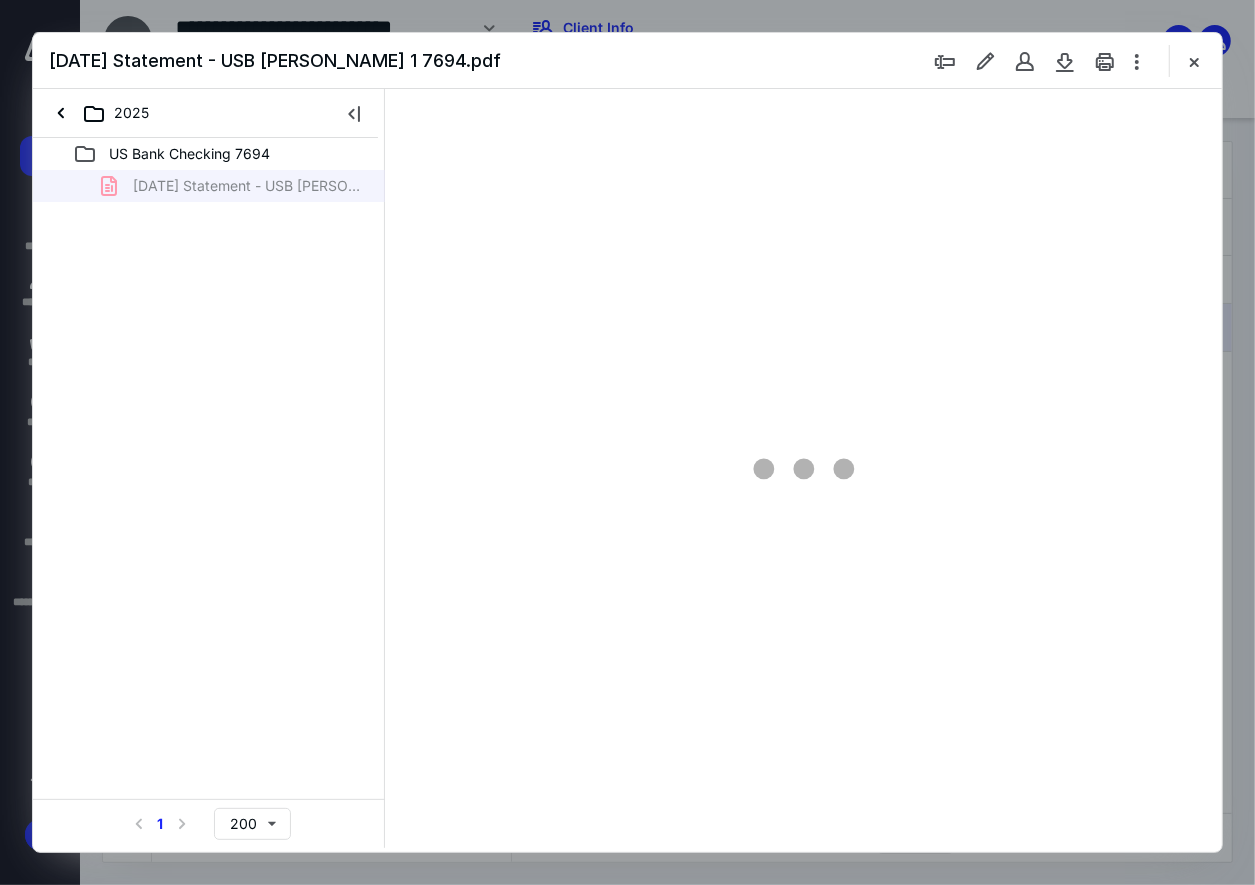 scroll, scrollTop: 0, scrollLeft: 0, axis: both 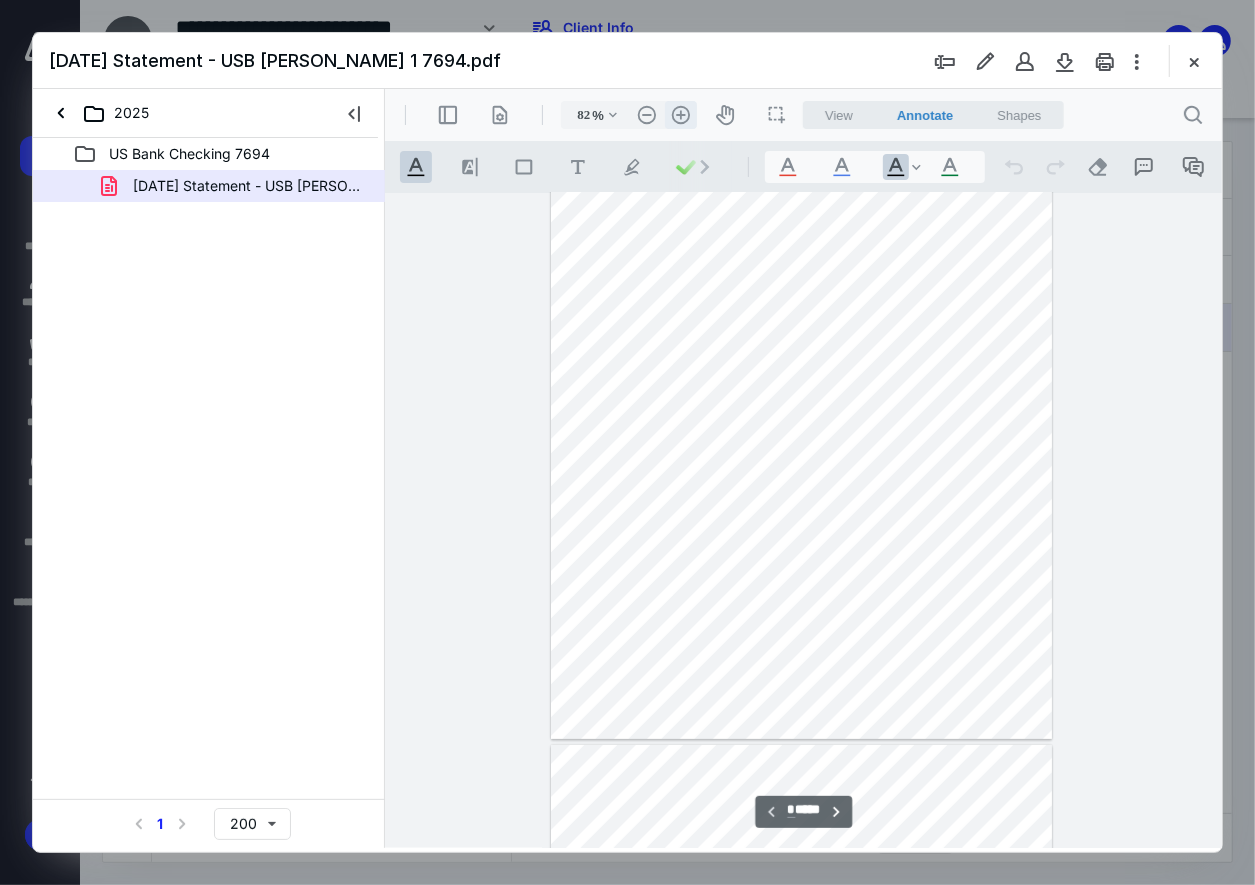 click on ".cls-1{fill:#abb0c4;} icon - header - zoom - in - line" at bounding box center [680, 114] 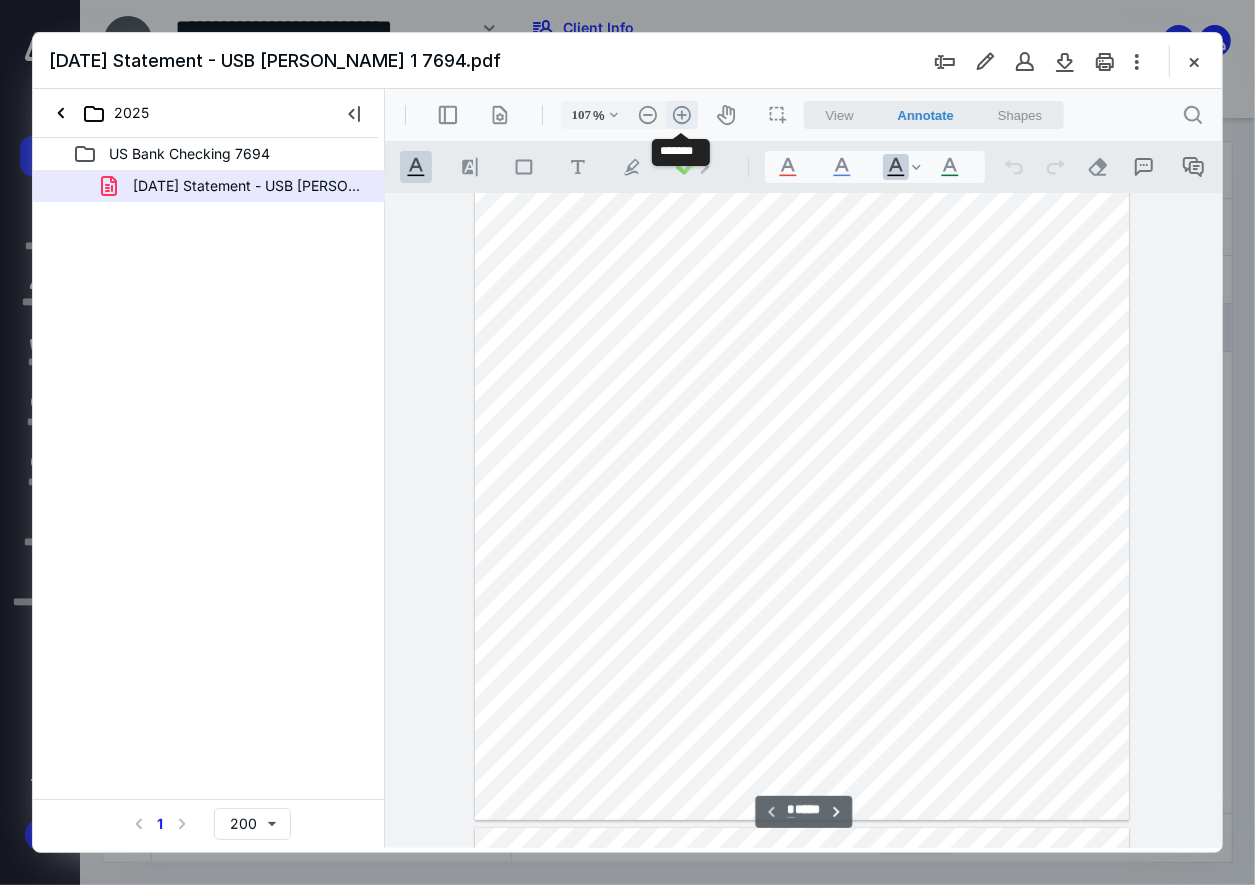 click on ".cls-1{fill:#abb0c4;} icon - header - zoom - in - line" at bounding box center [681, 114] 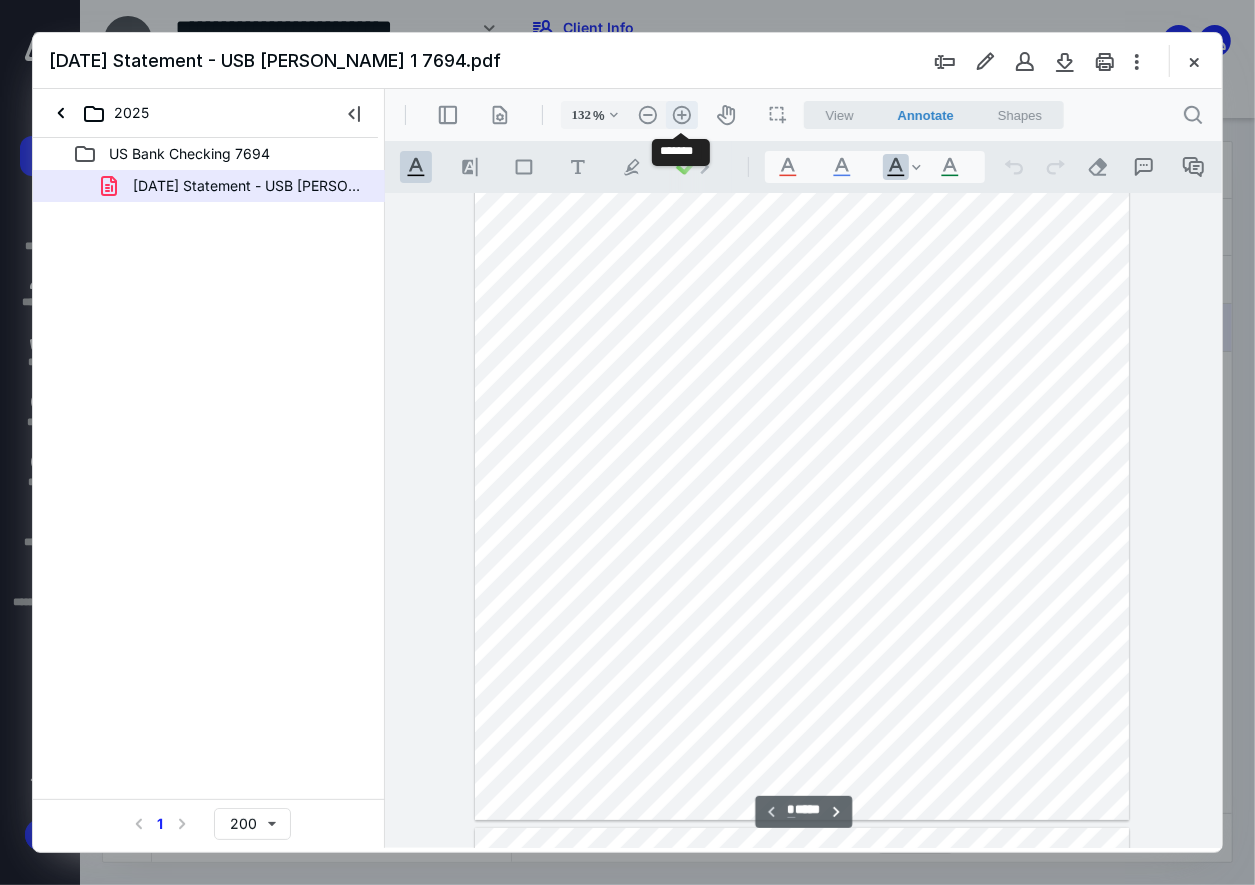 scroll, scrollTop: 341, scrollLeft: 0, axis: vertical 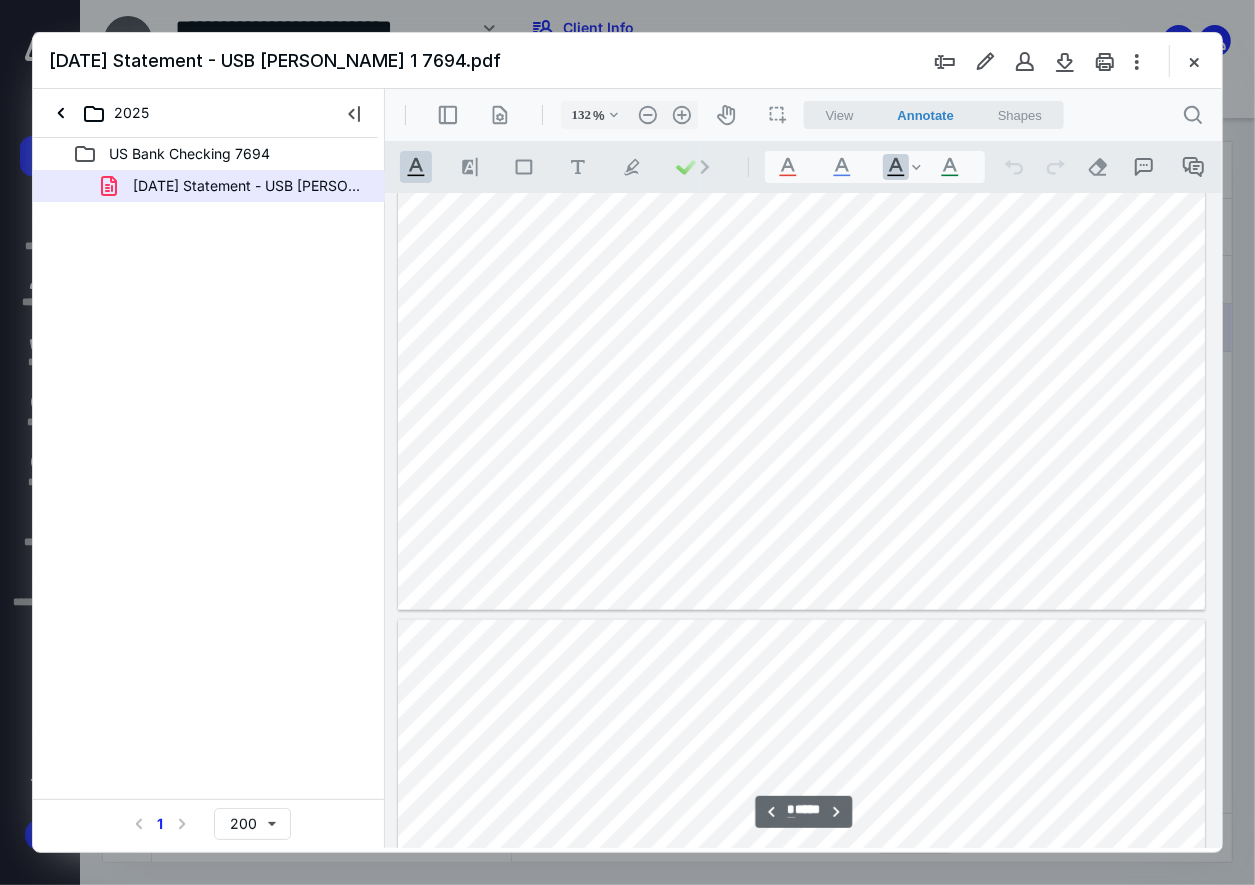 type on "*" 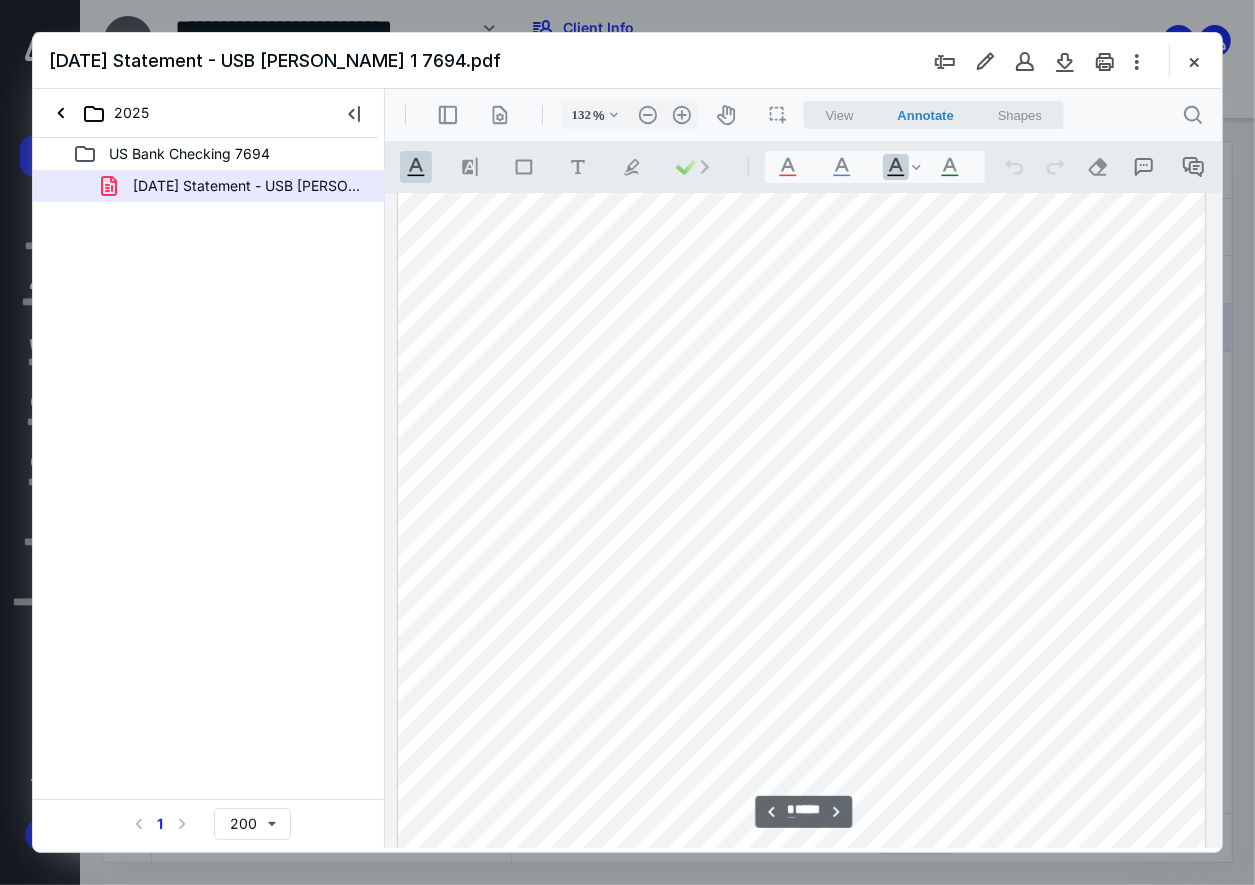 scroll, scrollTop: 6541, scrollLeft: 0, axis: vertical 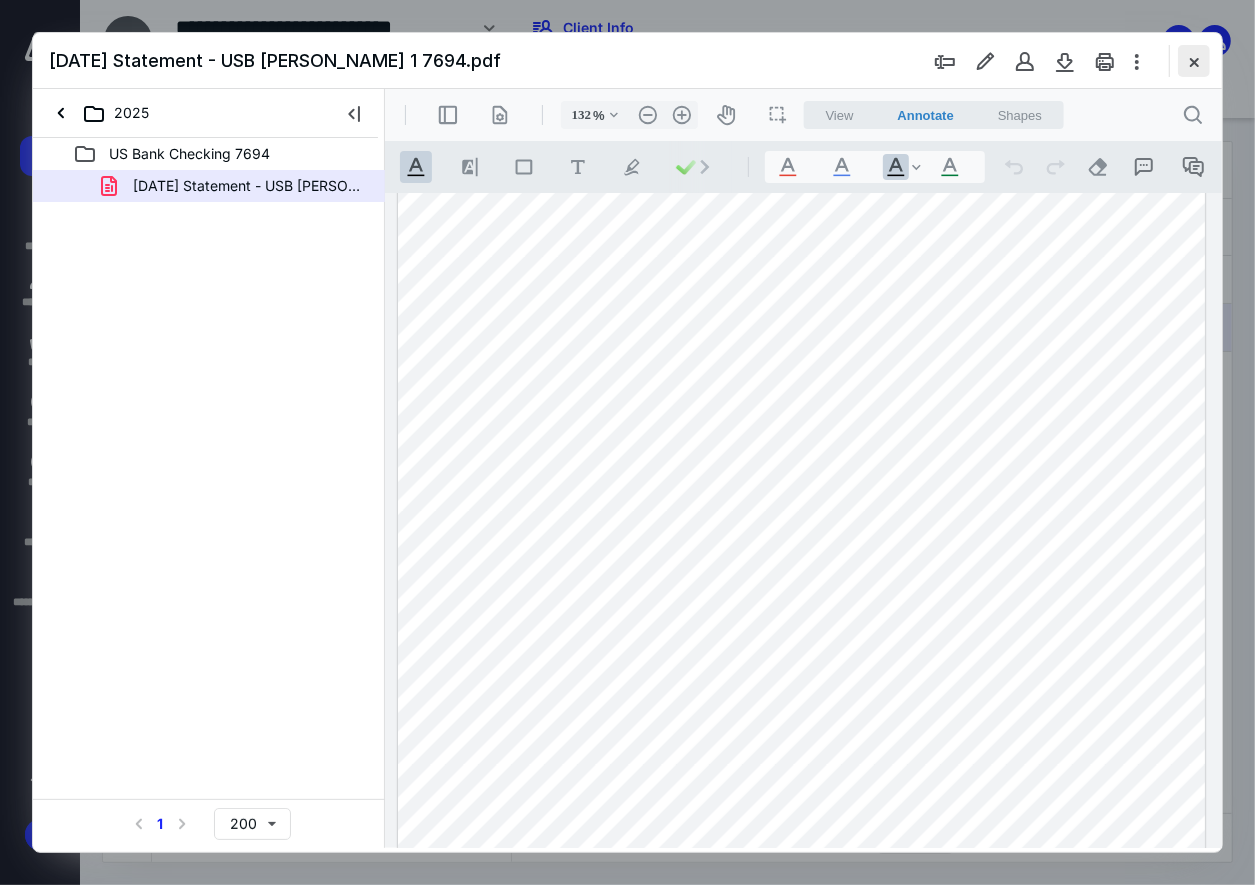 click at bounding box center (1194, 61) 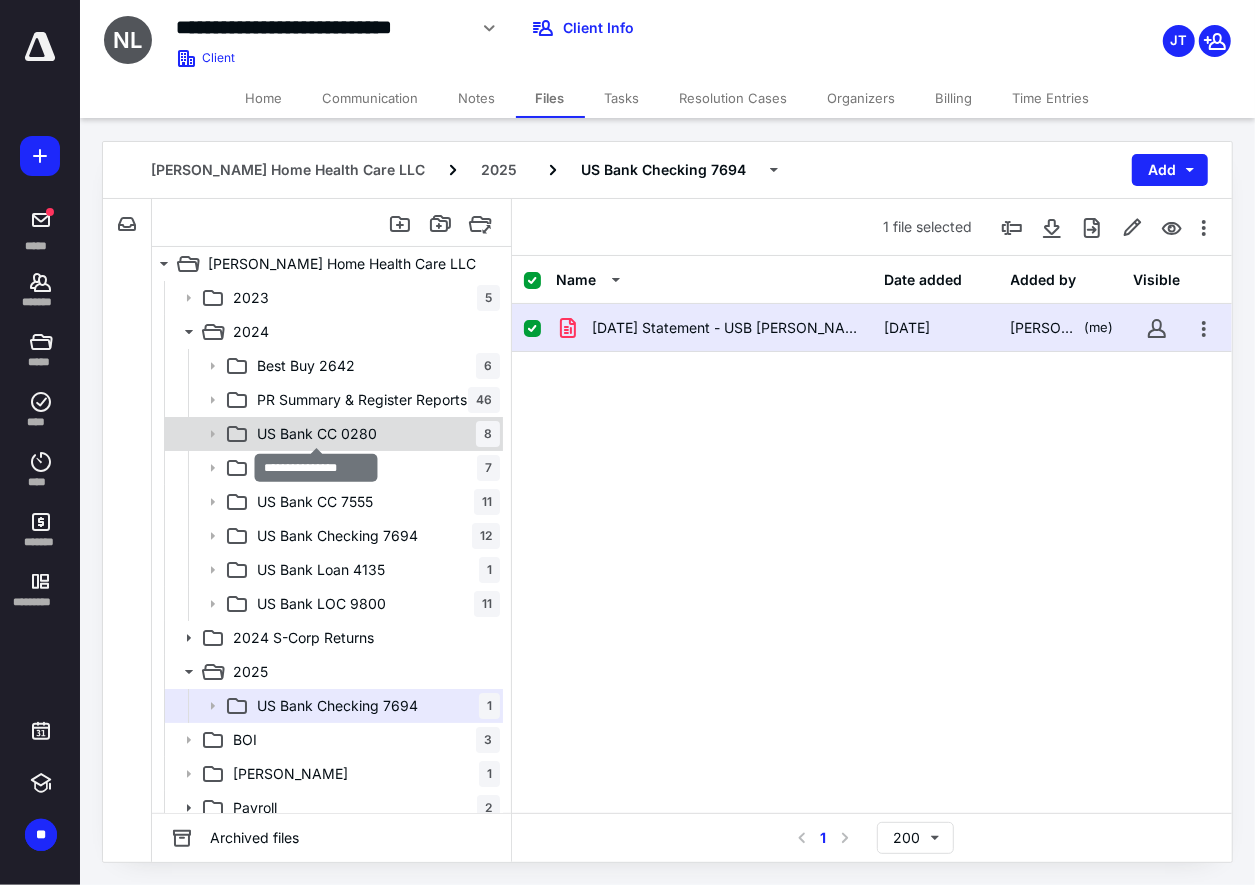 click on "US Bank CC 0280" at bounding box center [317, 434] 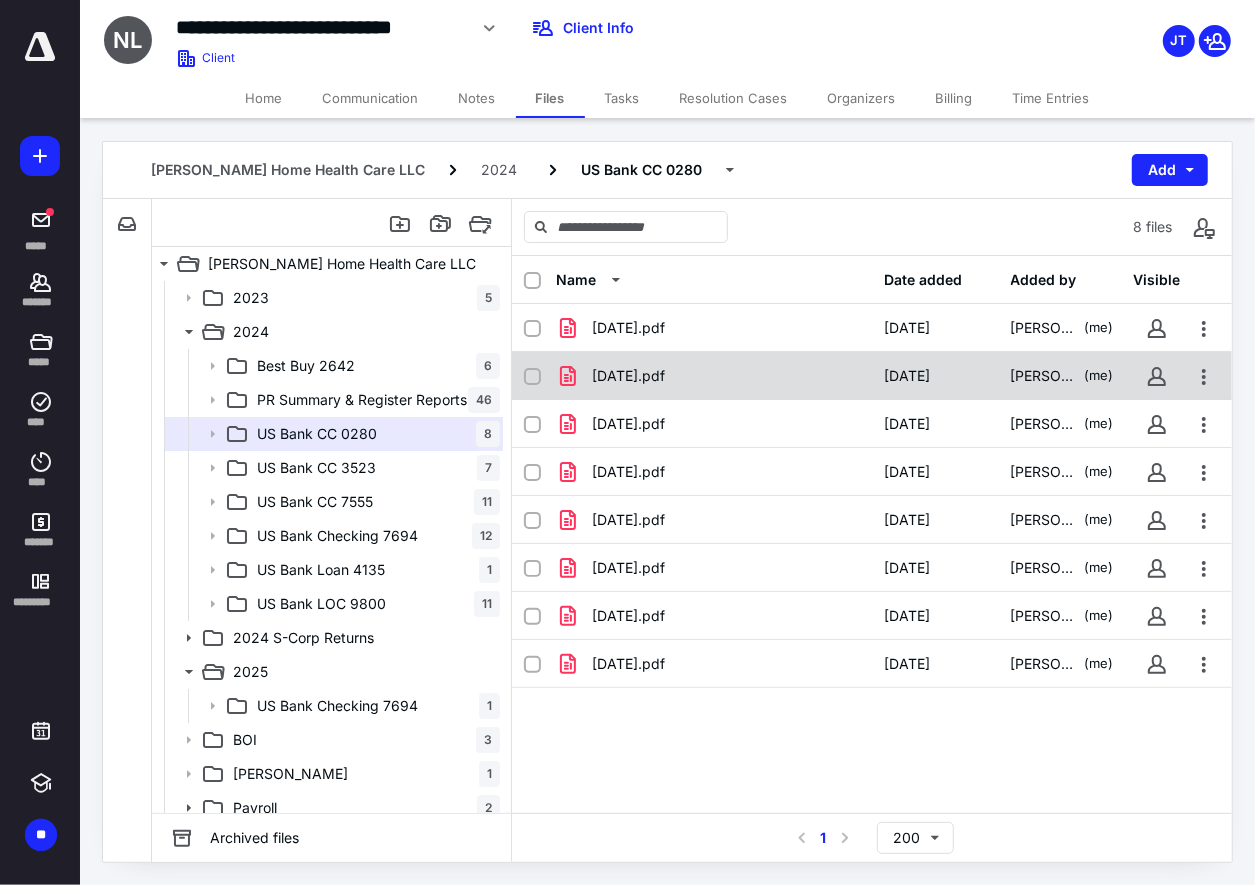 click on "[DATE]" at bounding box center [907, 376] 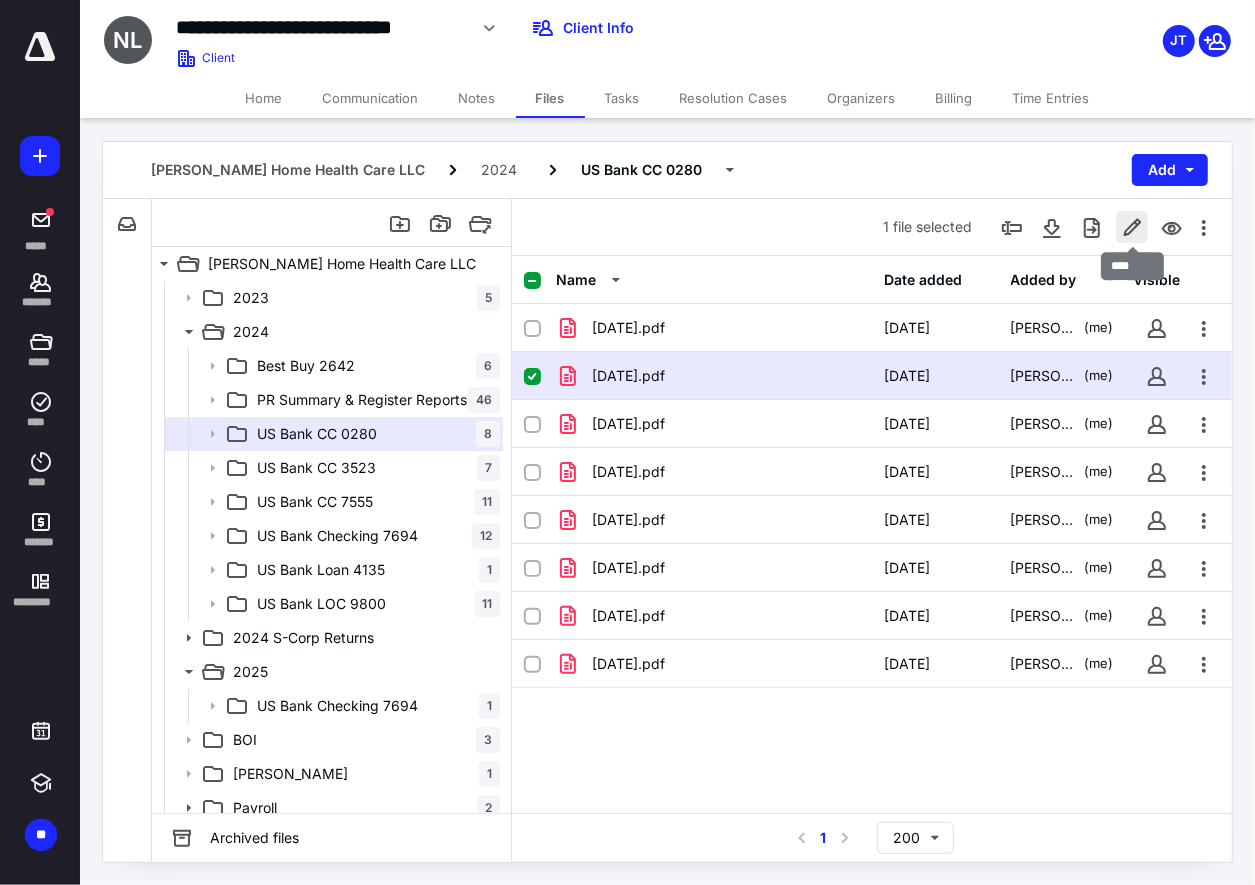 click at bounding box center (1132, 227) 